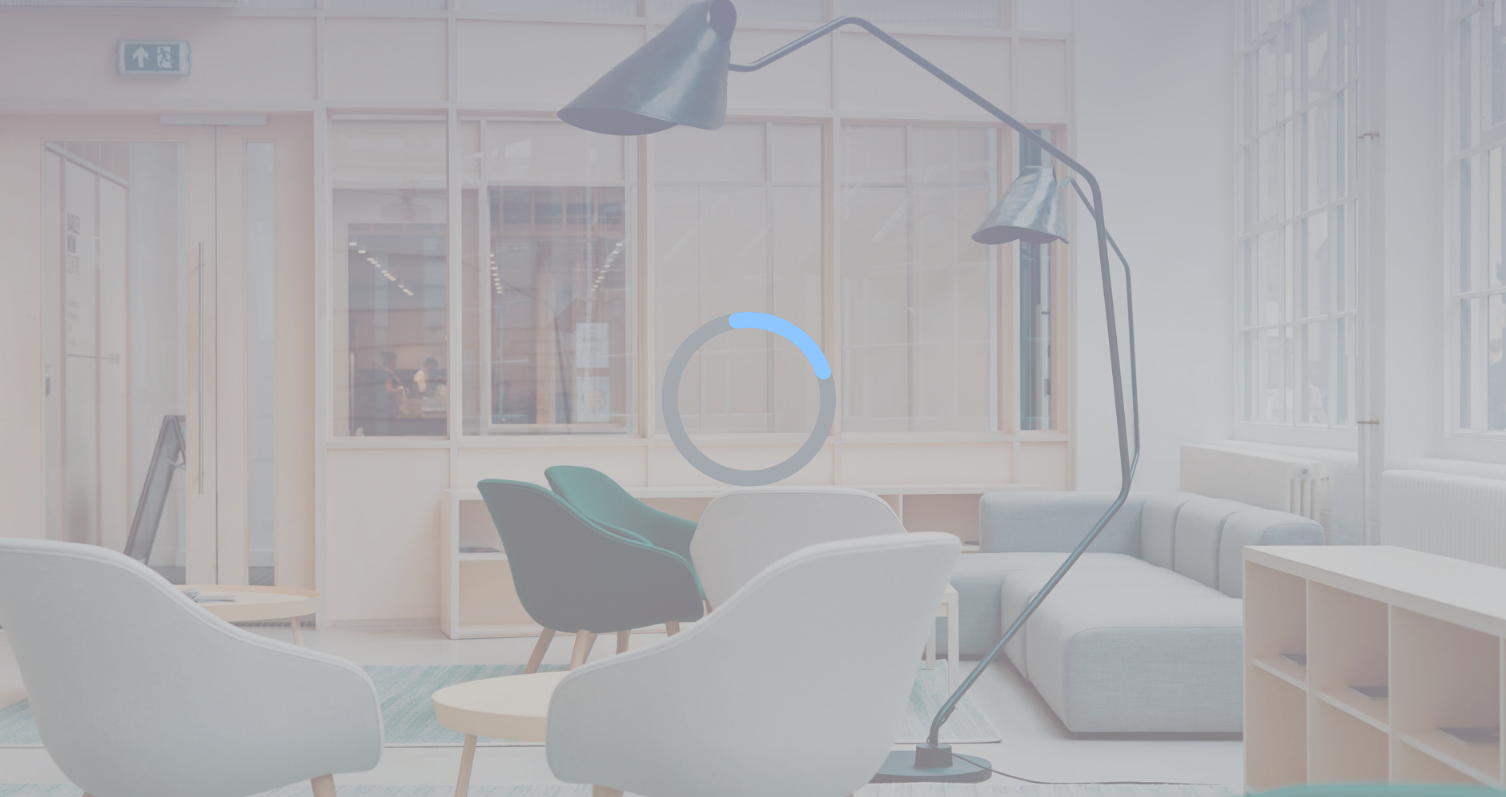 scroll, scrollTop: 0, scrollLeft: 0, axis: both 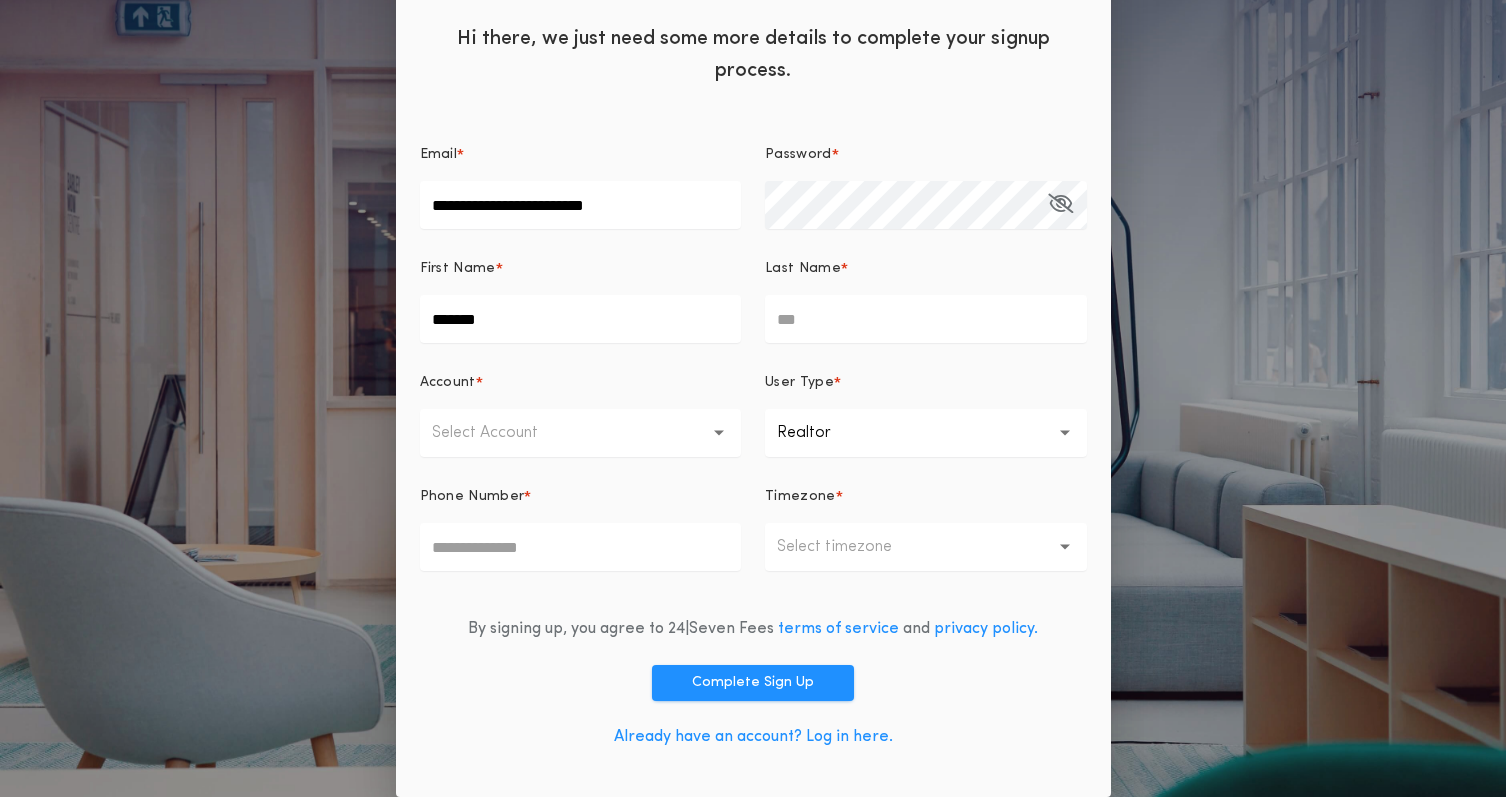 type on "*******" 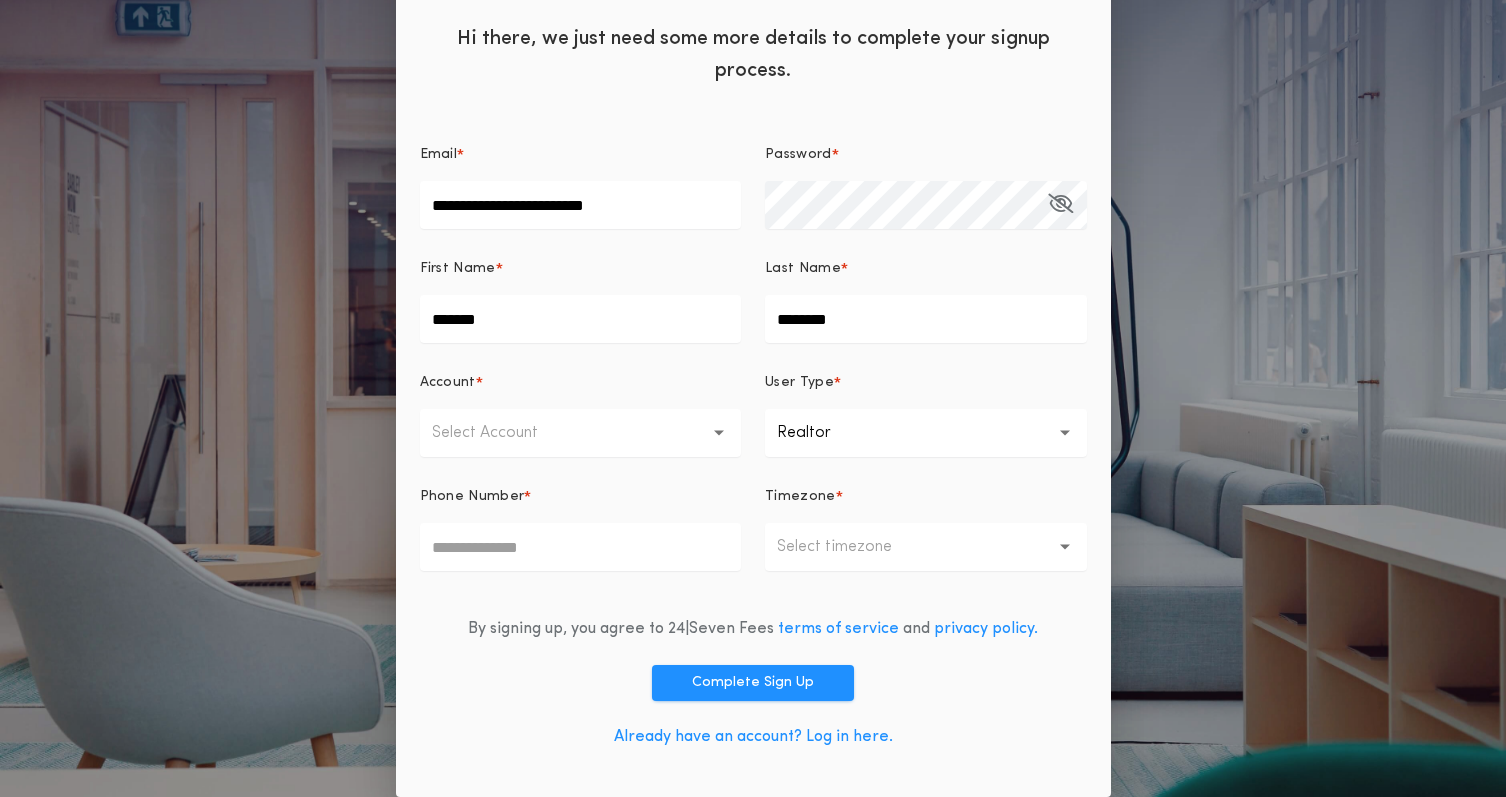 type on "********" 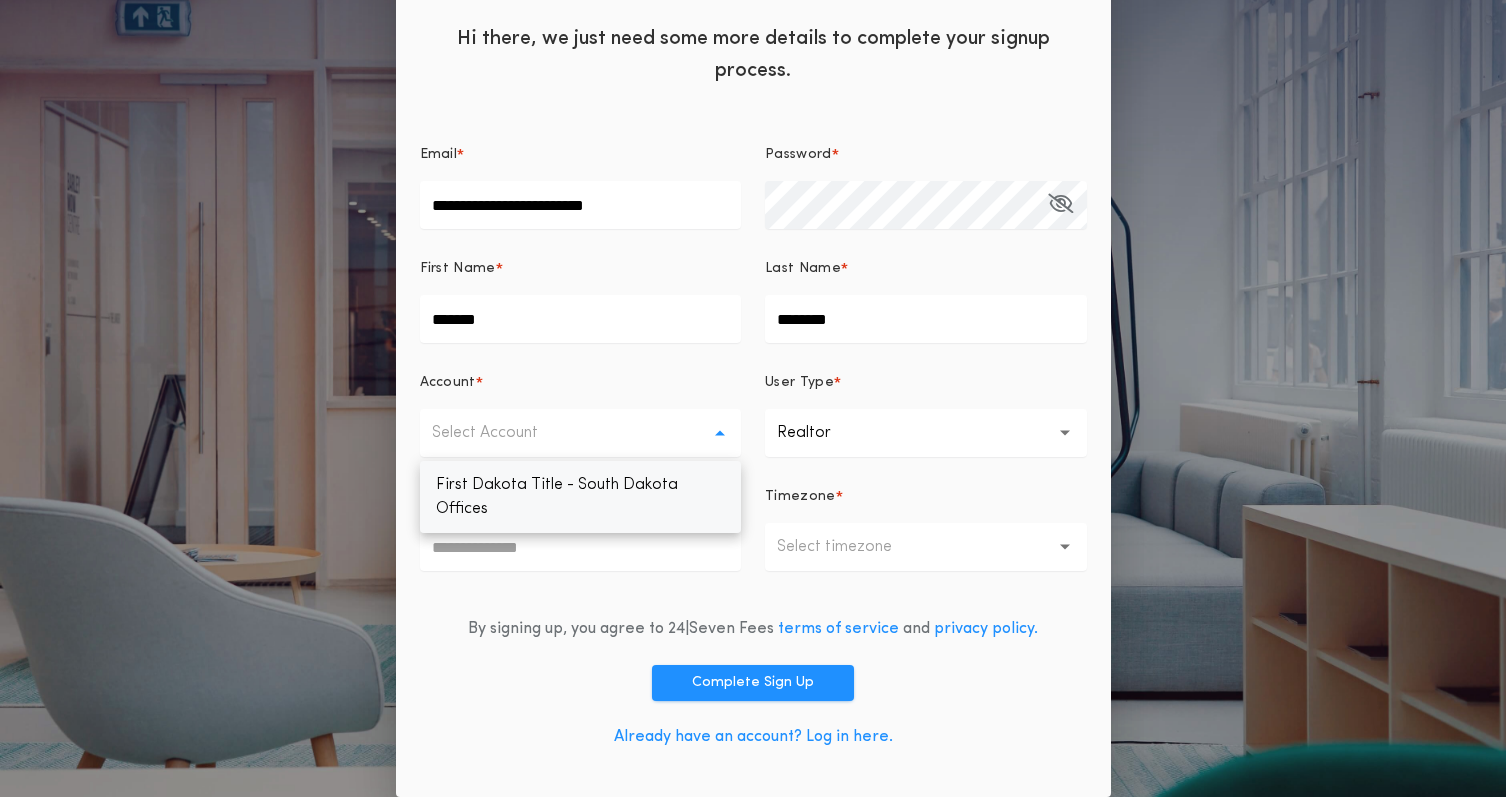 click on "First Dakota Title - South Dakota Offices" at bounding box center [581, 485] 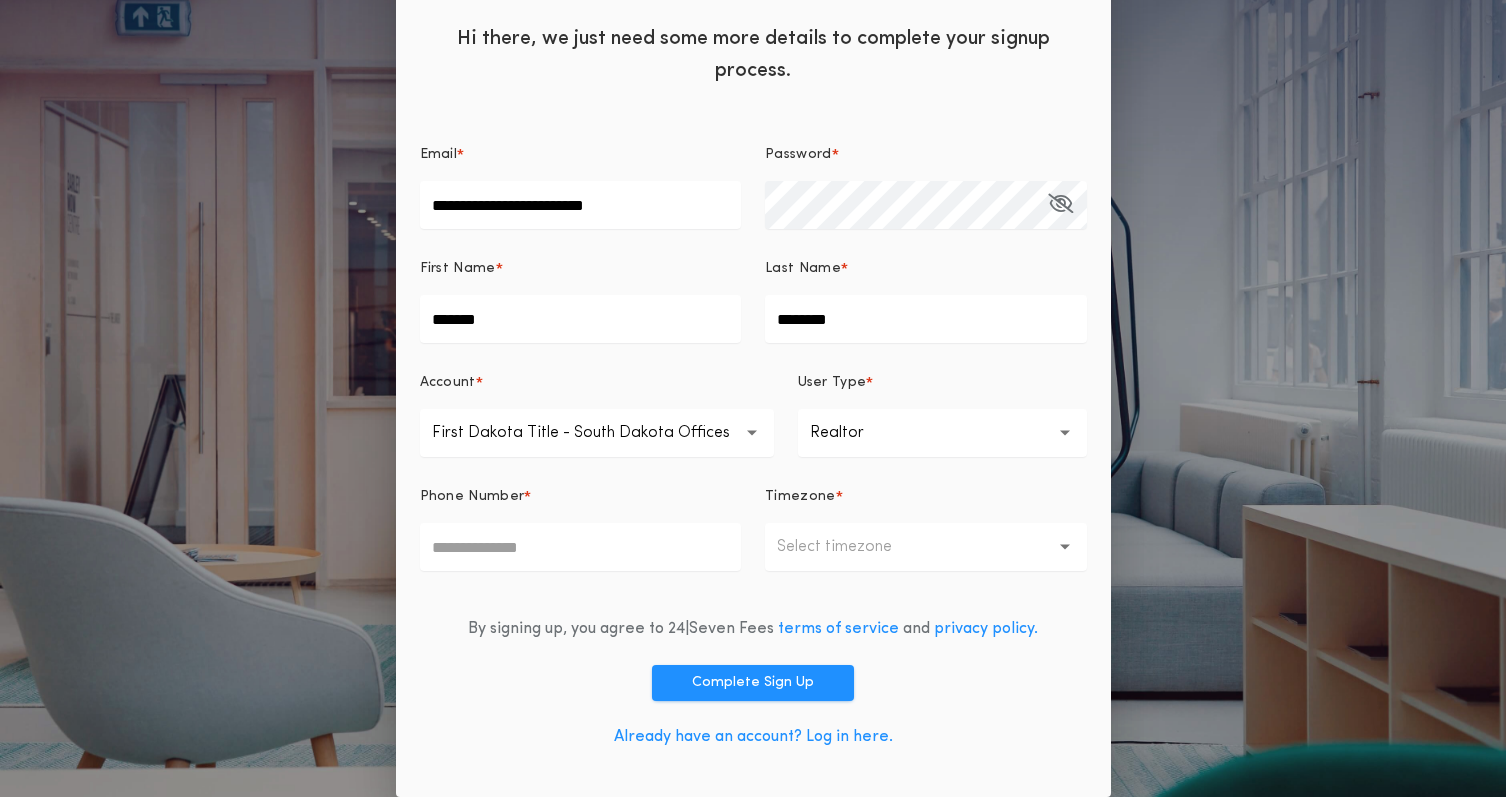 click on "Phone Number *" at bounding box center [581, 547] 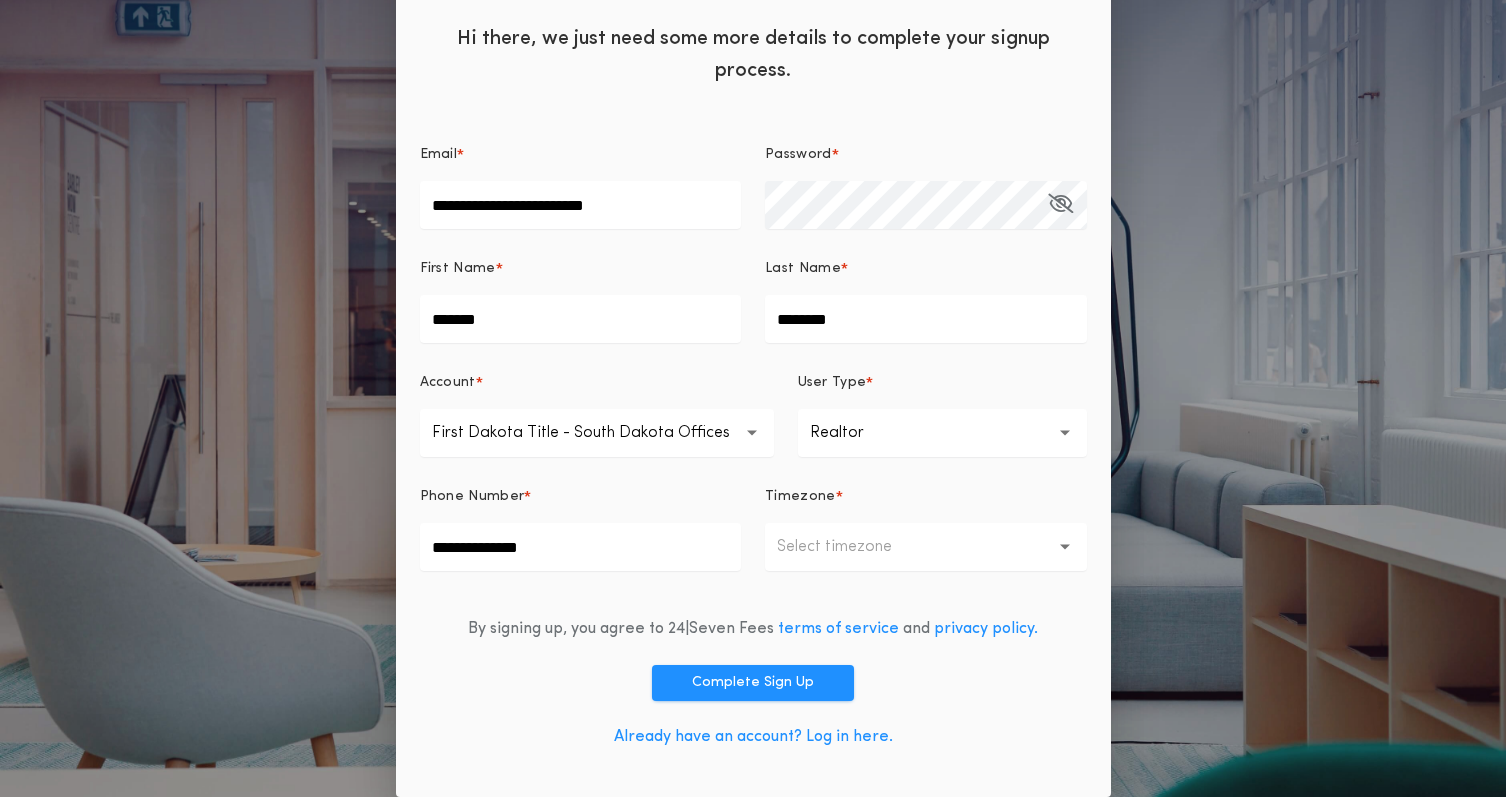 type on "**********" 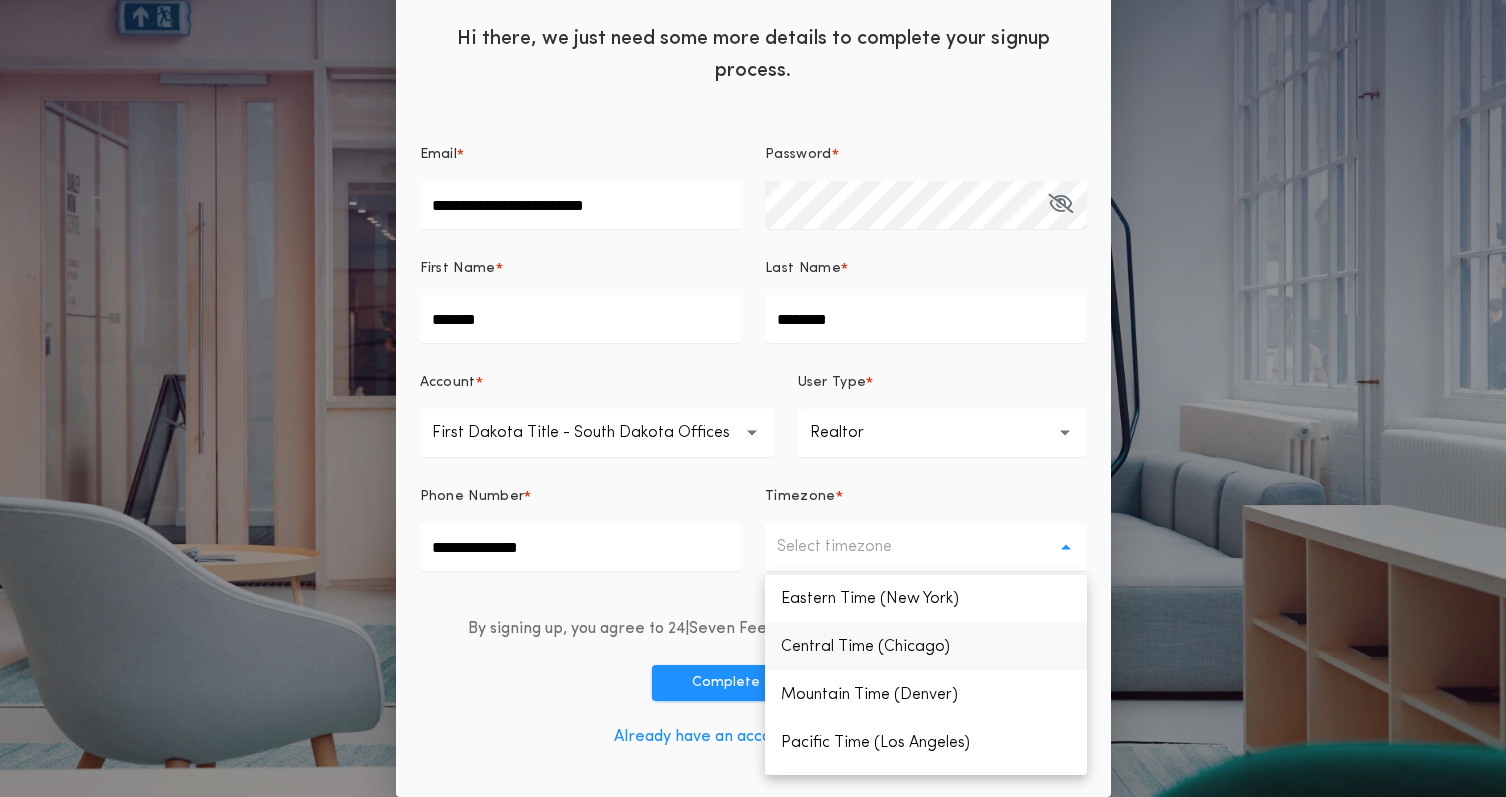 click on "Central Time (Chicago)" at bounding box center [926, 647] 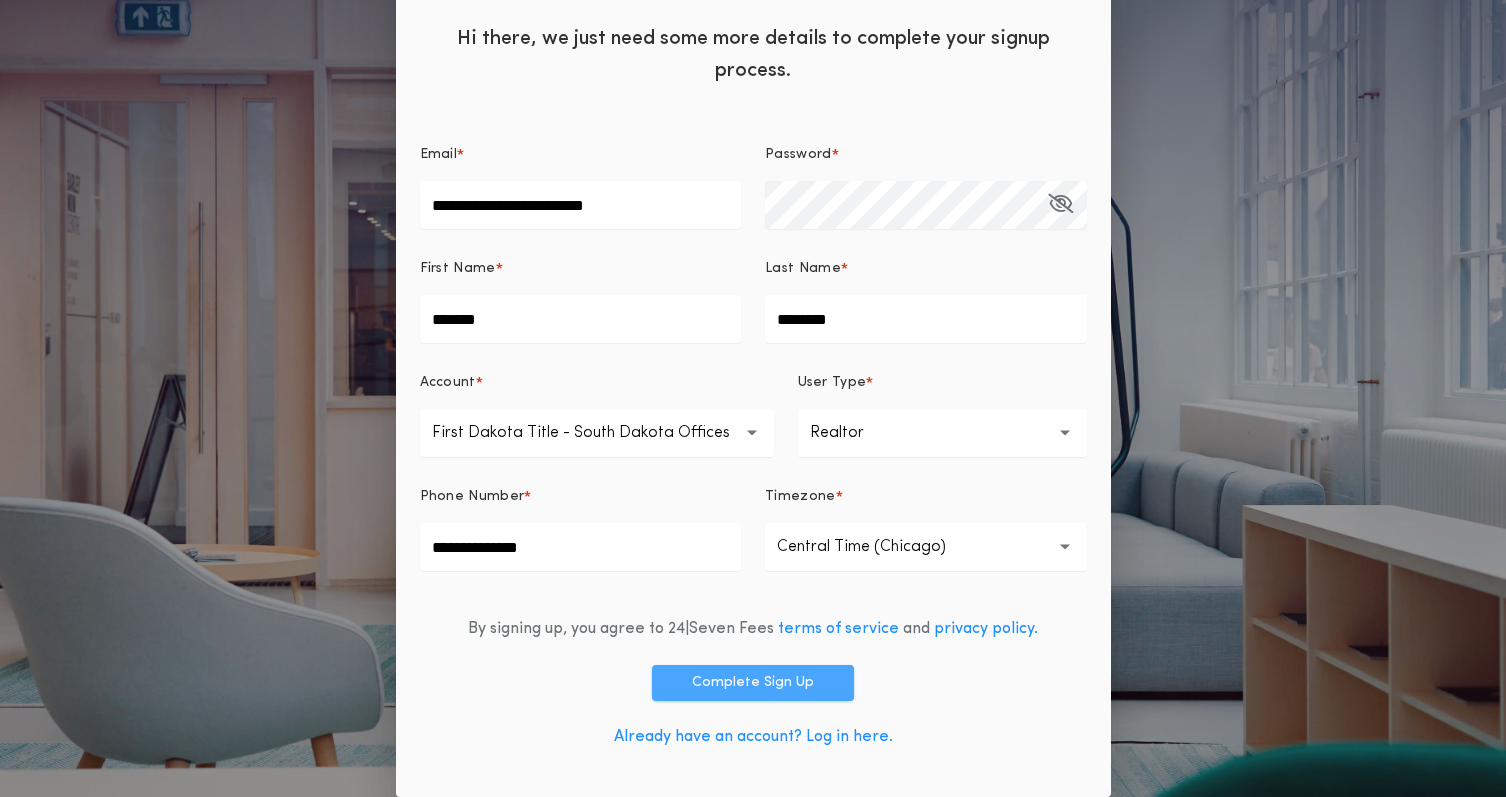 click on "Complete Sign Up" at bounding box center [753, 683] 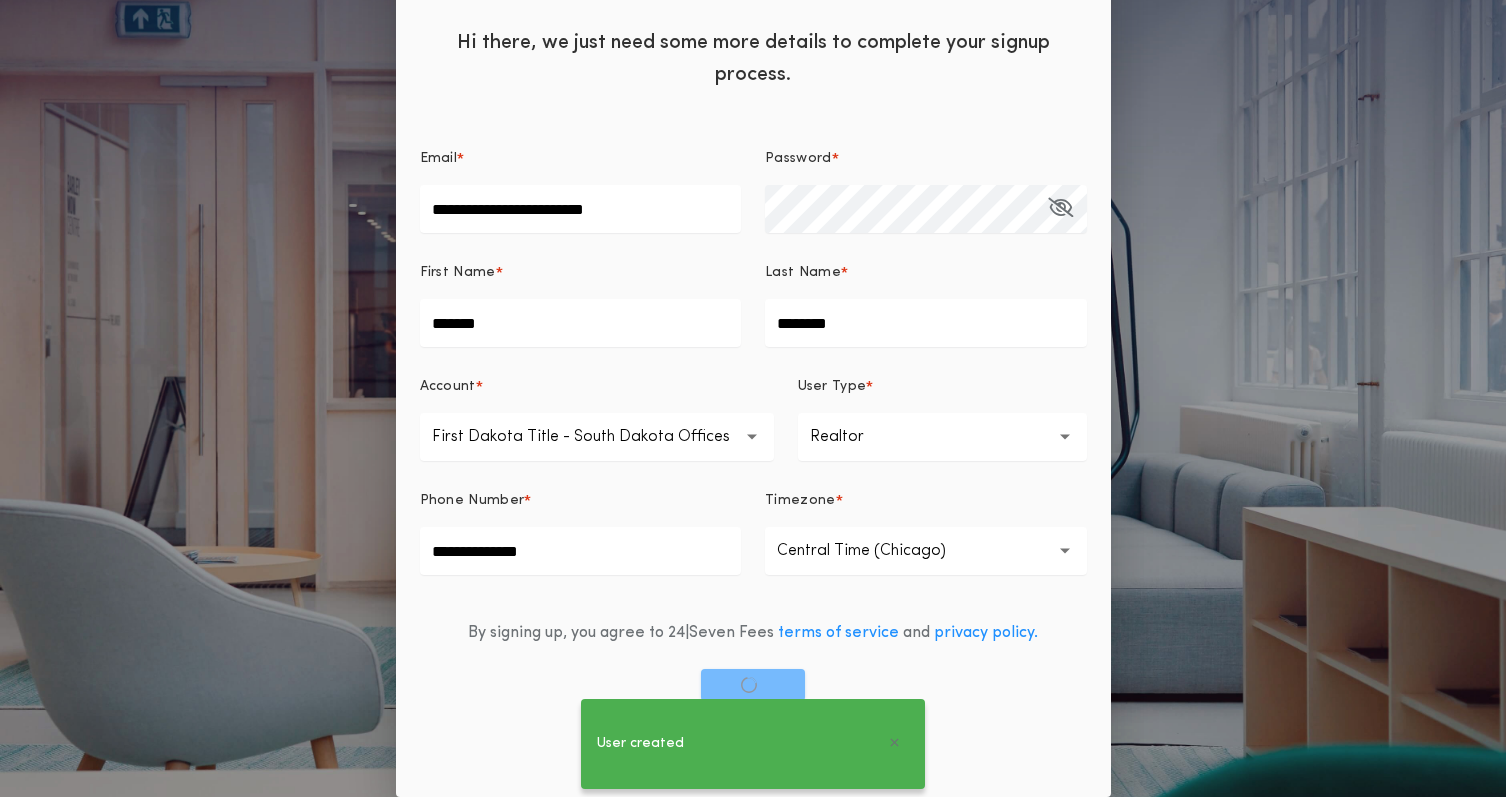 scroll, scrollTop: 0, scrollLeft: 0, axis: both 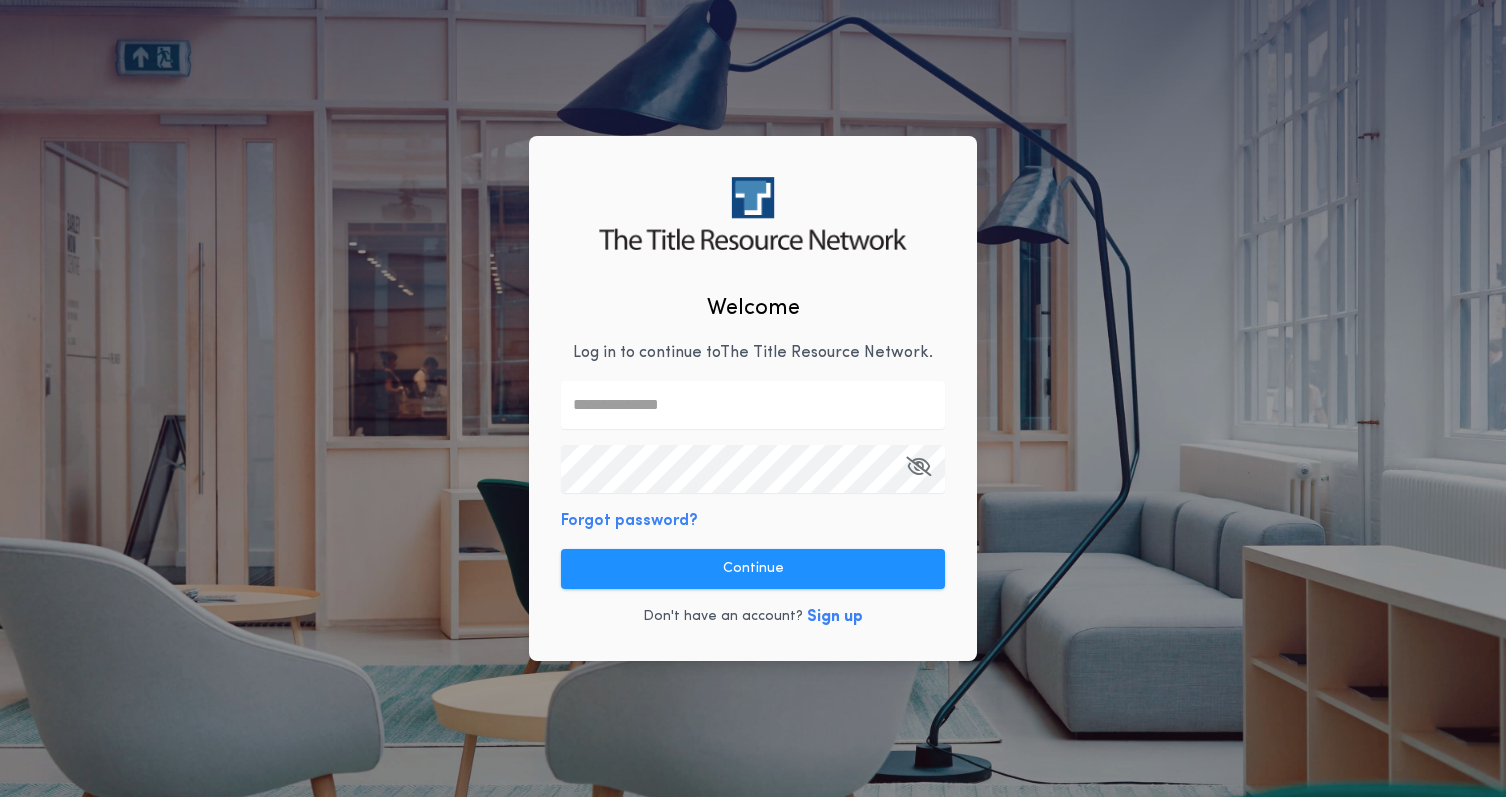 click at bounding box center [753, 405] 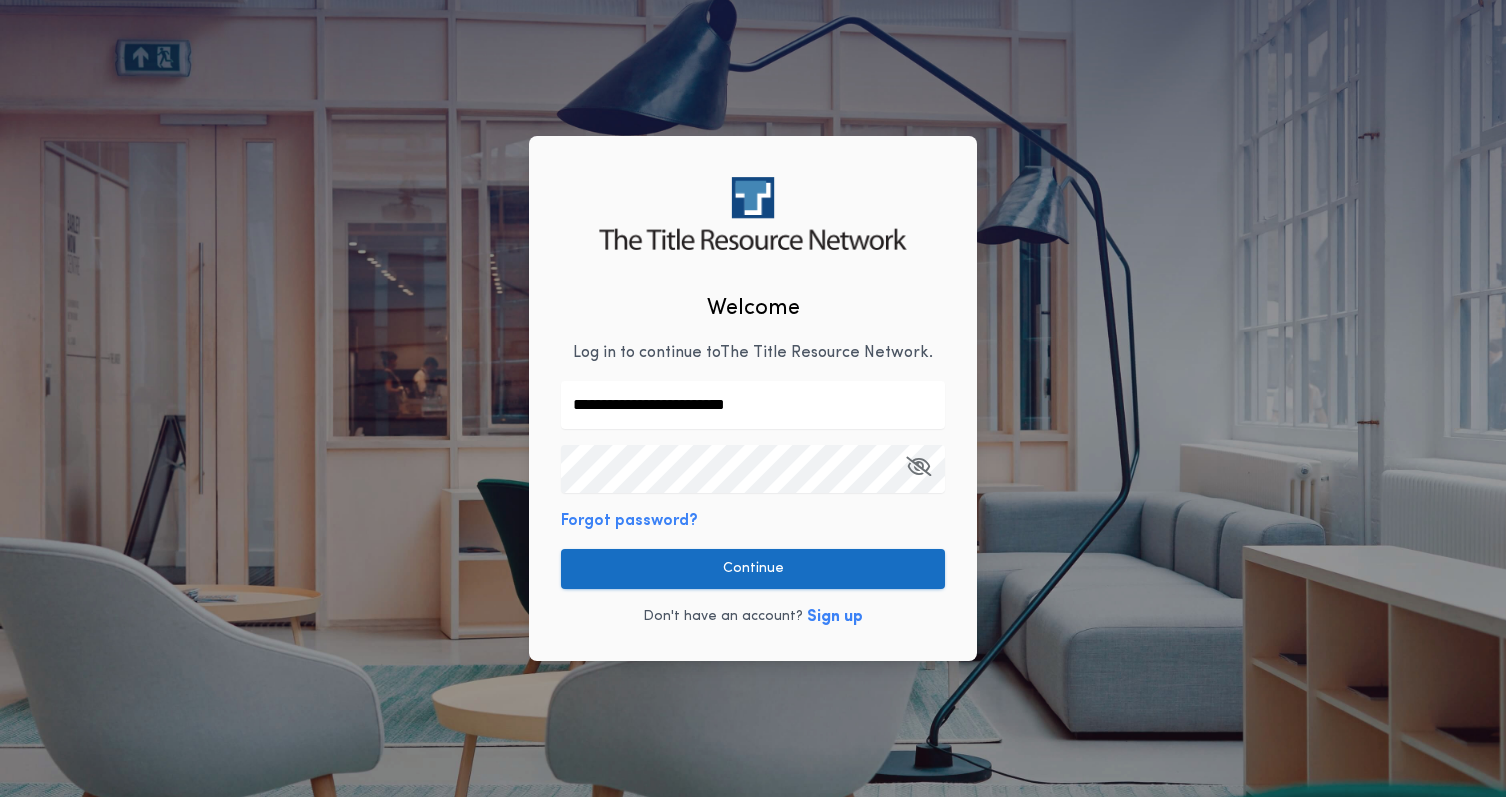 click on "Continue" at bounding box center [753, 569] 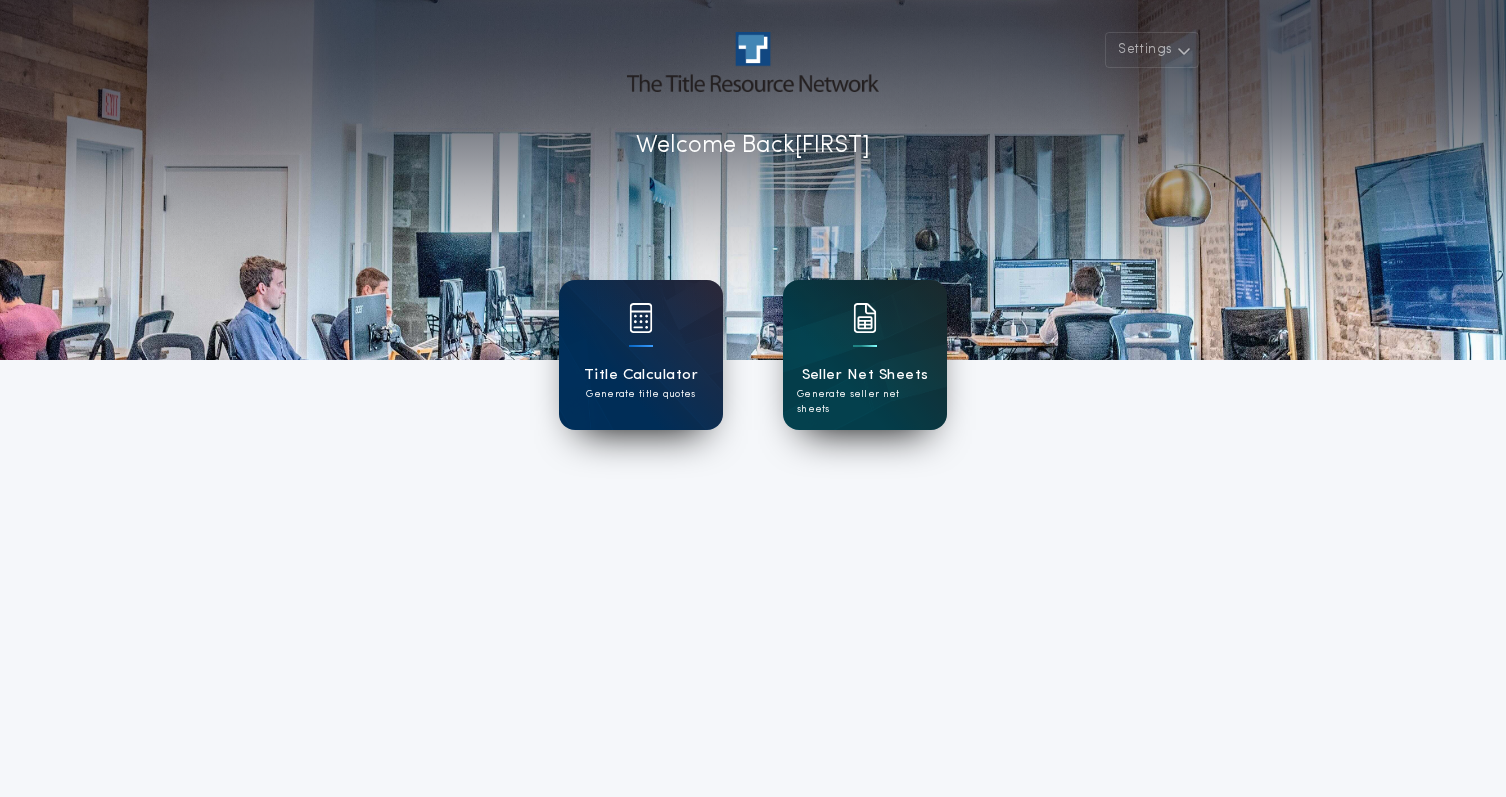 click on "Seller Net Sheets Generate seller net sheets" at bounding box center (865, 355) 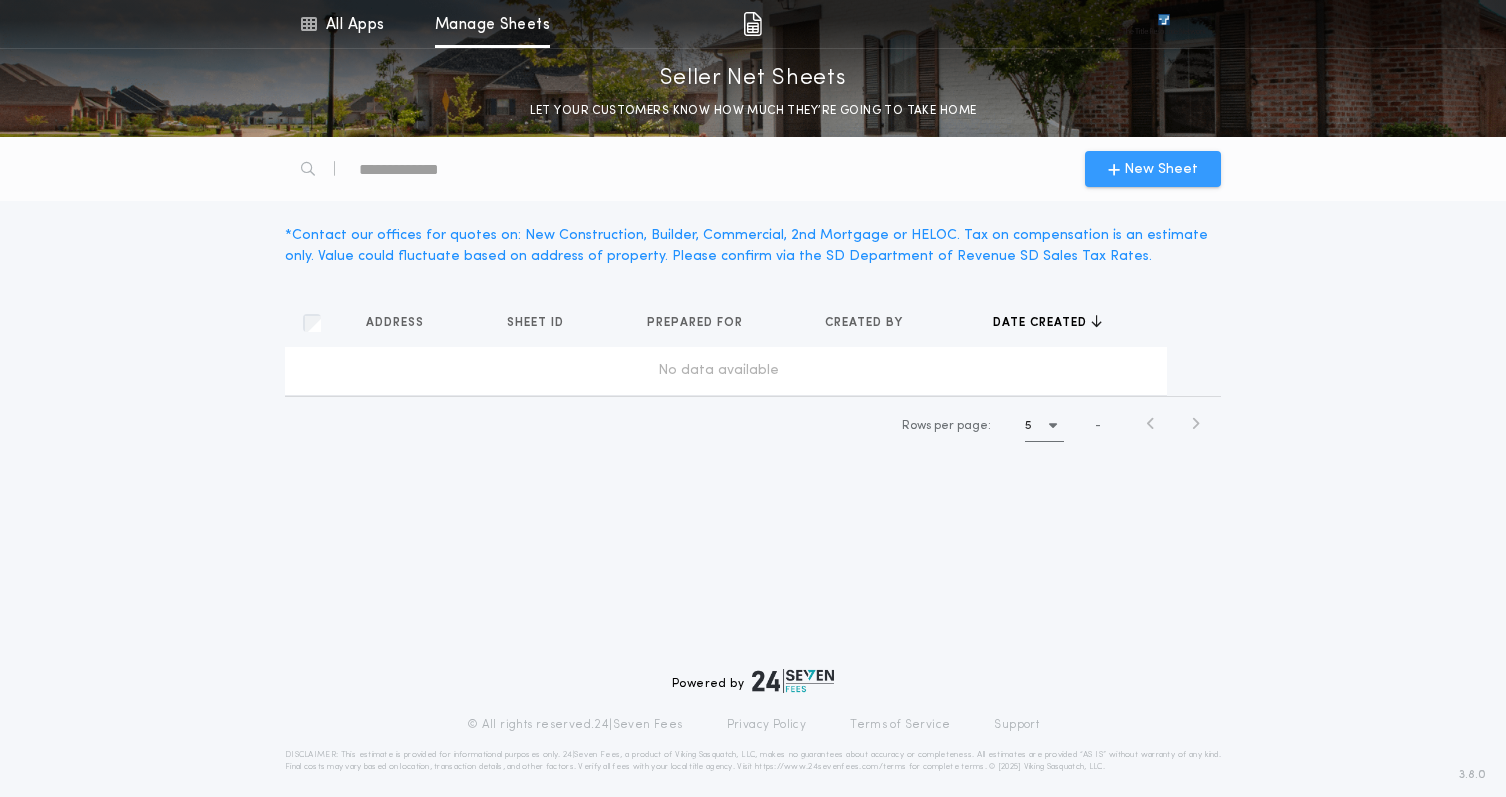 click on "New Sheet" at bounding box center [753, 169] 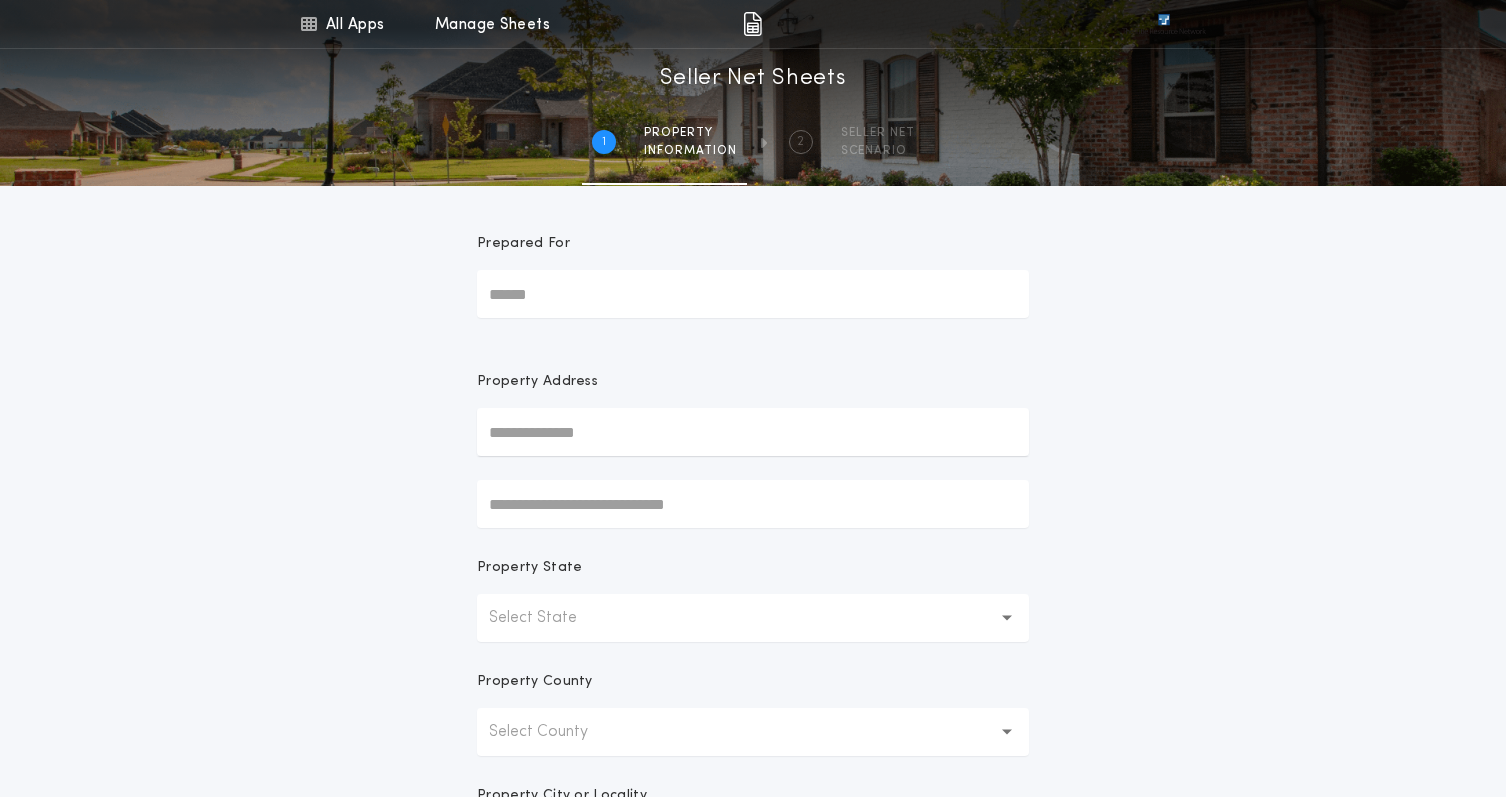 click on "Prepared For" at bounding box center [753, 294] 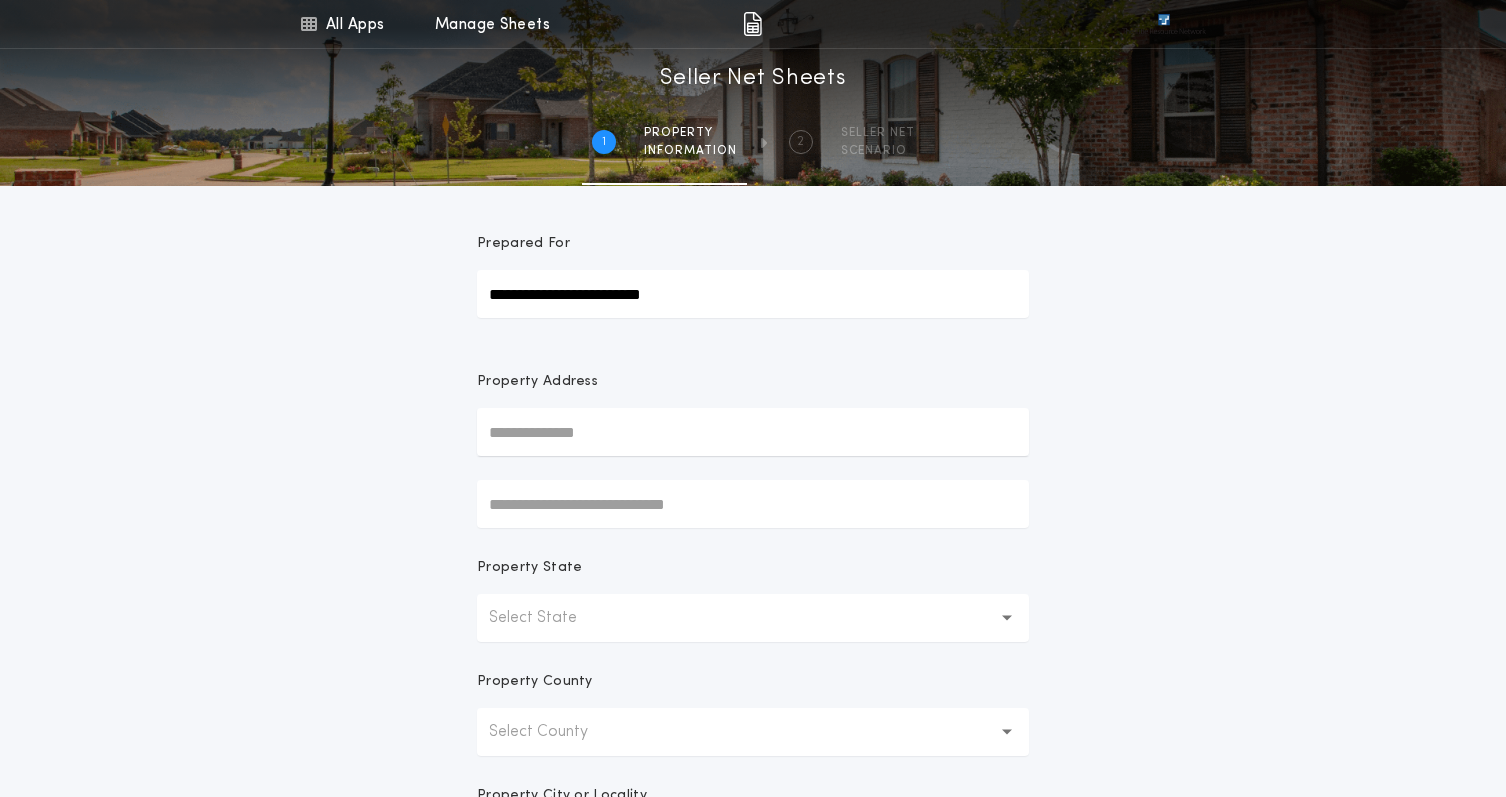 type on "**********" 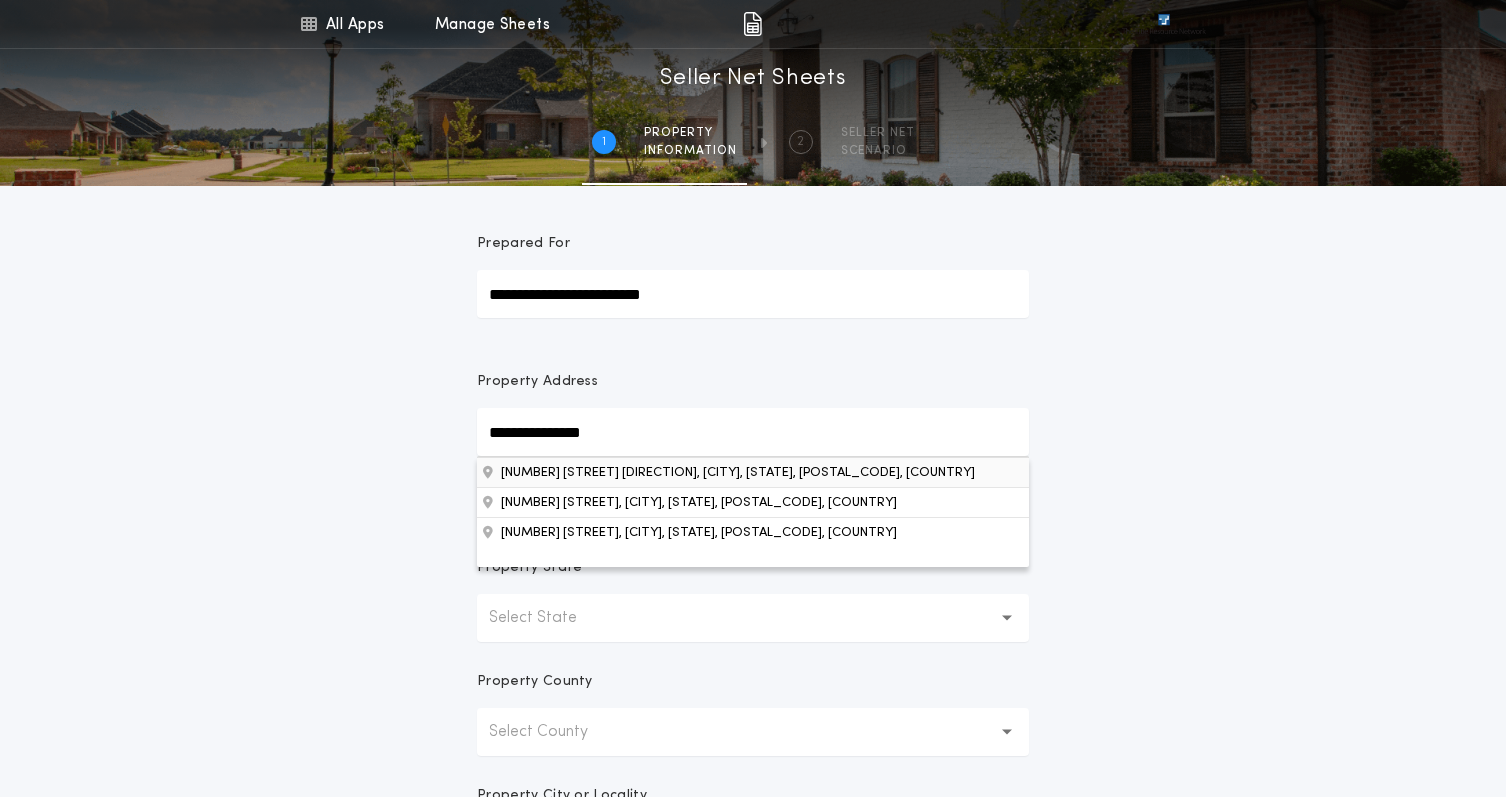 type on "**********" 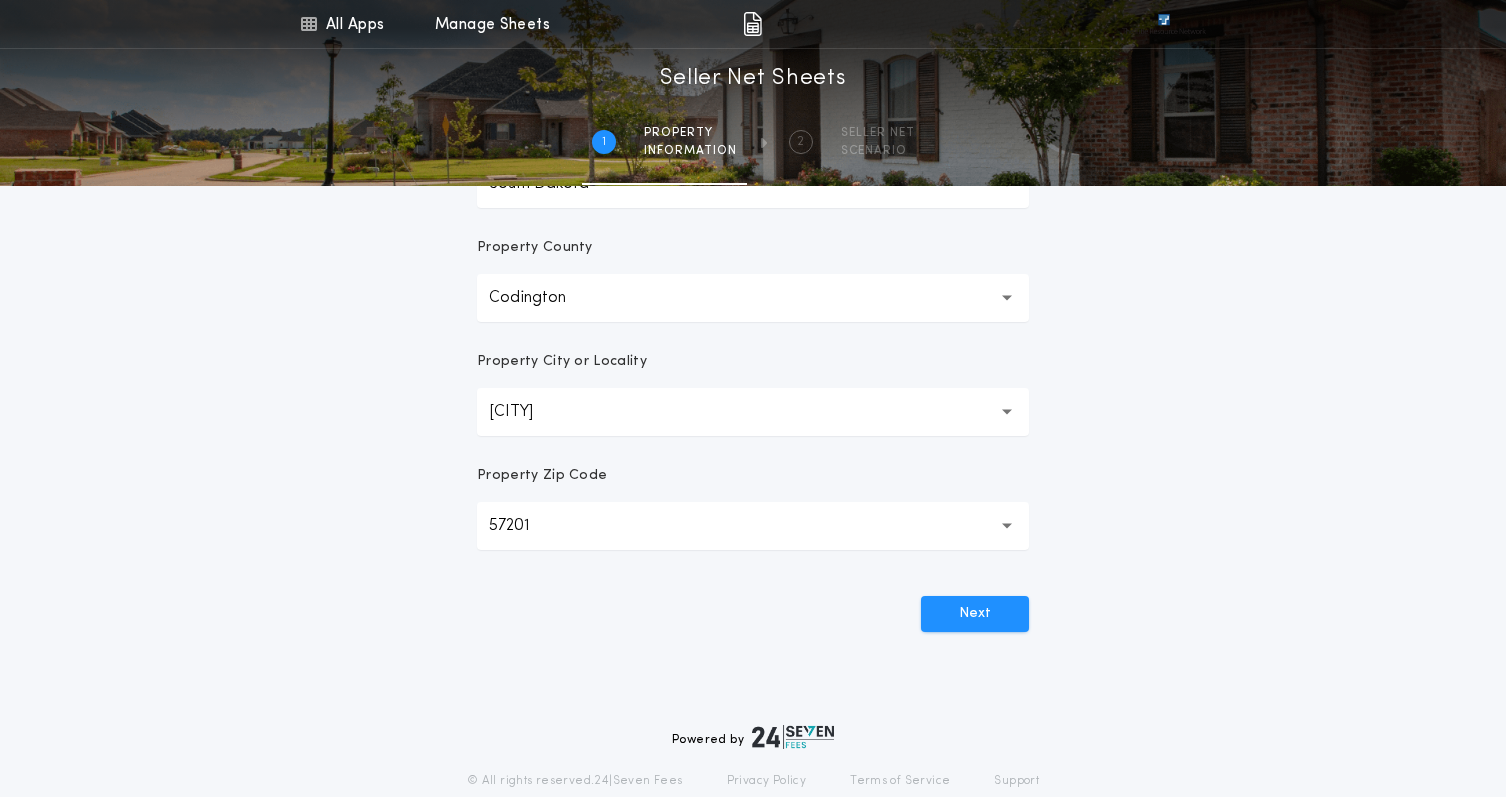 scroll, scrollTop: 505, scrollLeft: 0, axis: vertical 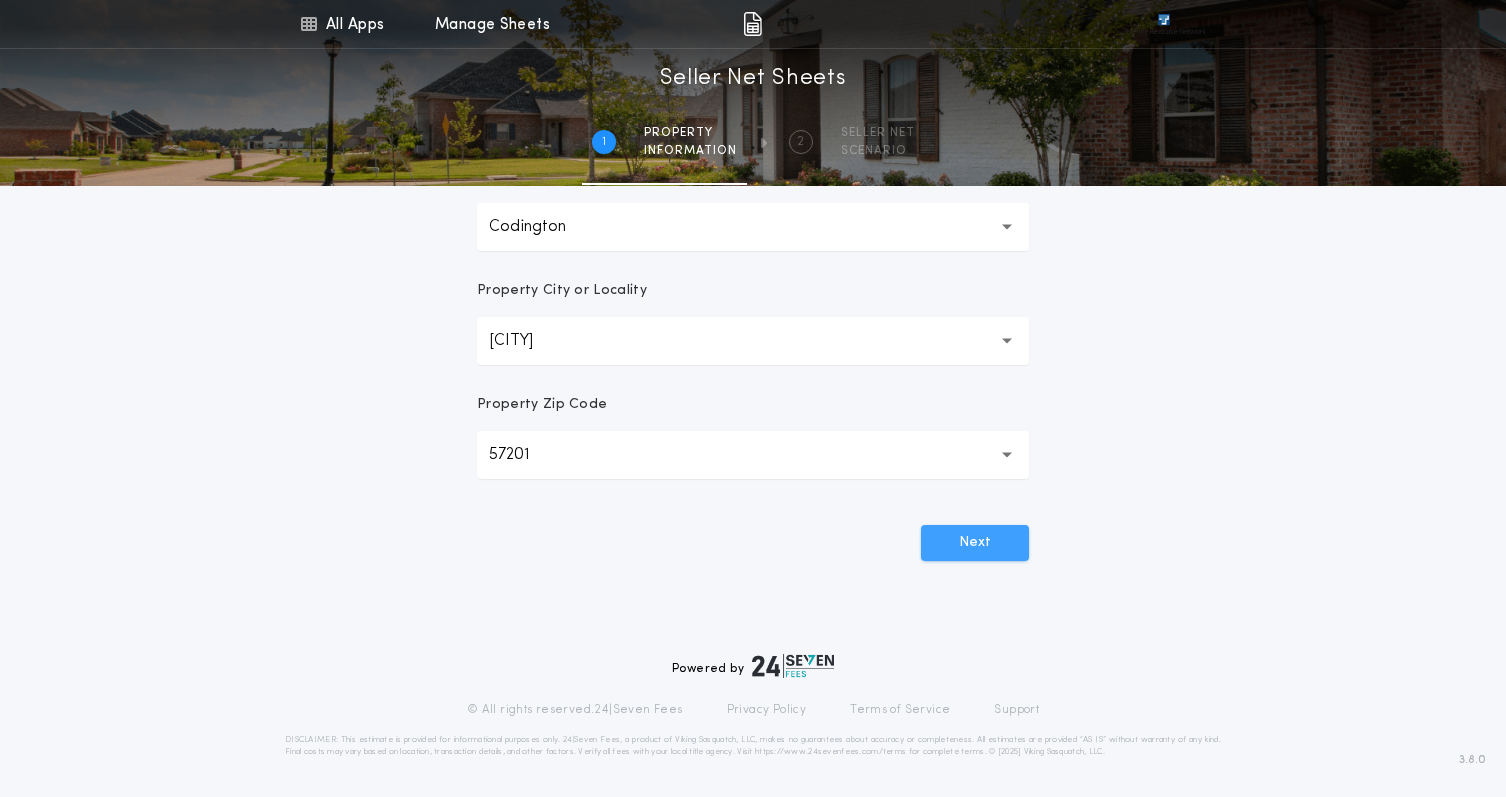 click on "Next" at bounding box center (975, 543) 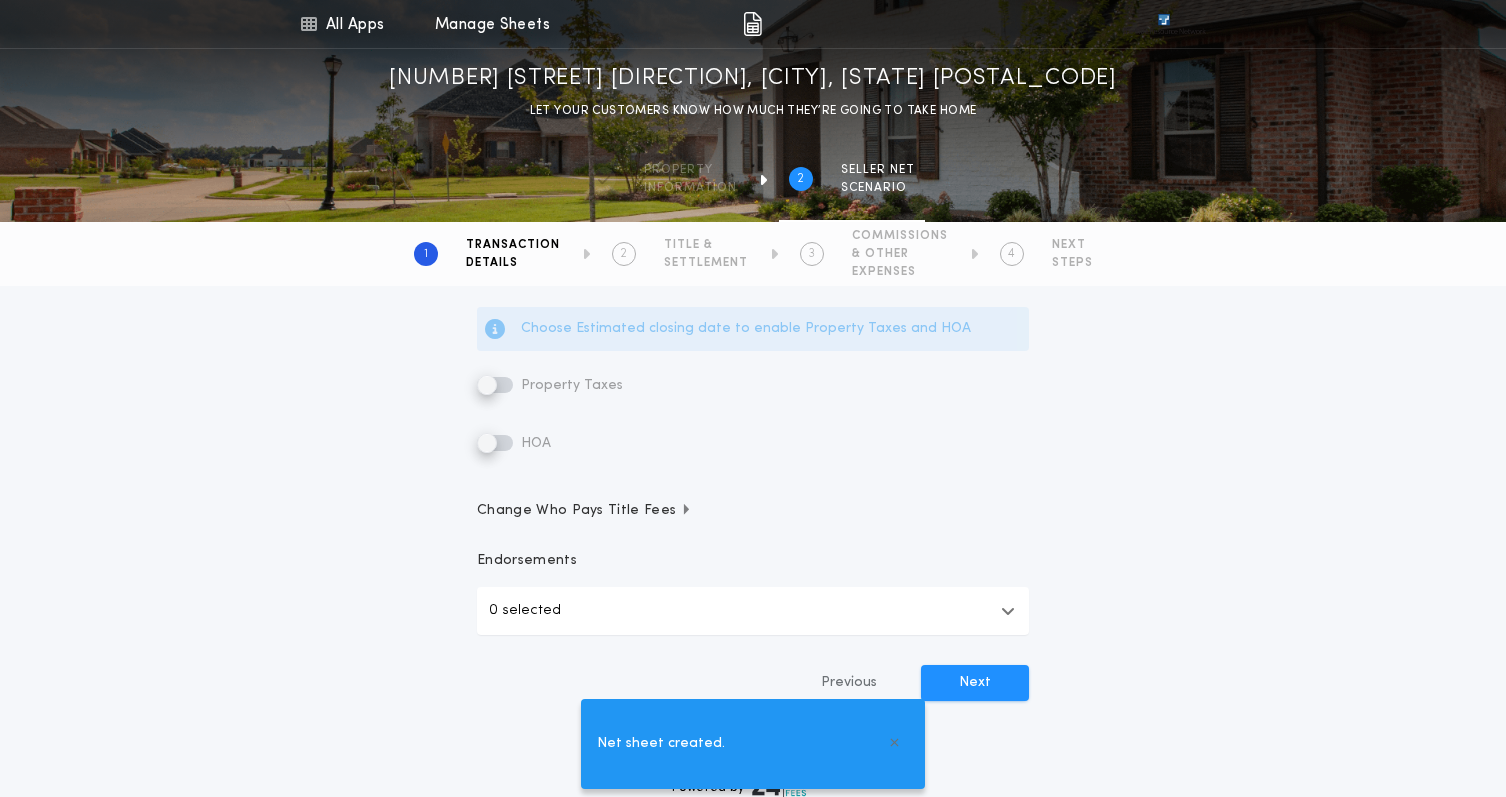 click on "Property Taxes" at bounding box center [550, 385] 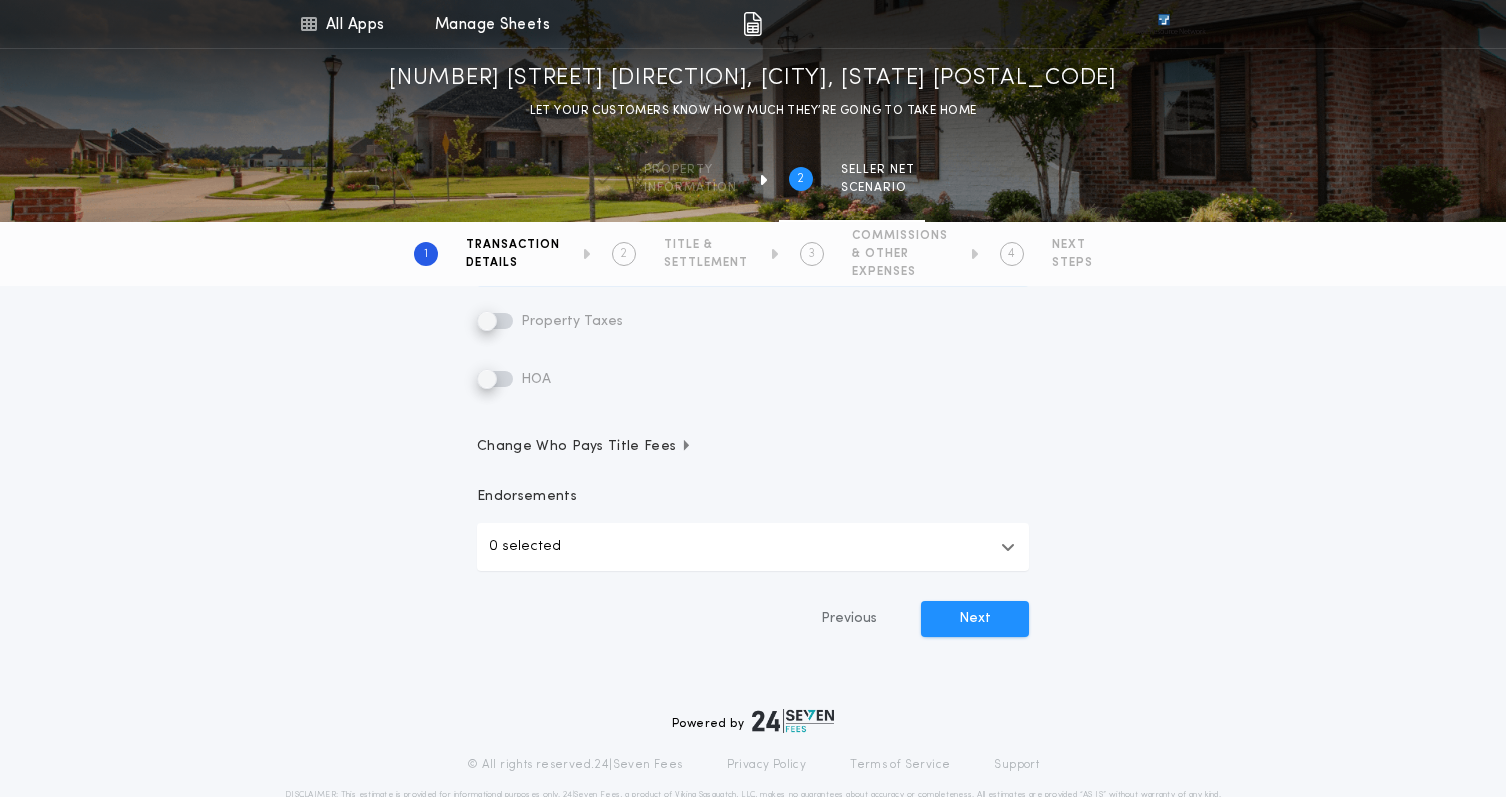 scroll, scrollTop: 582, scrollLeft: 0, axis: vertical 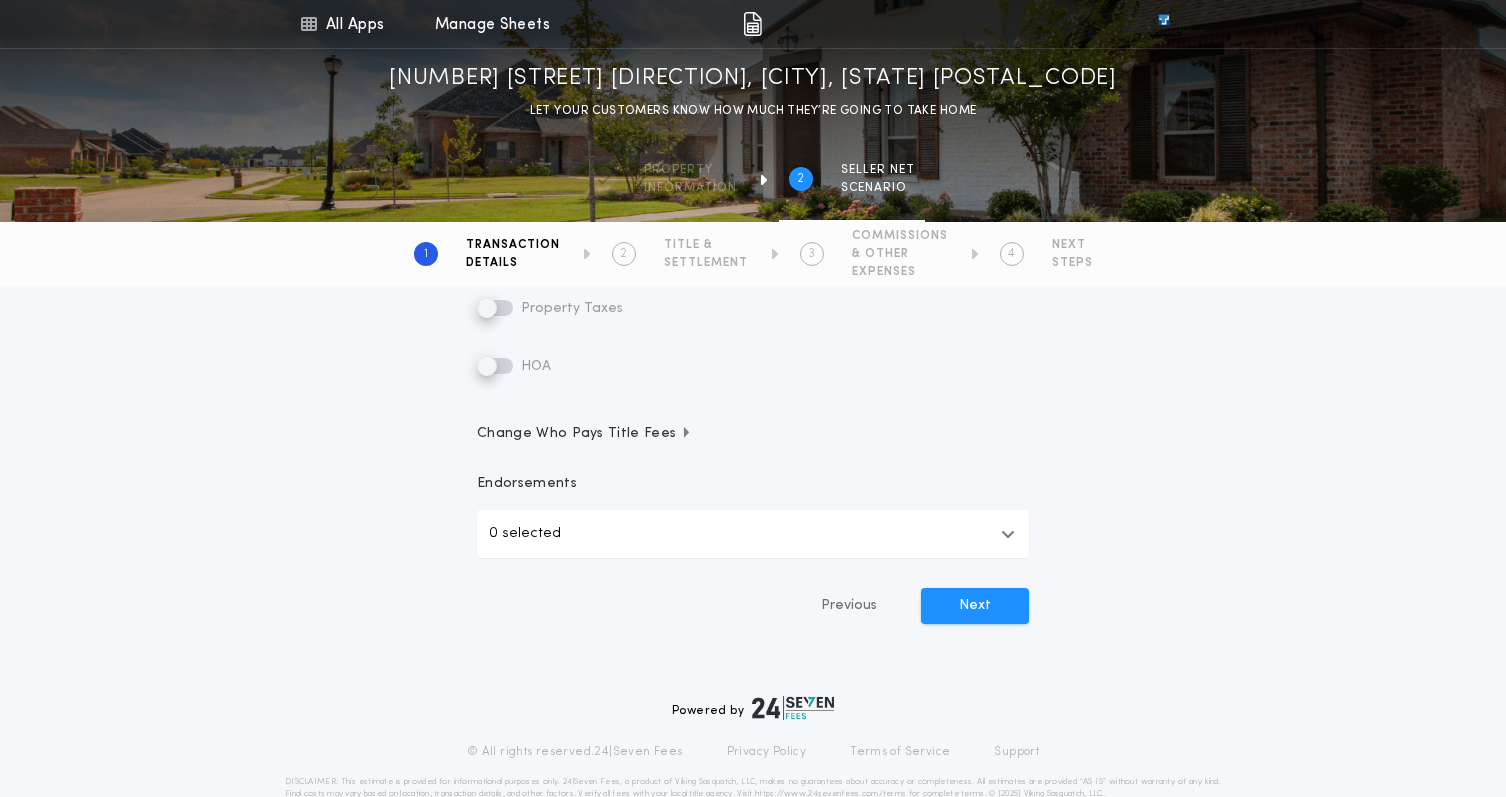 click on "0 selected" at bounding box center (753, 534) 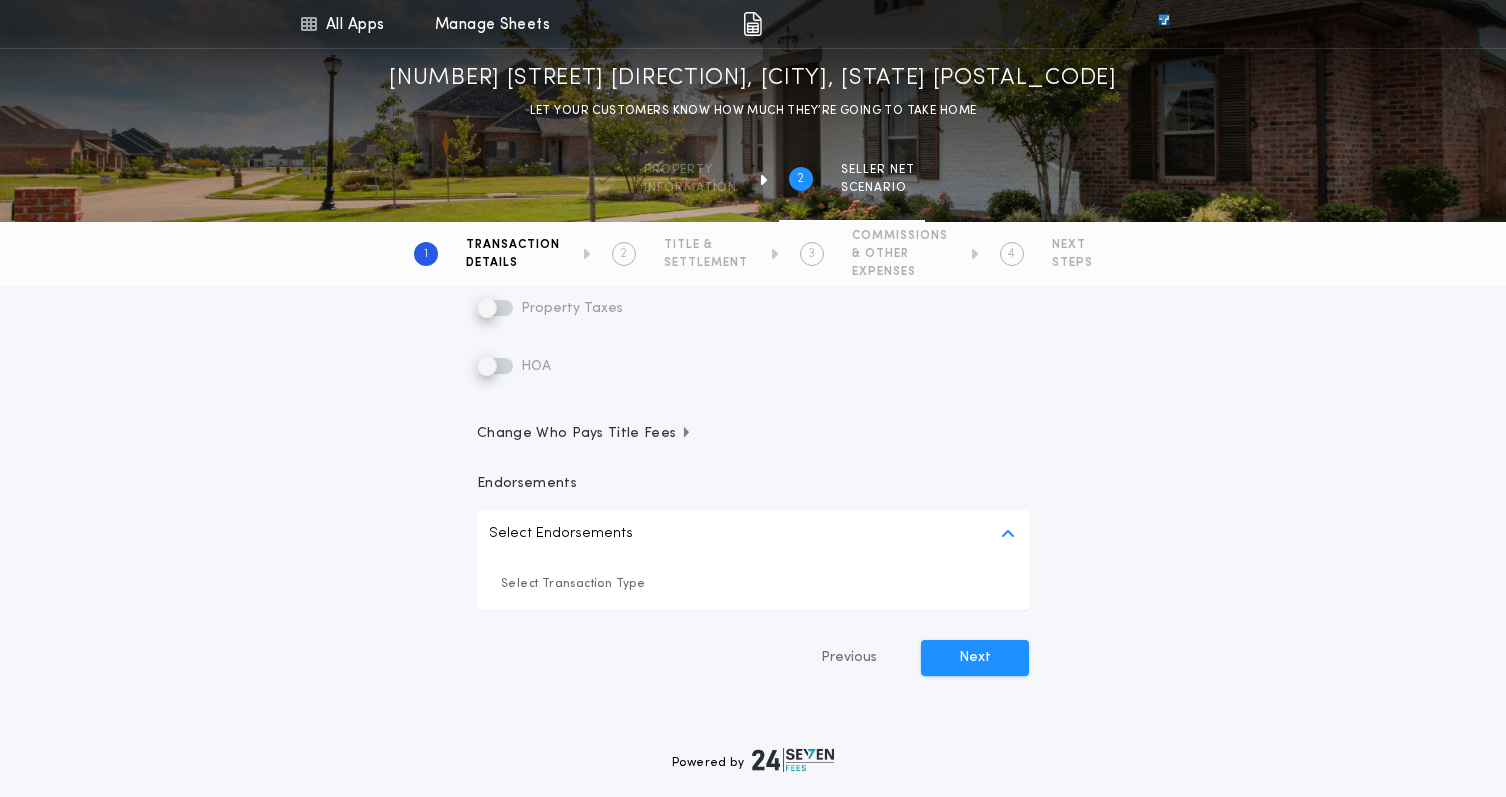 click on "Select Transaction Type" at bounding box center (753, 584) 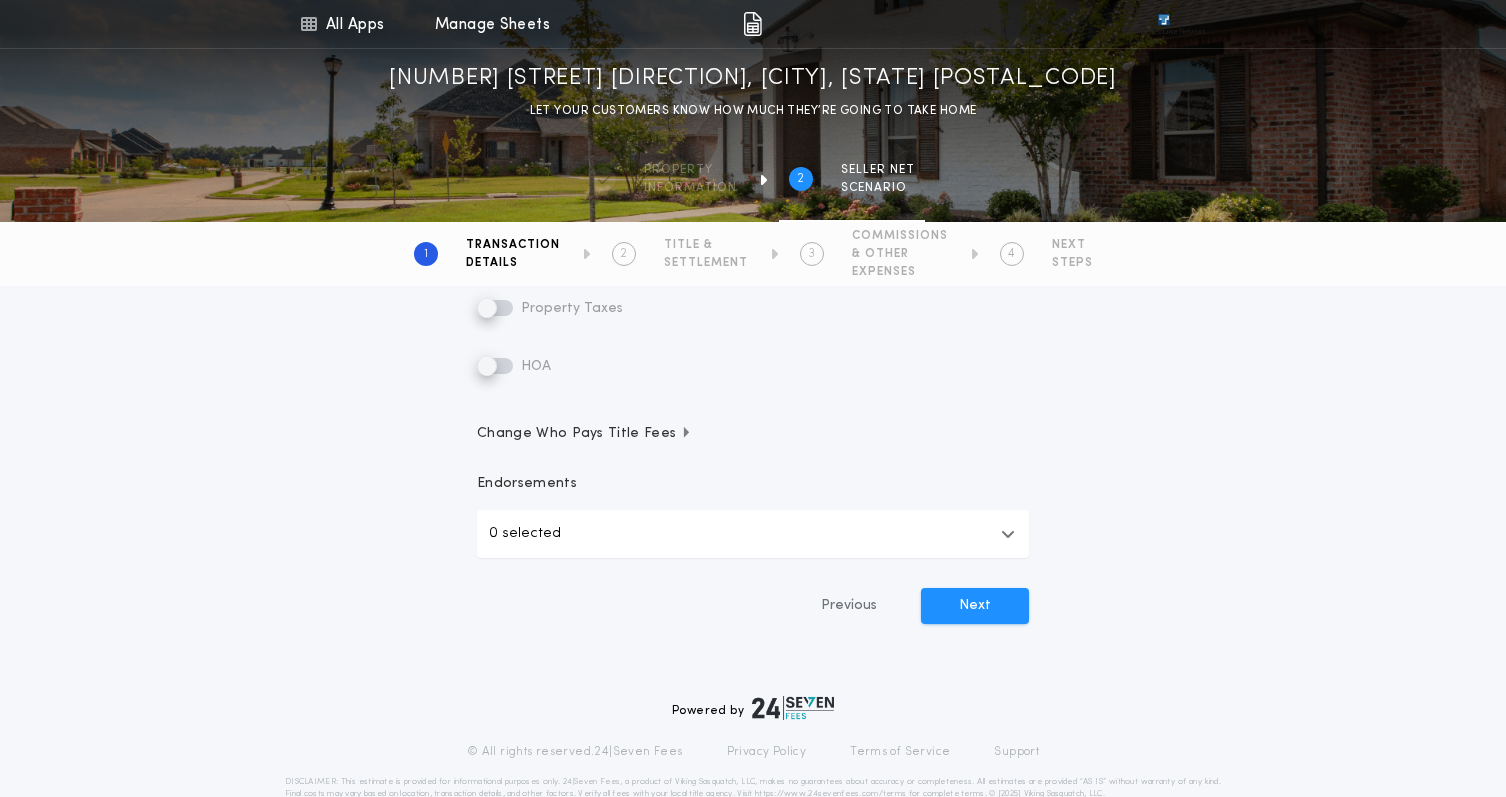 click on "Change Who Pays Title Fees" at bounding box center (584, 434) 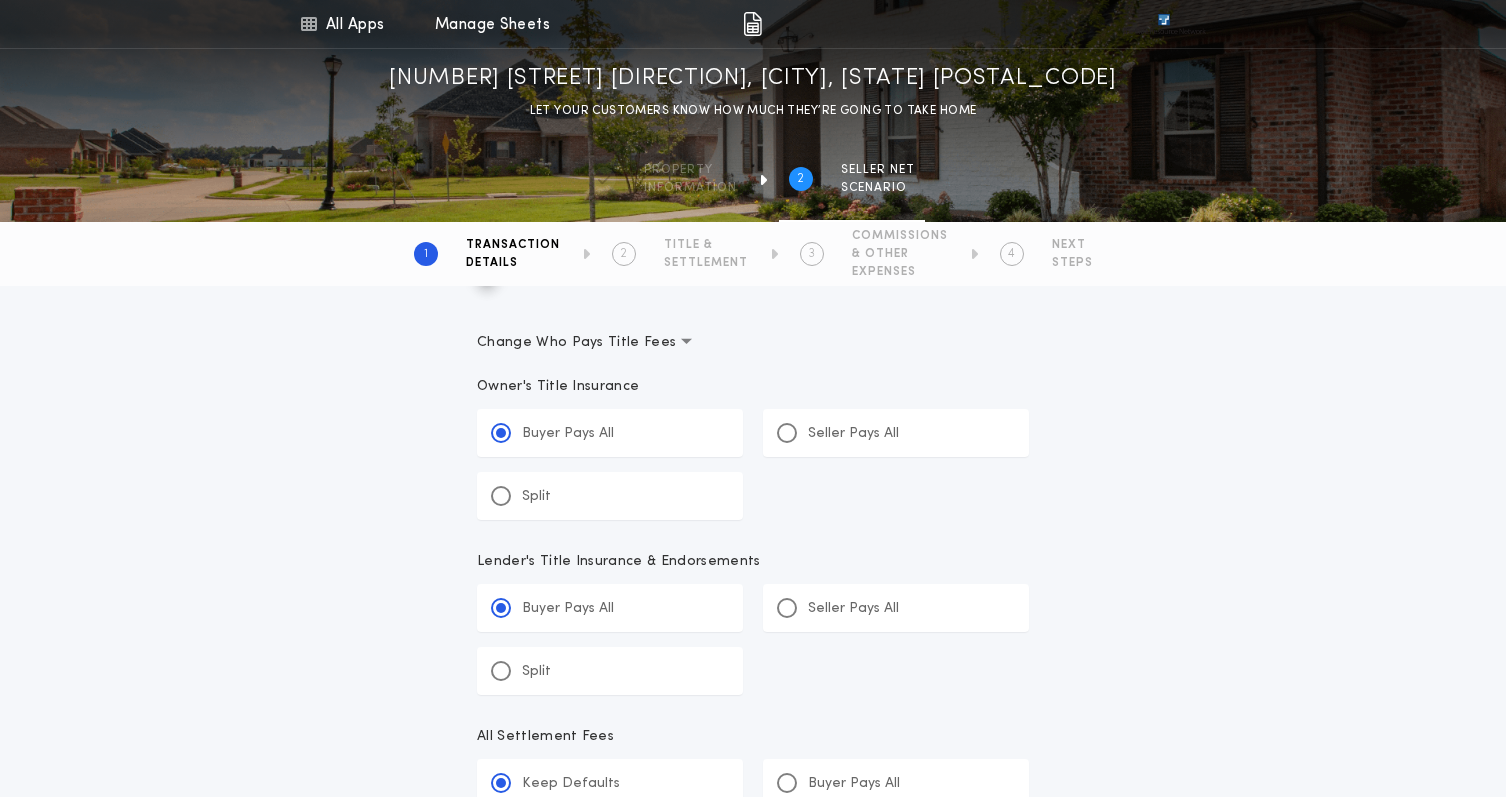 scroll, scrollTop: 685, scrollLeft: 0, axis: vertical 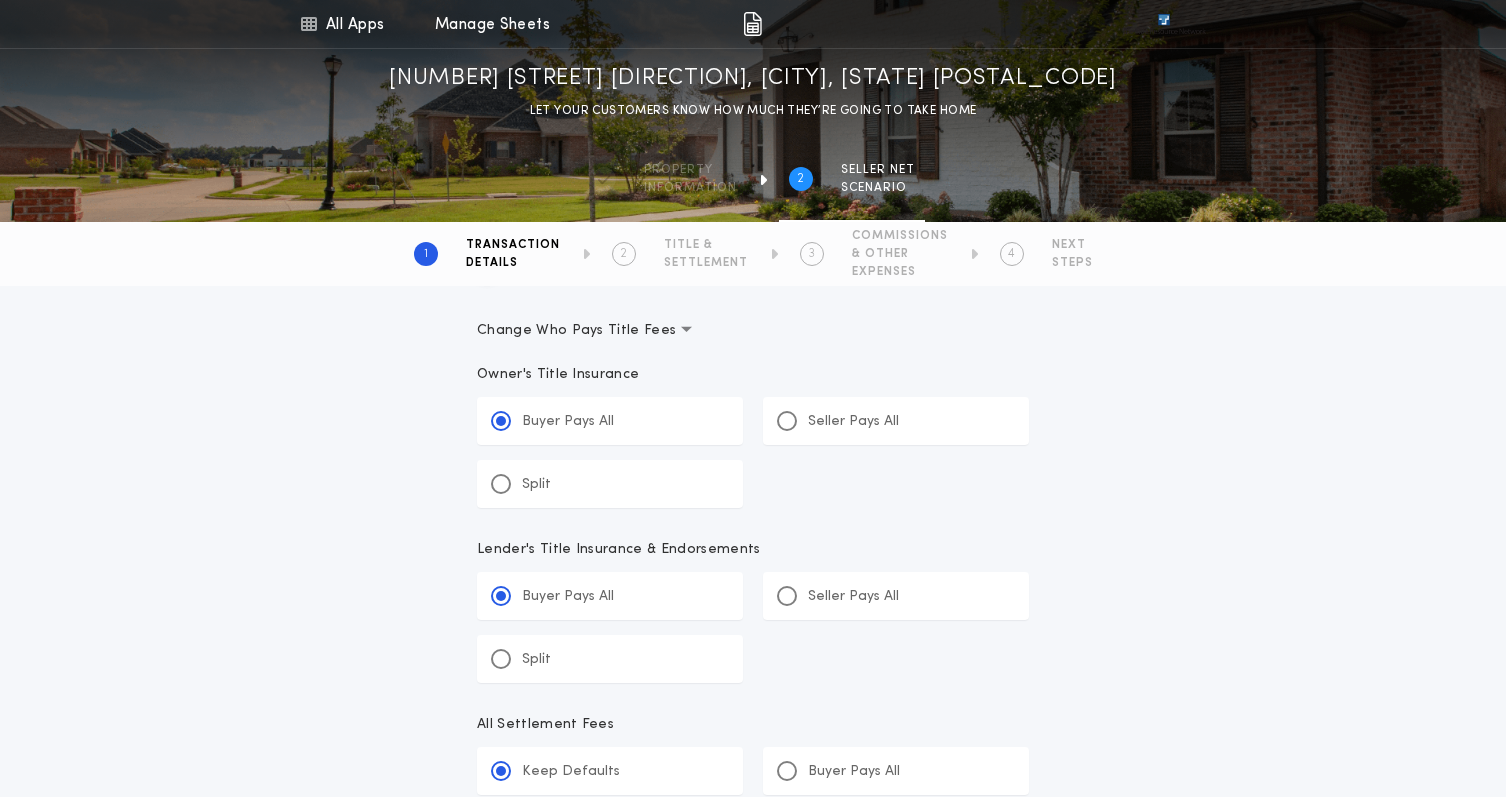click on "Transaction Type Purchase W/ Loan Cash Sale Price Existing Loan Payoff Estimated Closing Date Choose Estimated closing date to enable Property Taxes and HOA   Property Taxes   HOA Change Who Pays Title Fees   Owner's Title Insurance ***** Buyer Pays All Seller Pays All Split Lender's Title Insurance & Endorsements ***** Buyer Pays All Seller Pays All Split All Settlement Fees ******* Keep Defaults Buyer Pays All Seller Pays All Recording Fees & Transfer Taxes ******* Keep Defaults Buyer Pays All Seller Pays All Split Endorsements 0 selected Previous  Next" at bounding box center [753, 450] 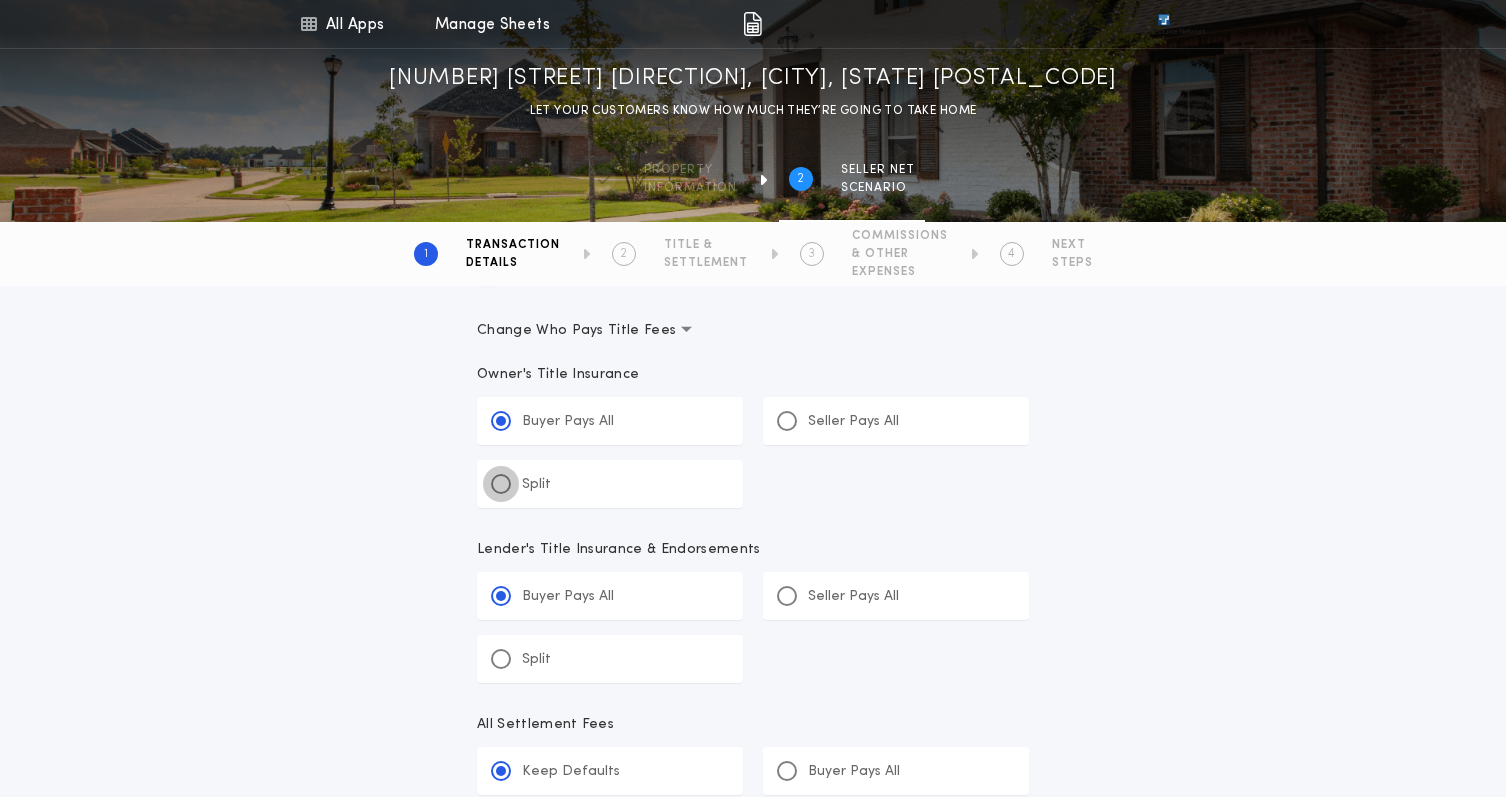 click at bounding box center (501, 484) 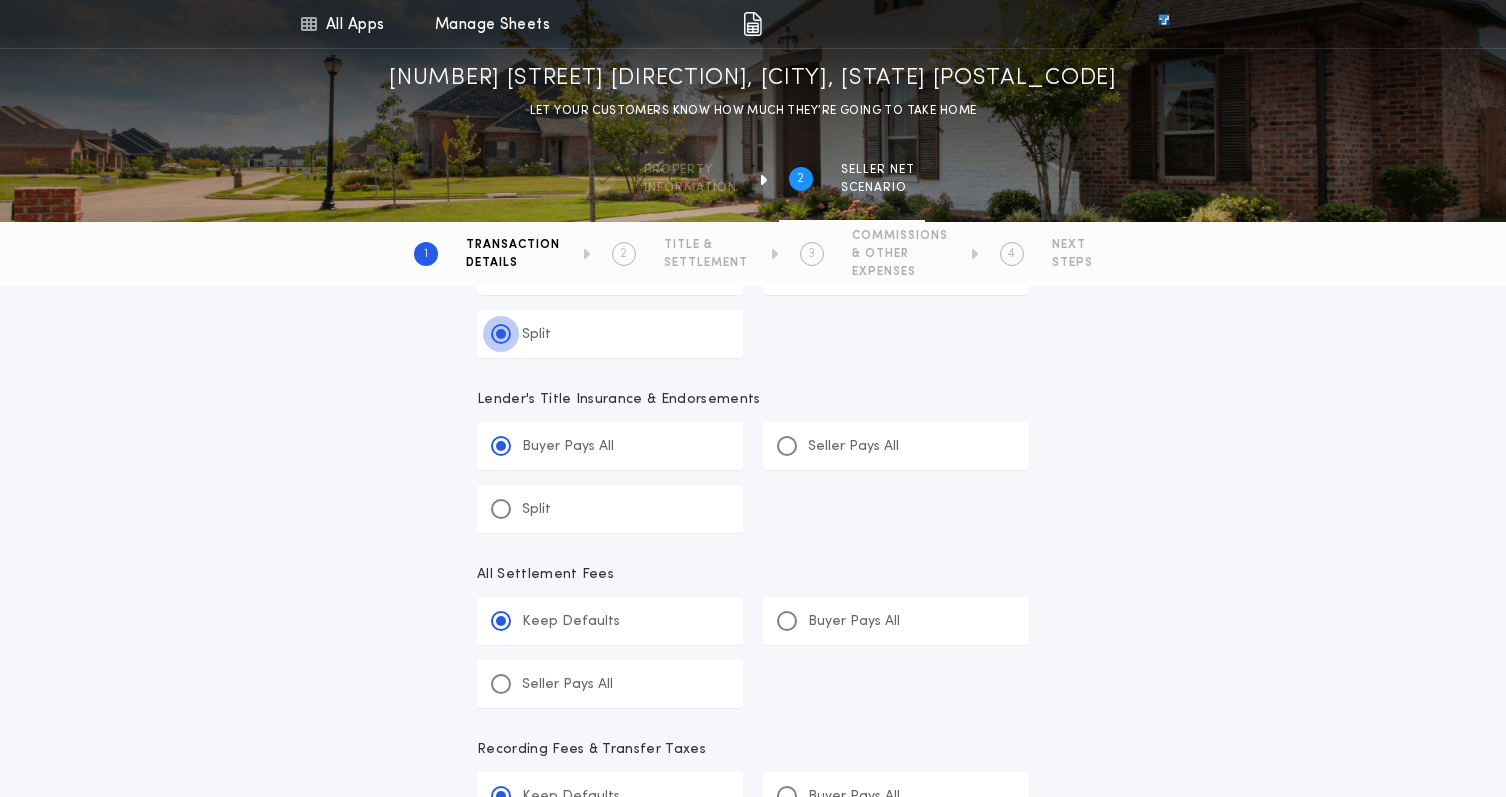 scroll, scrollTop: 871, scrollLeft: 0, axis: vertical 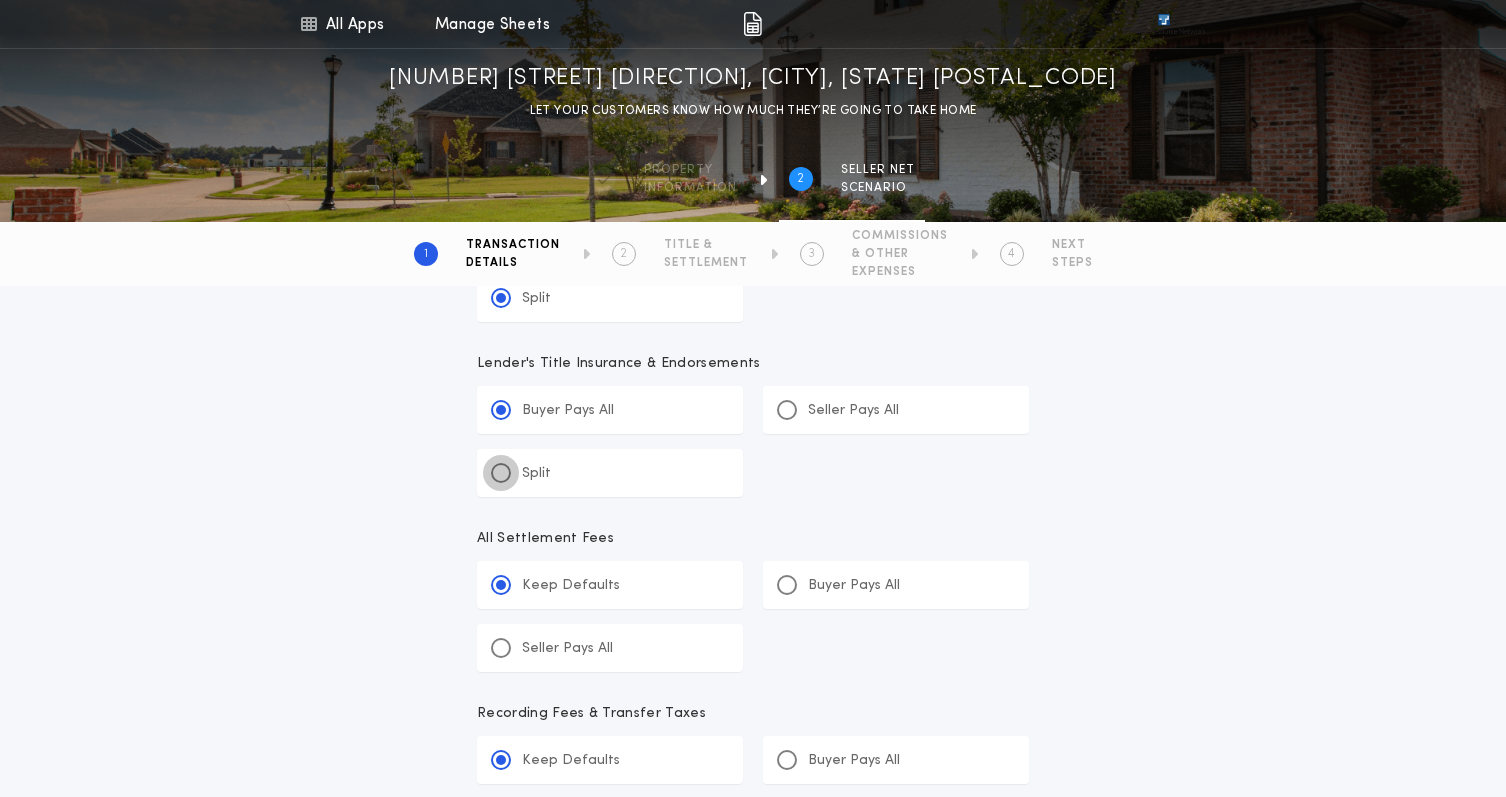 click at bounding box center (501, 473) 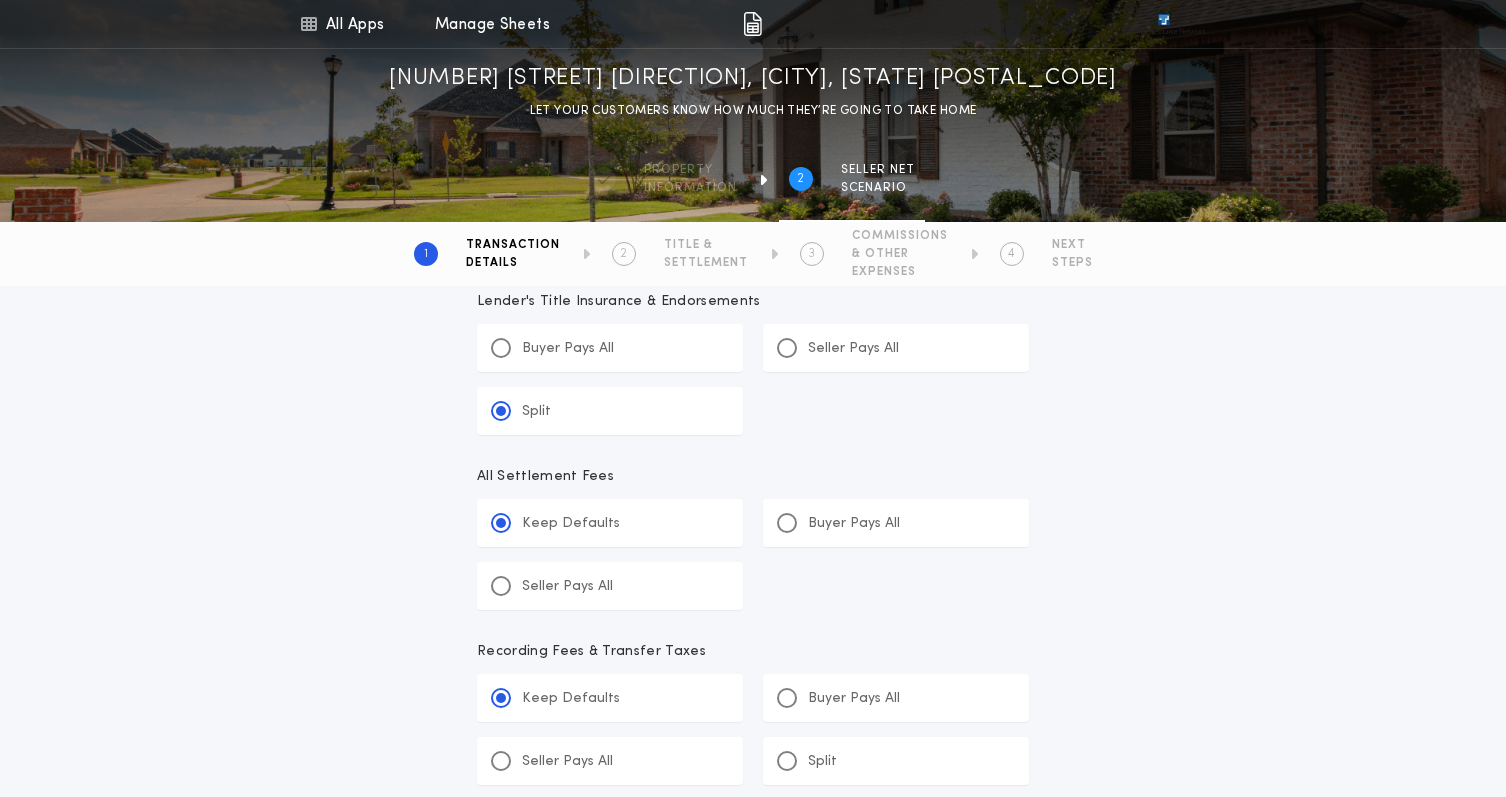 scroll, scrollTop: 935, scrollLeft: 0, axis: vertical 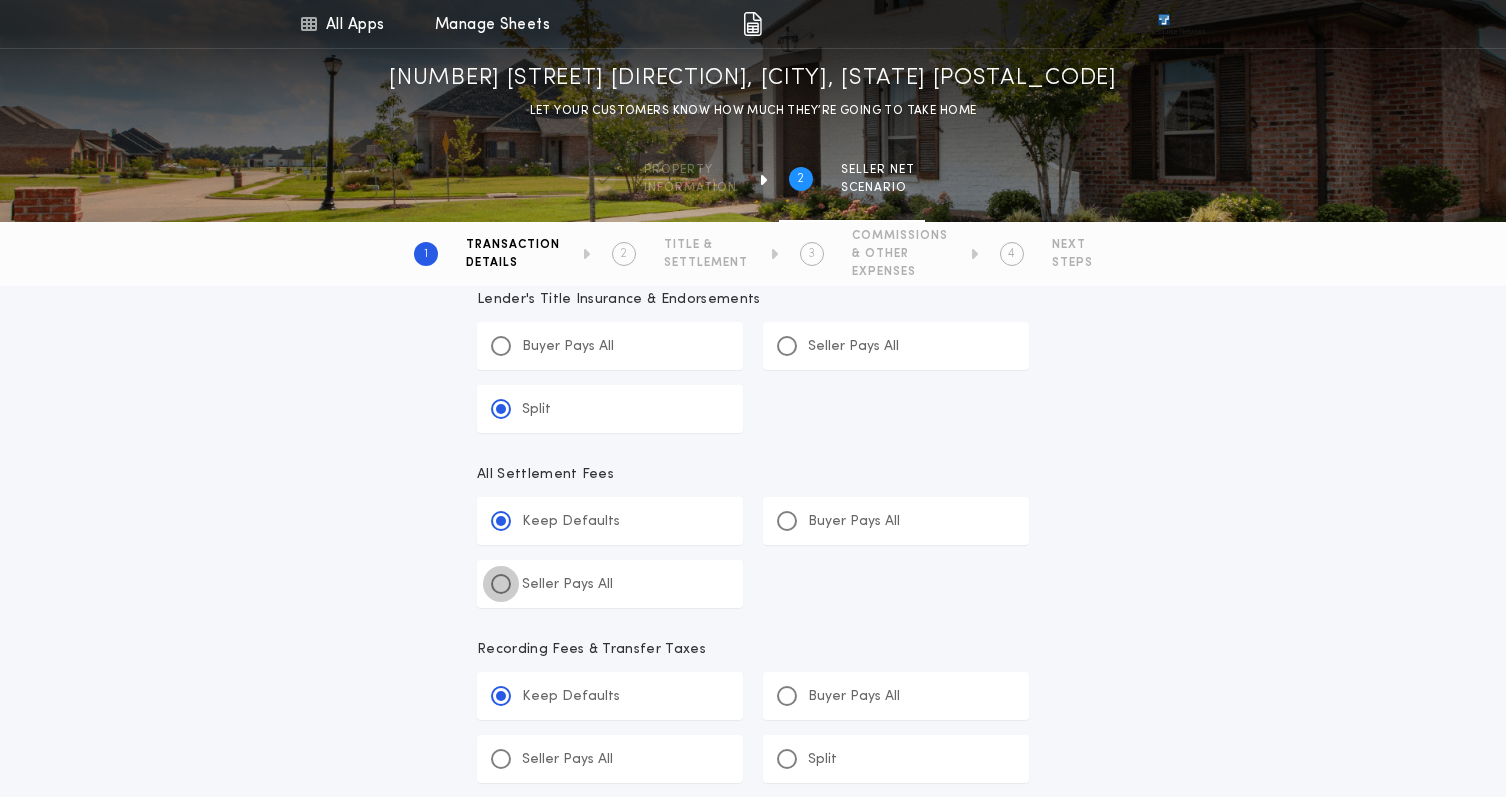 click at bounding box center [501, 584] 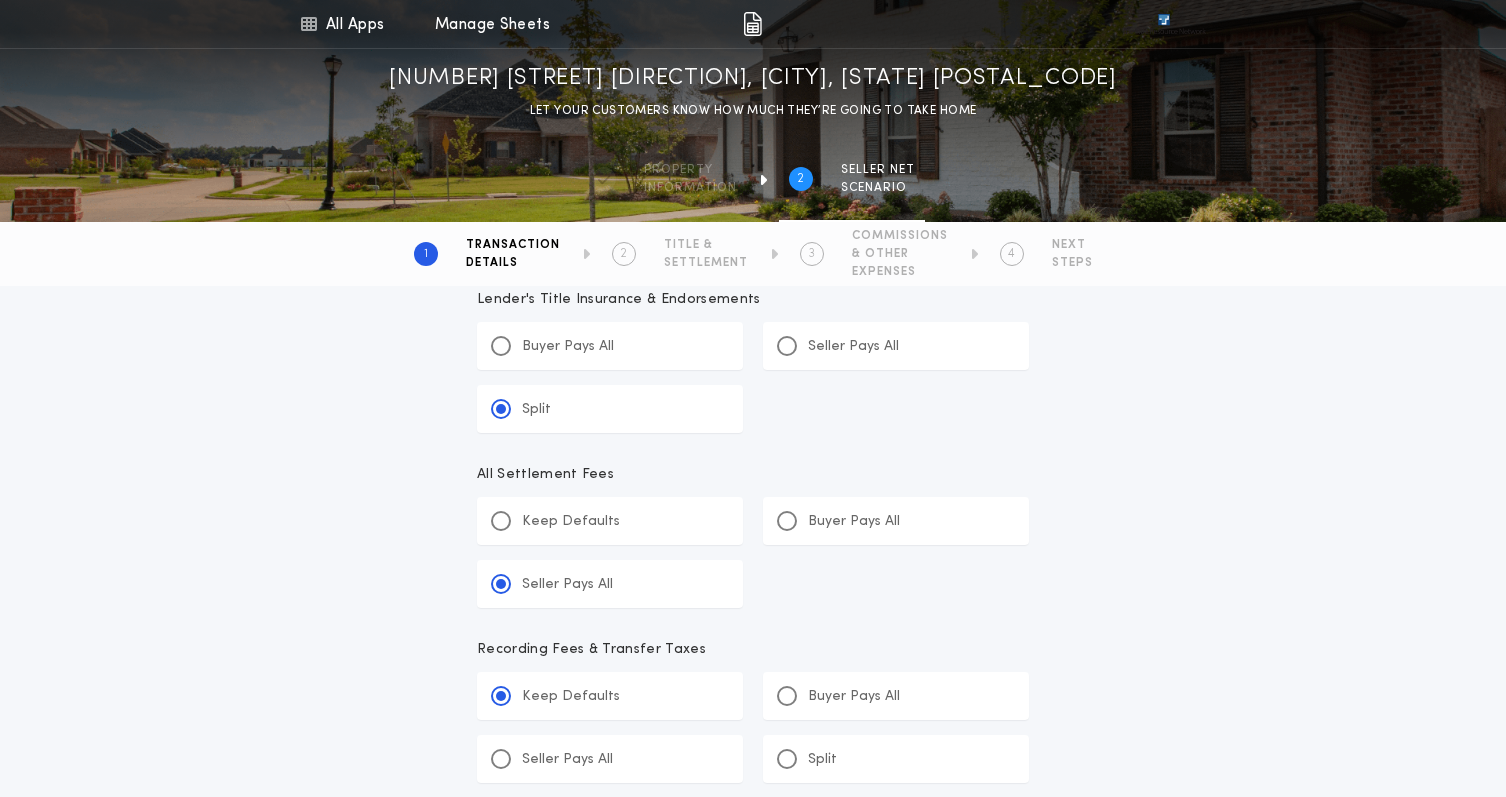 click on "Keep Defaults" at bounding box center [555, 521] 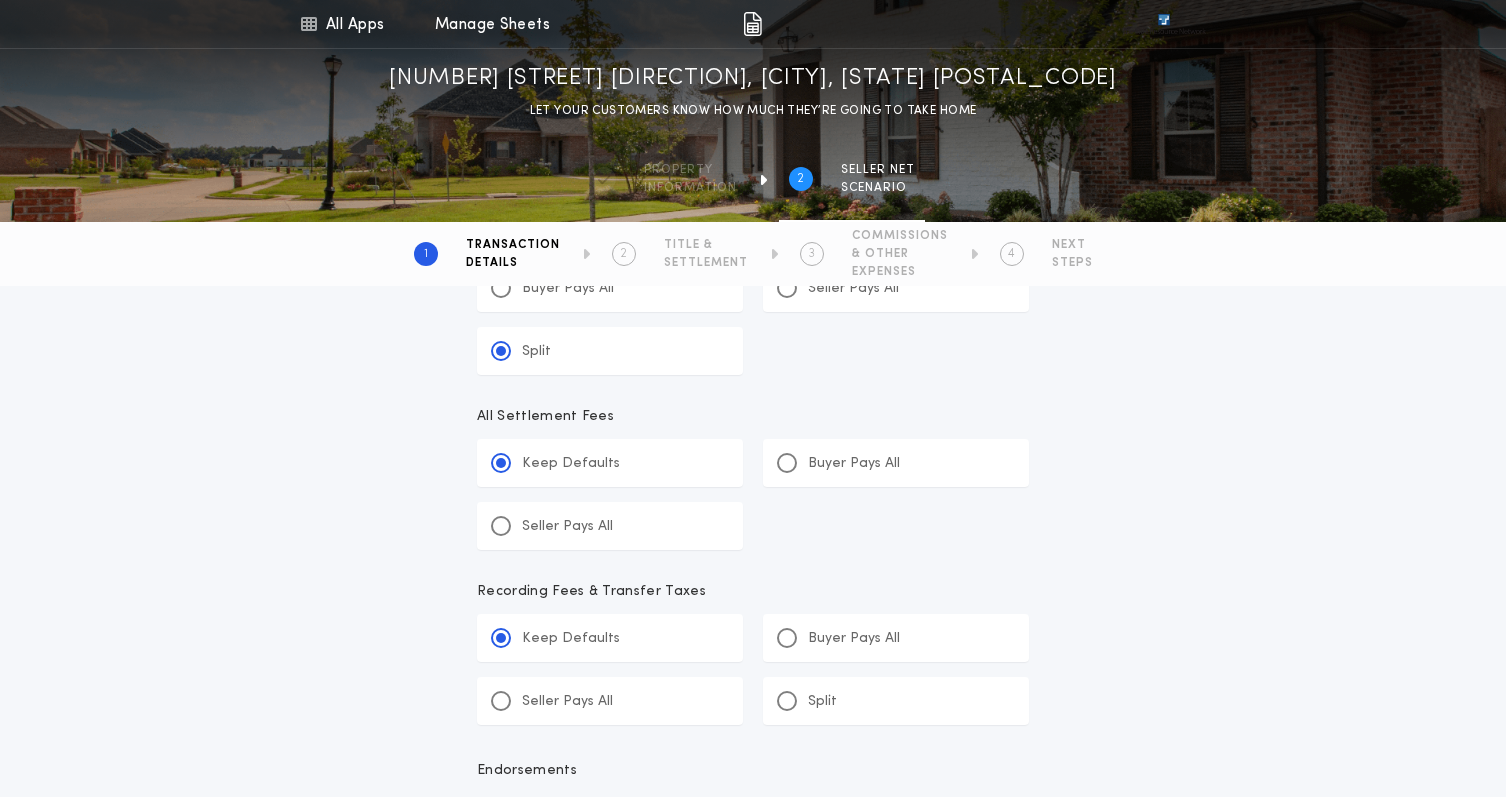 scroll, scrollTop: 986, scrollLeft: 0, axis: vertical 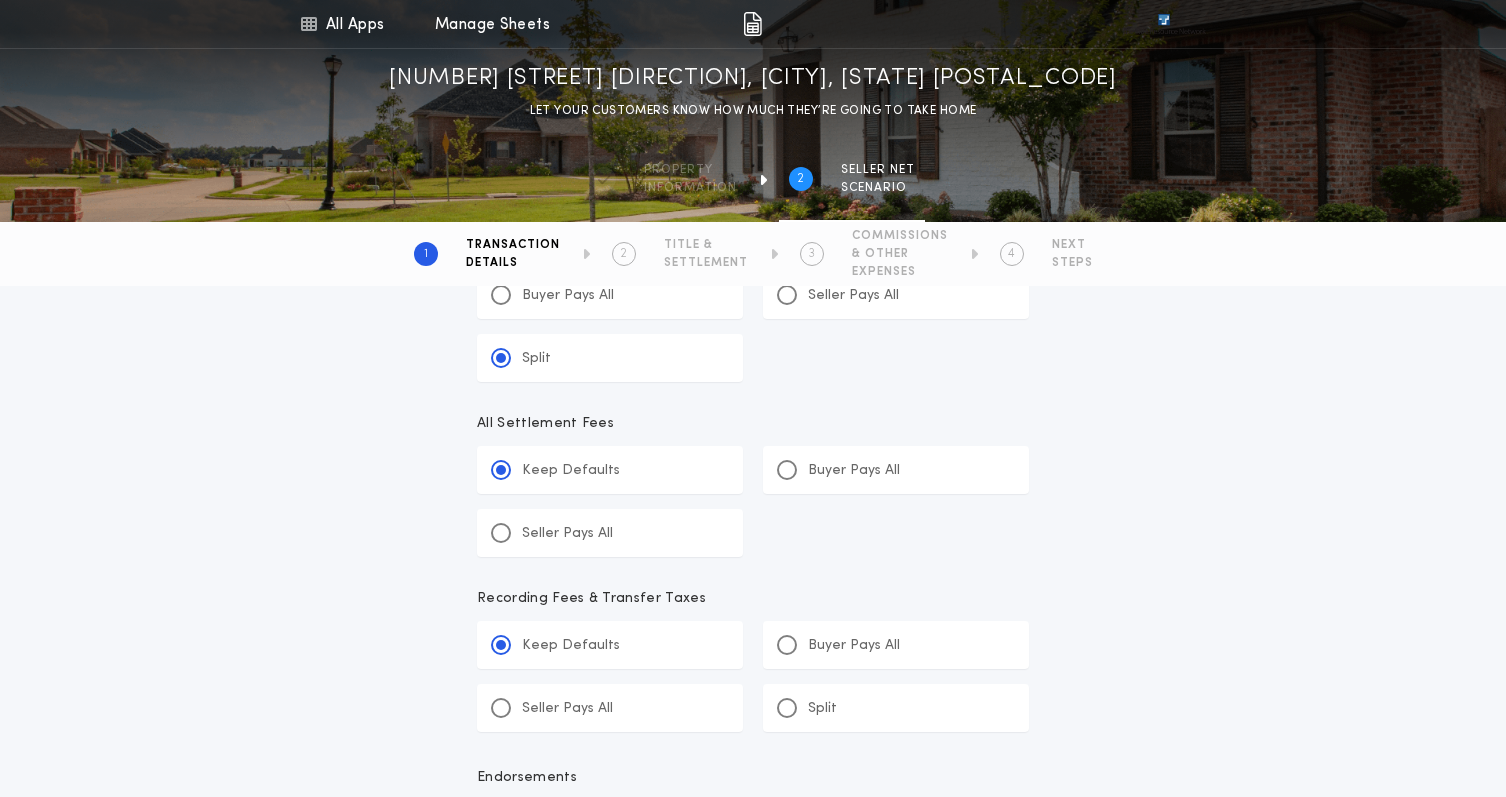 click on "Split" at bounding box center [807, 708] 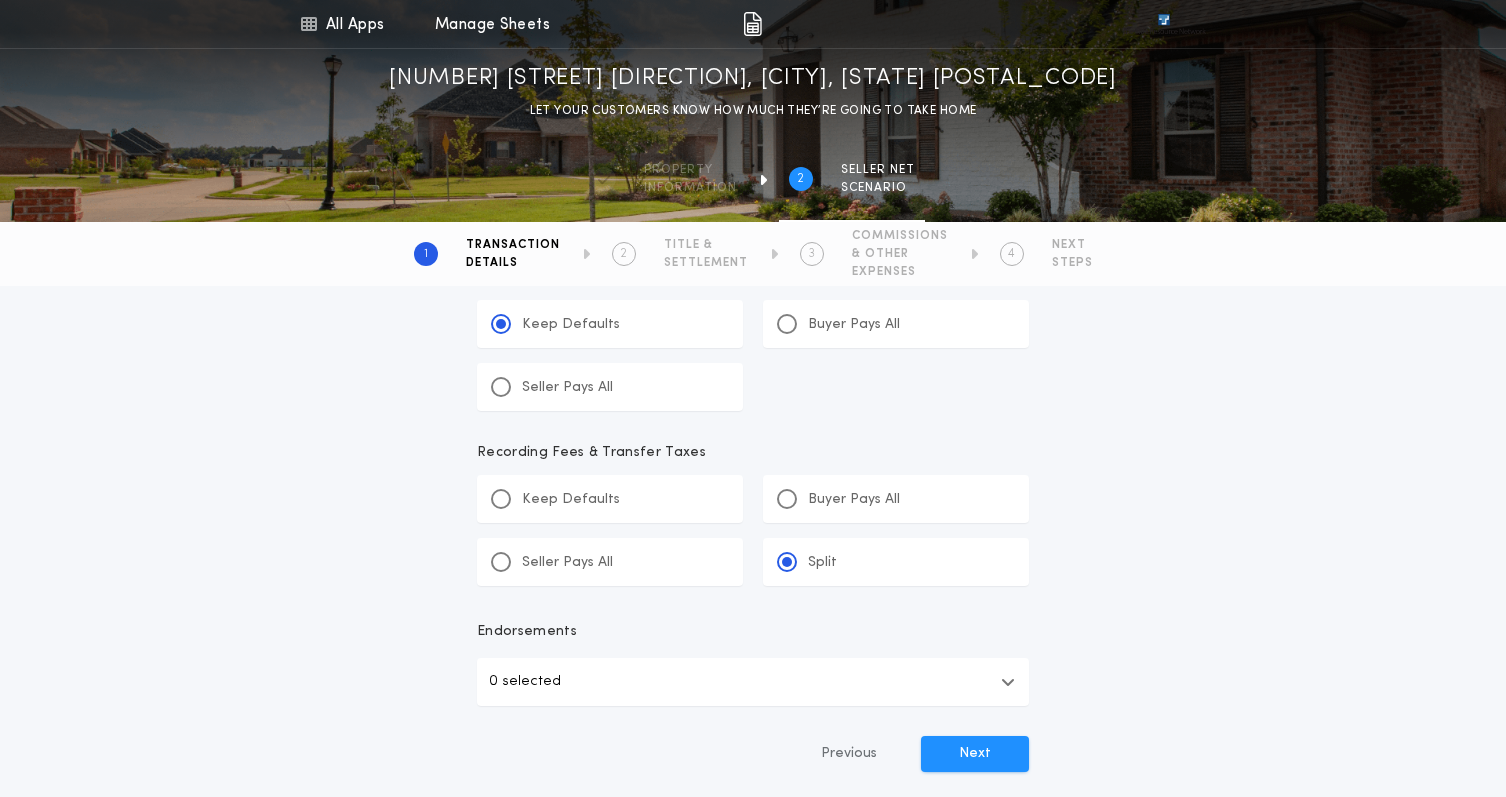 scroll, scrollTop: 1161, scrollLeft: 0, axis: vertical 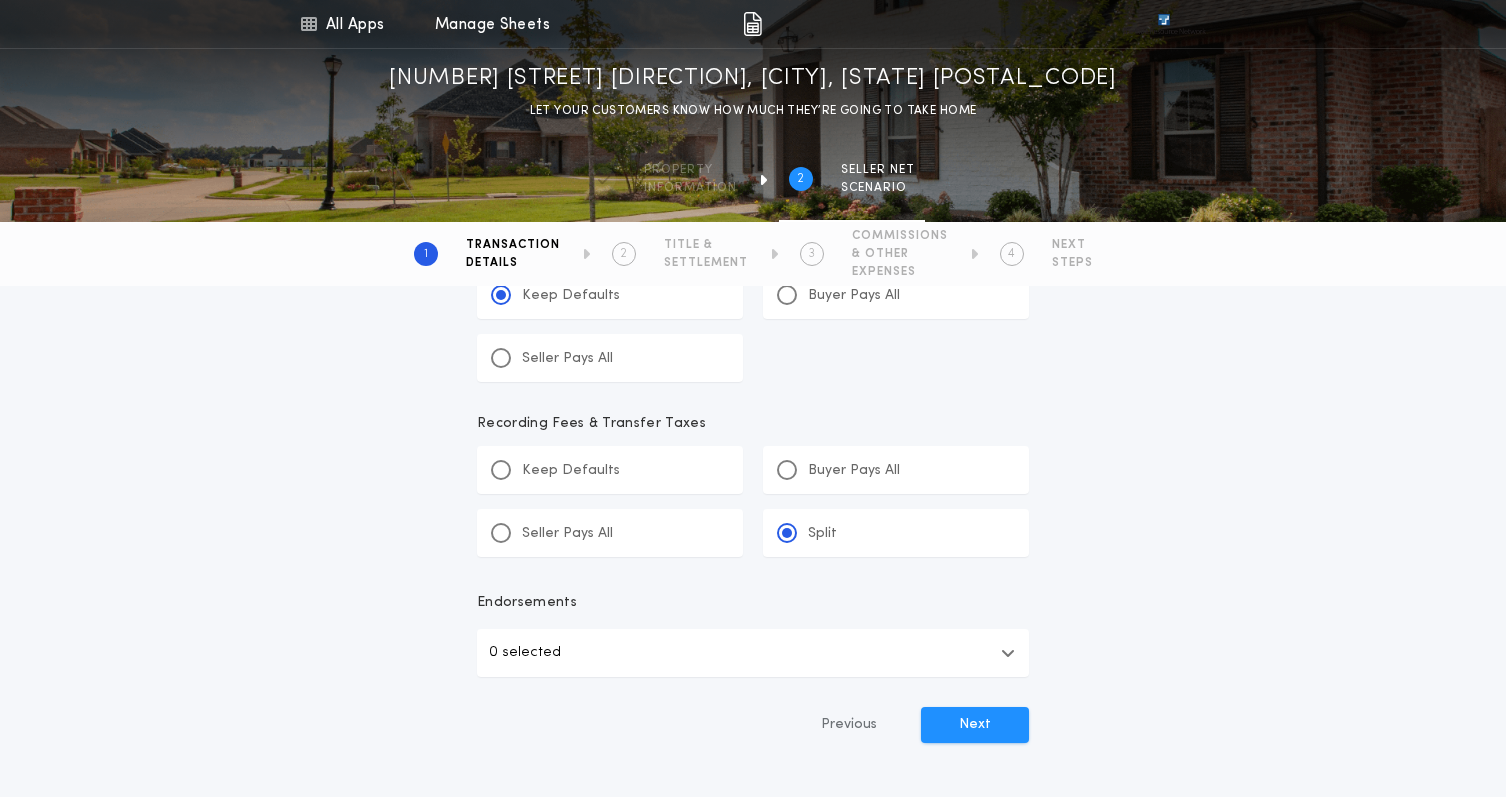 click on "0 selected" at bounding box center (753, 653) 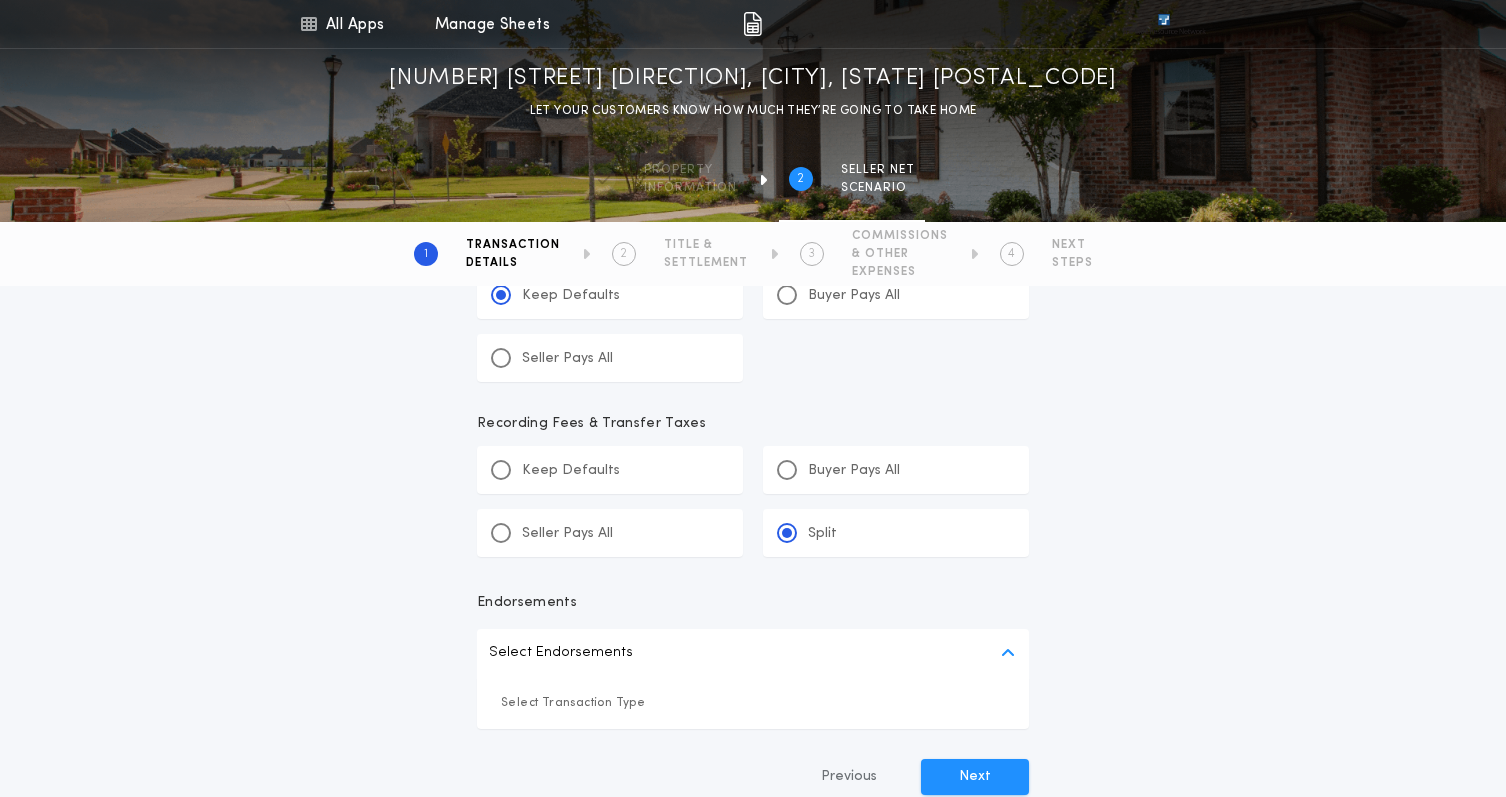 click on "Select Endorsements" at bounding box center (753, 653) 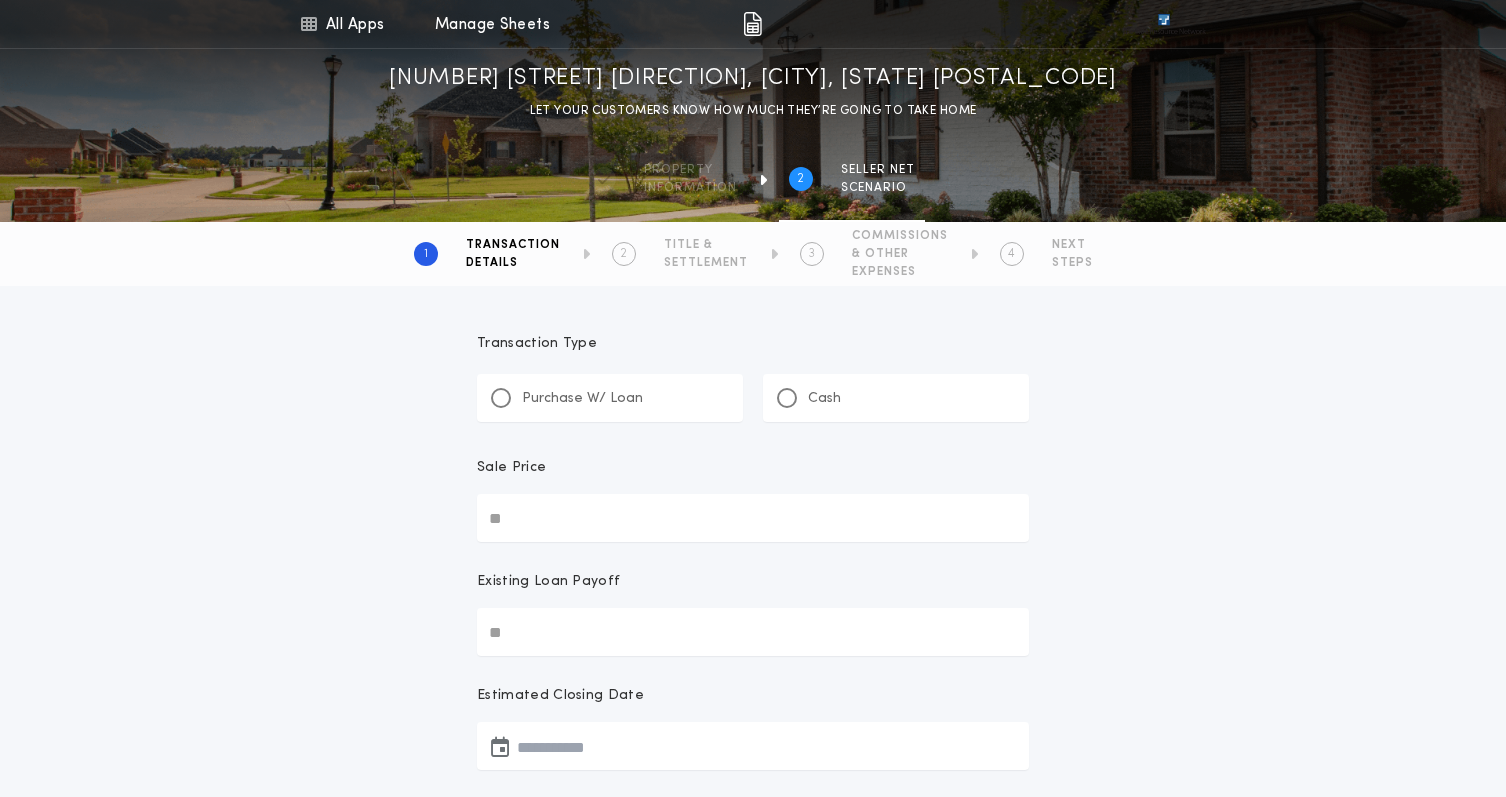 scroll, scrollTop: 0, scrollLeft: 0, axis: both 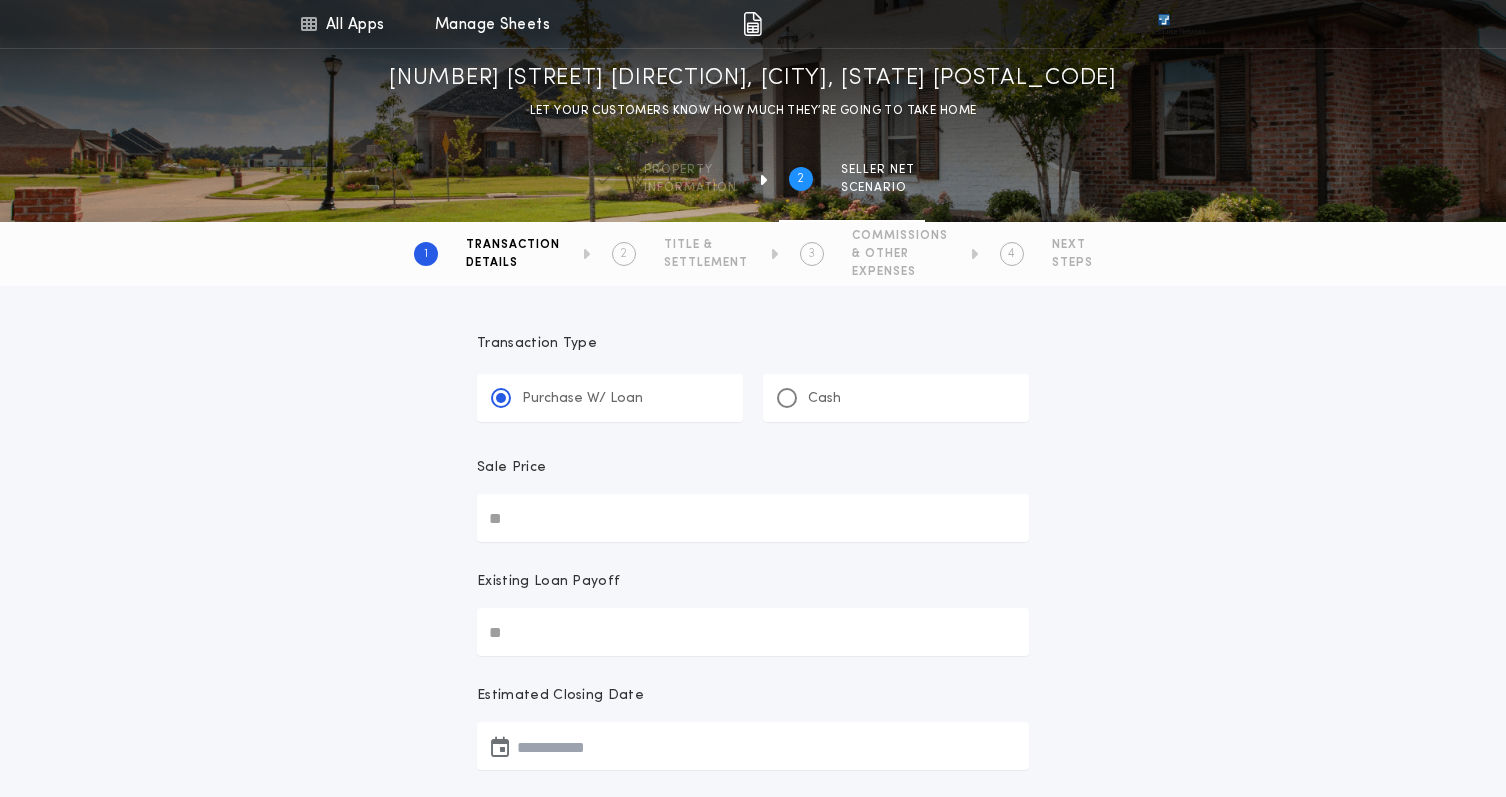 click on "Sale Price" at bounding box center (753, 518) 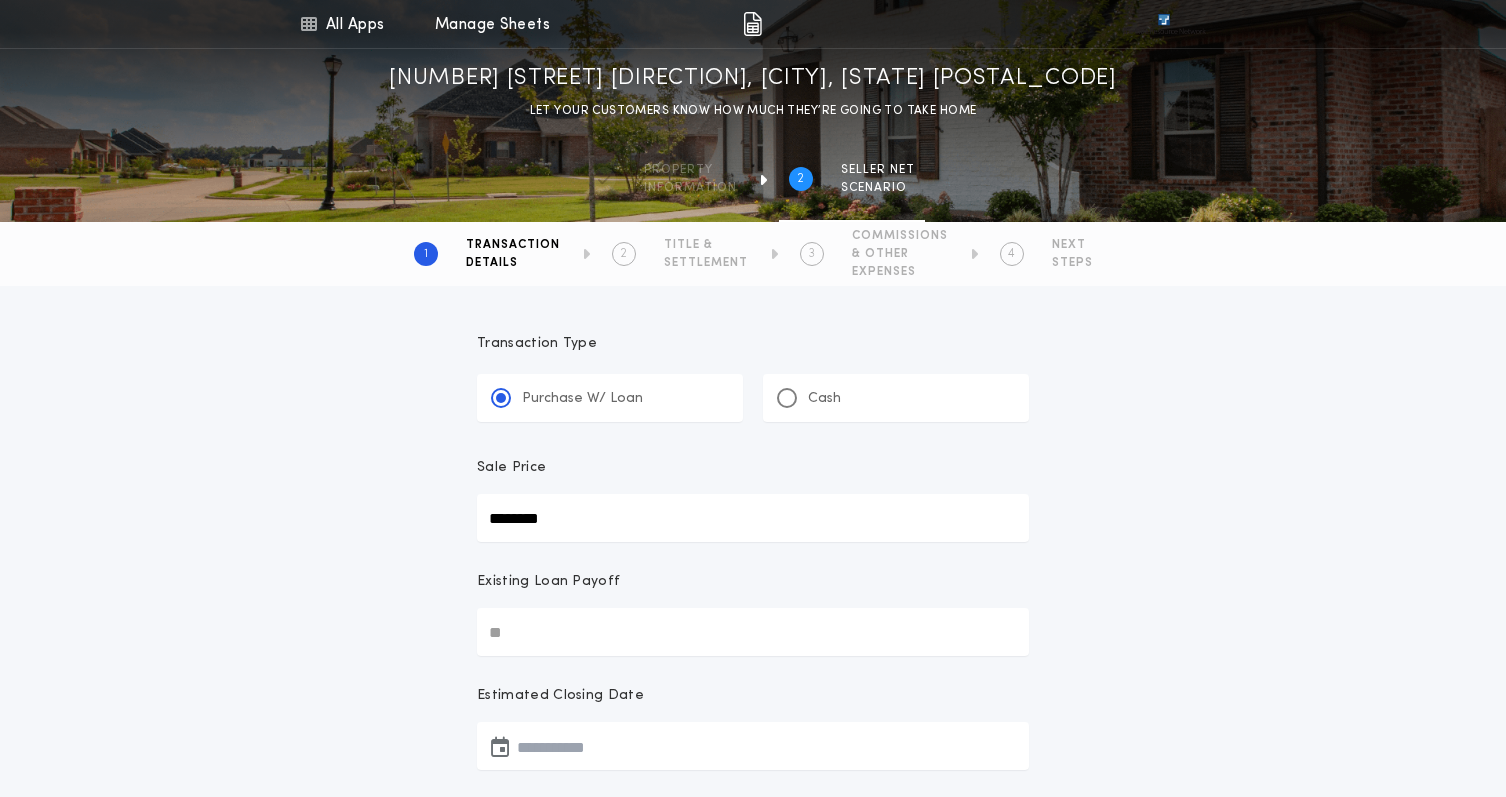 click on "**********" at bounding box center [753, 1135] 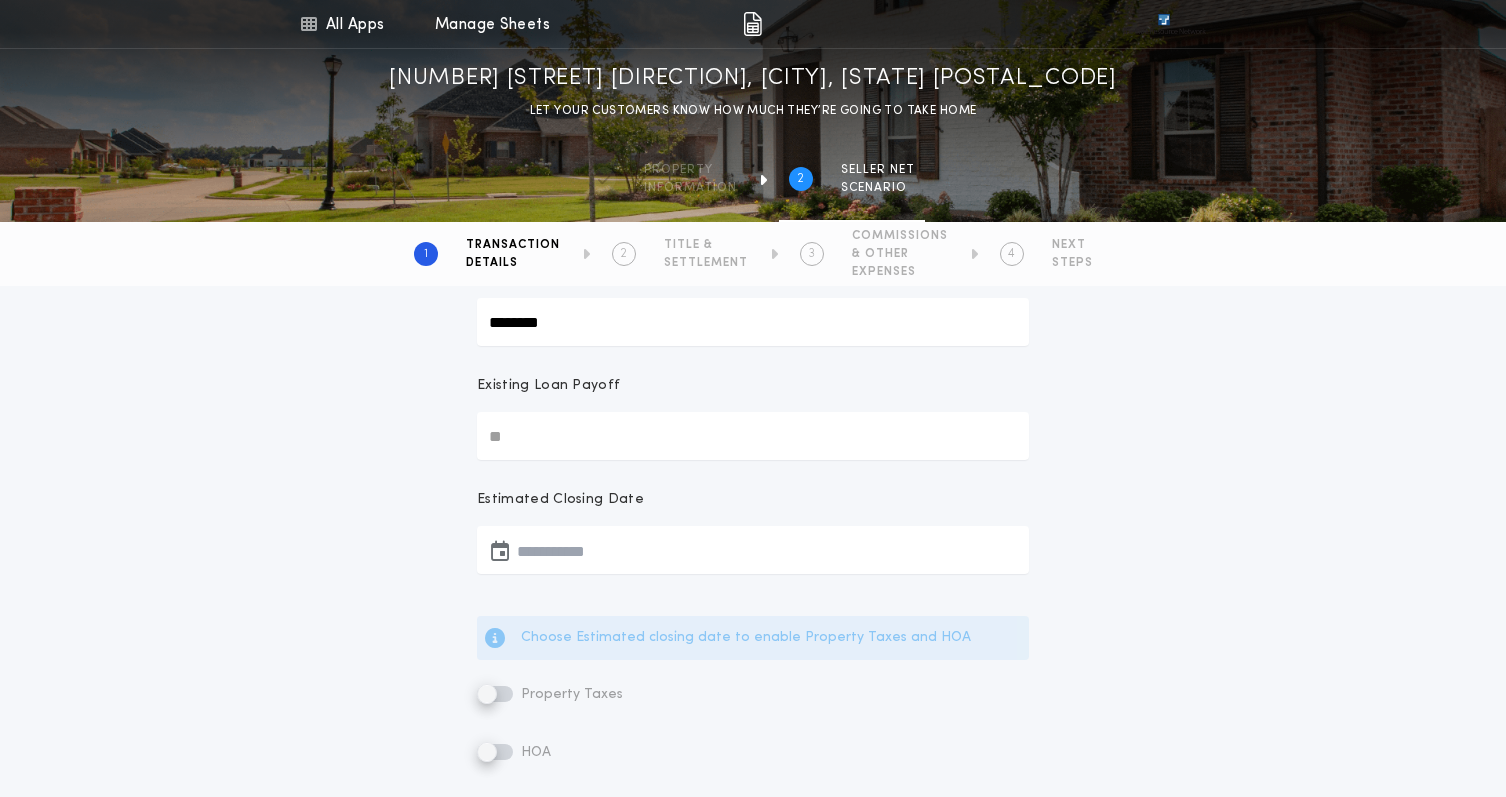 scroll, scrollTop: 226, scrollLeft: 0, axis: vertical 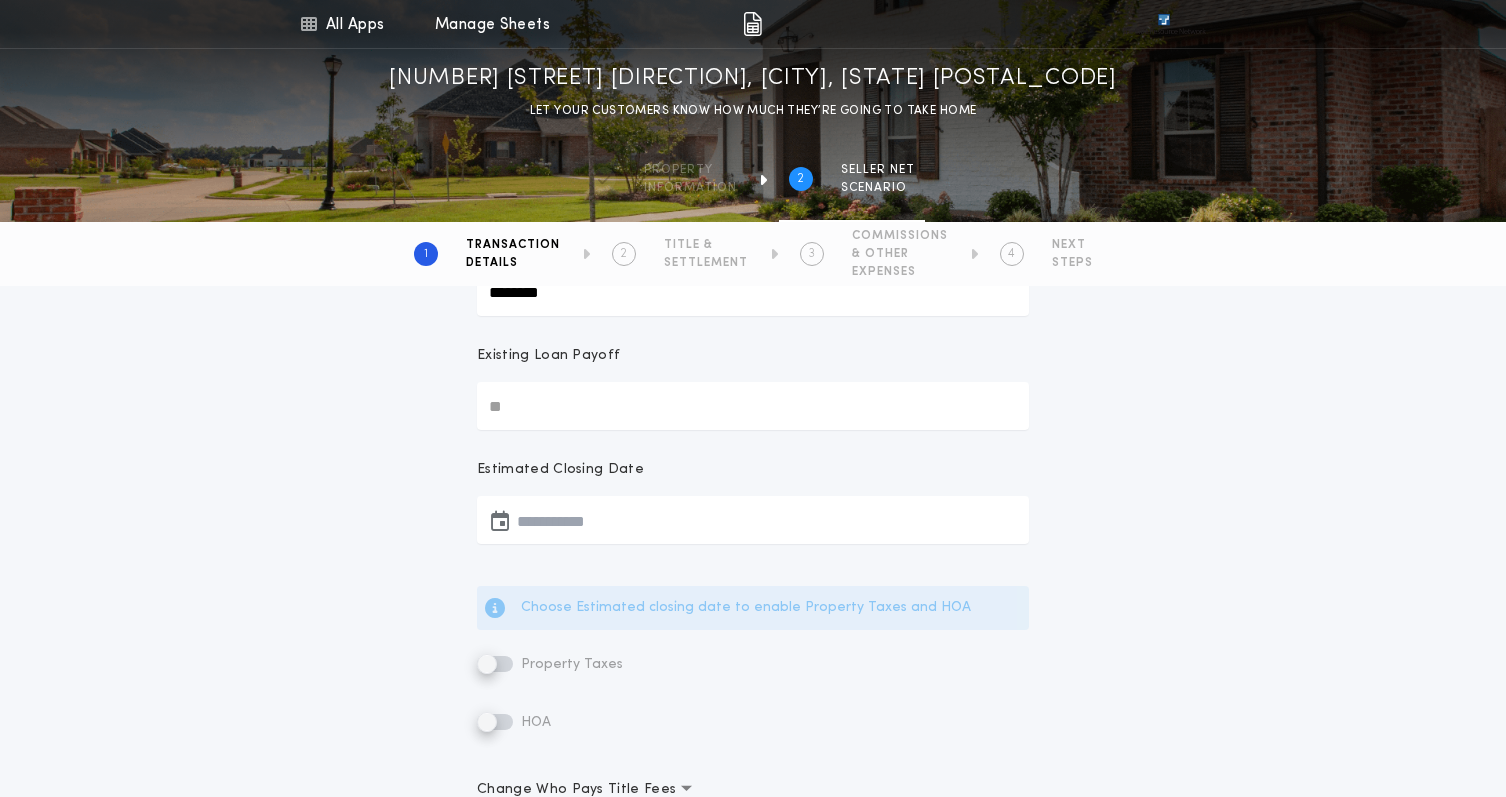click on "Estimated Closing Date" at bounding box center [753, 508] 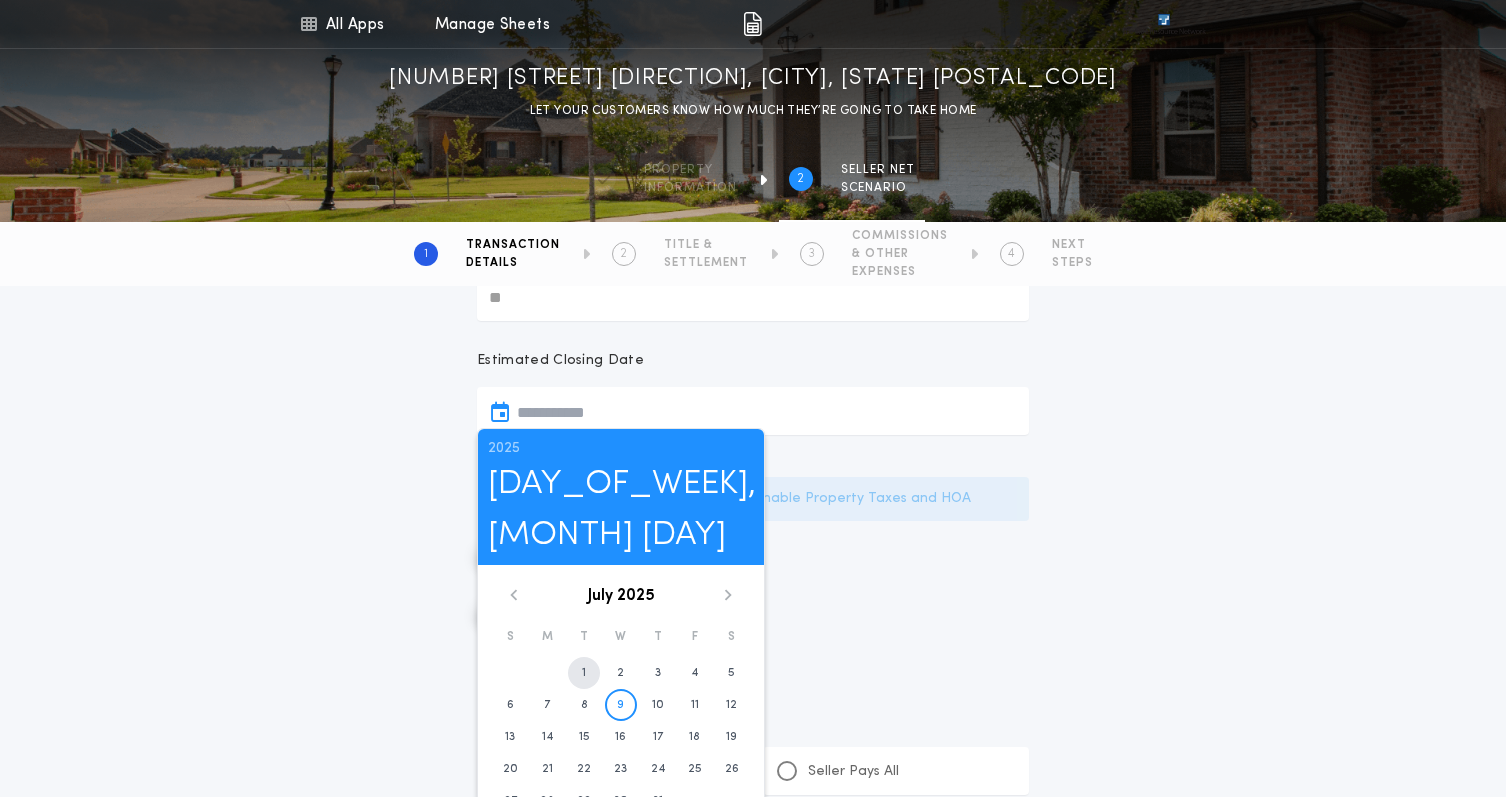 scroll, scrollTop: 409, scrollLeft: 0, axis: vertical 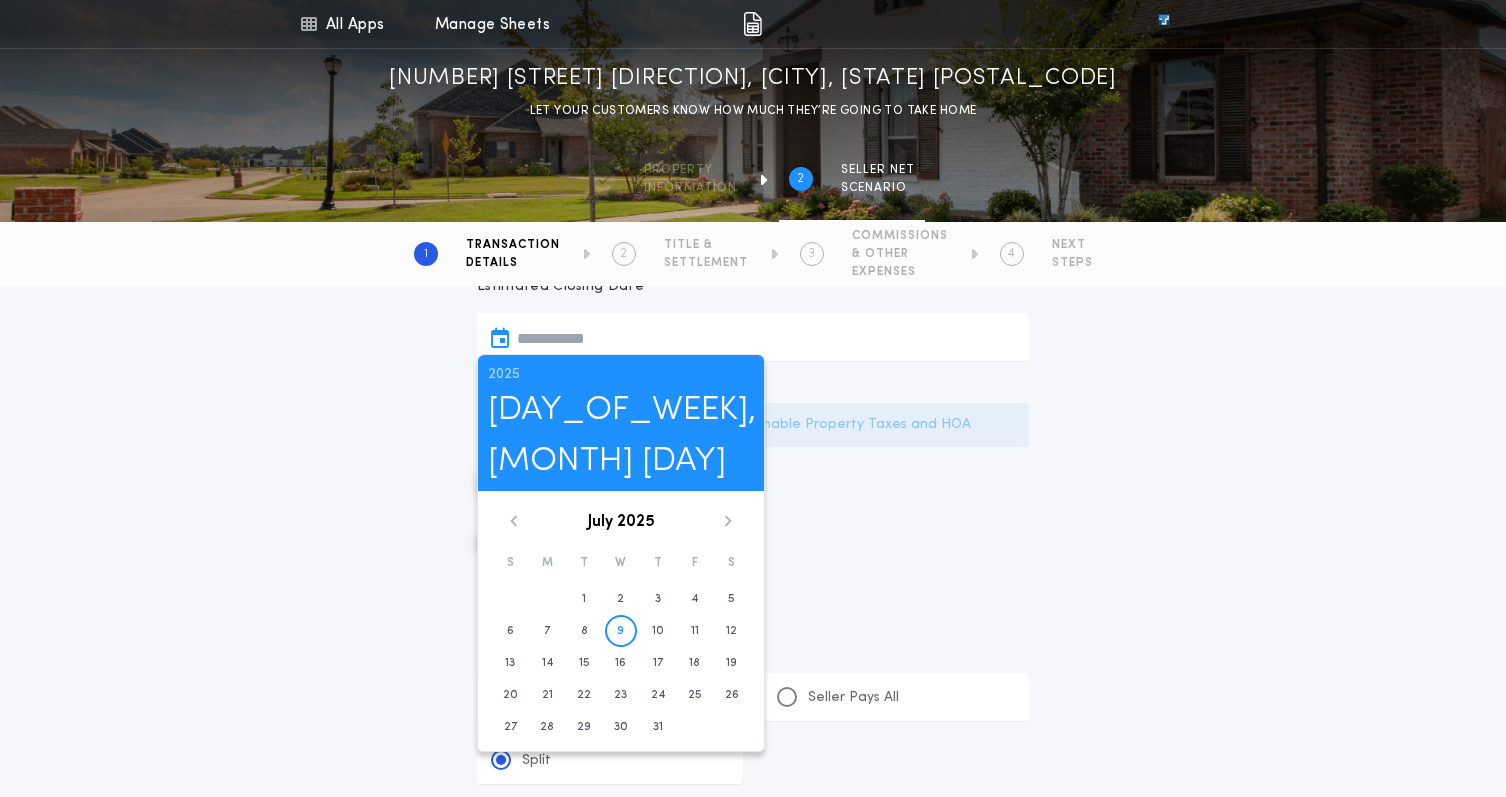 click on "July 2025" at bounding box center [621, 521] 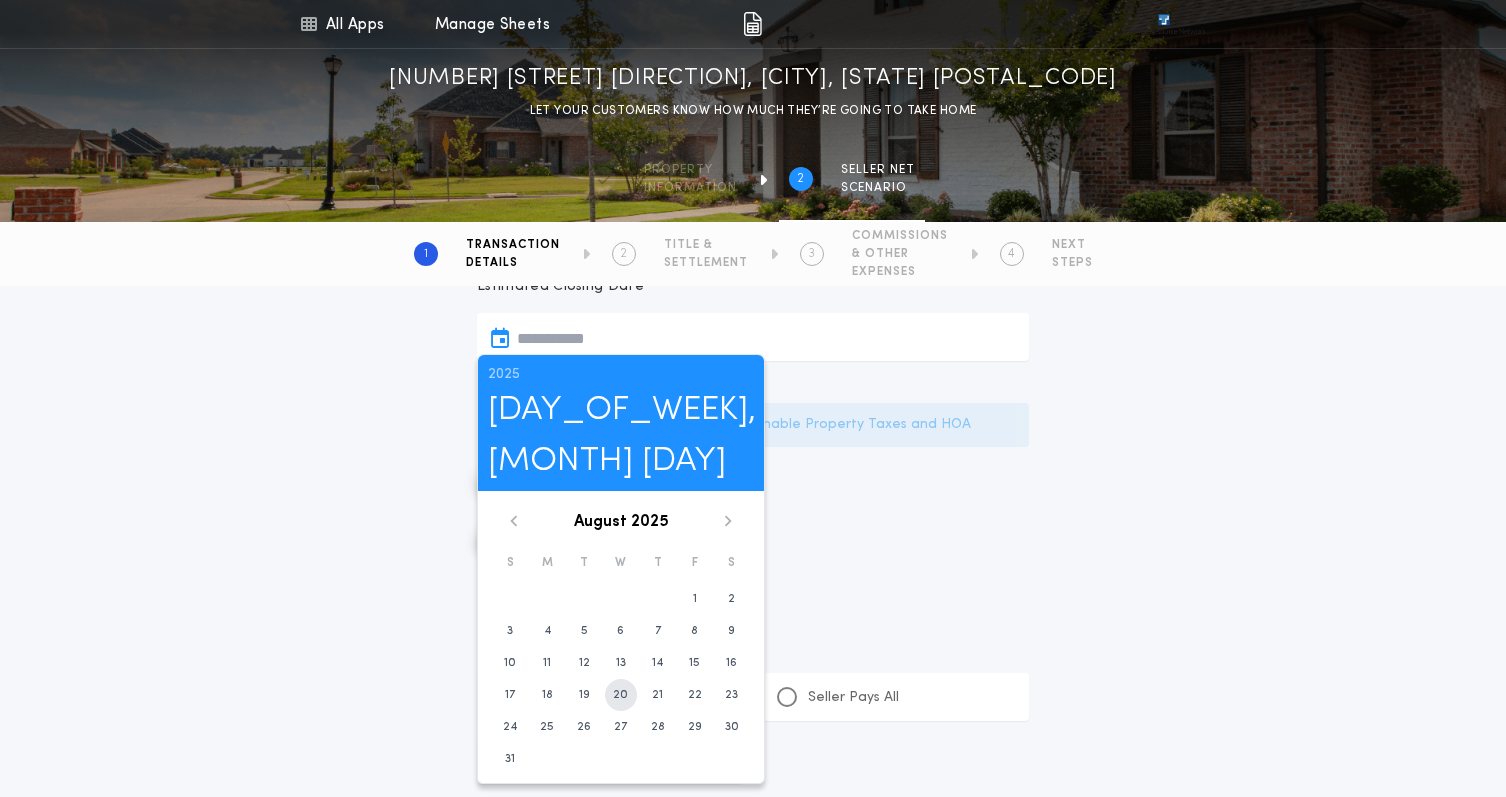 click on "20" at bounding box center [695, 599] 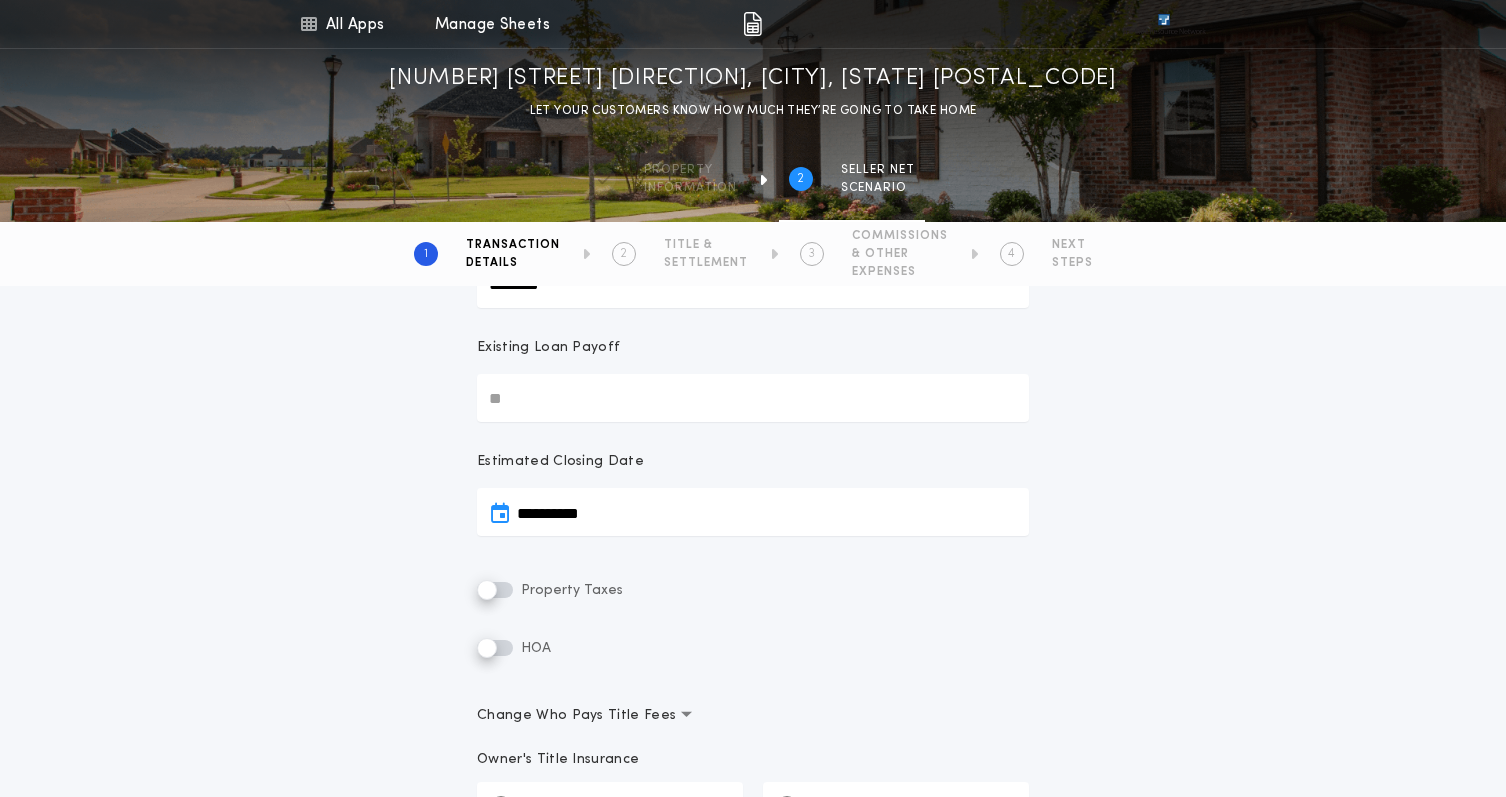 scroll, scrollTop: 202, scrollLeft: 0, axis: vertical 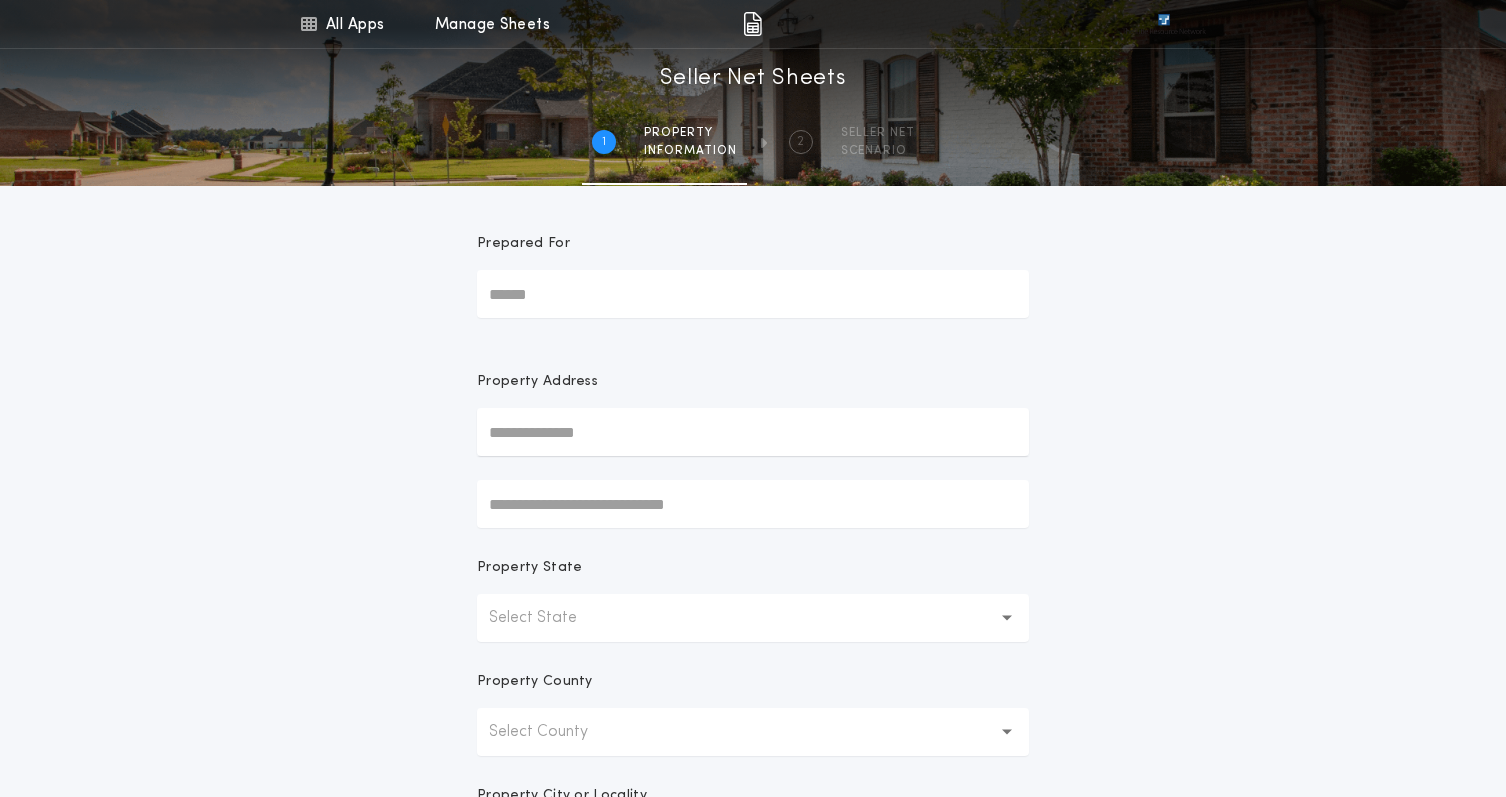 click on "Prepared For" at bounding box center (753, 294) 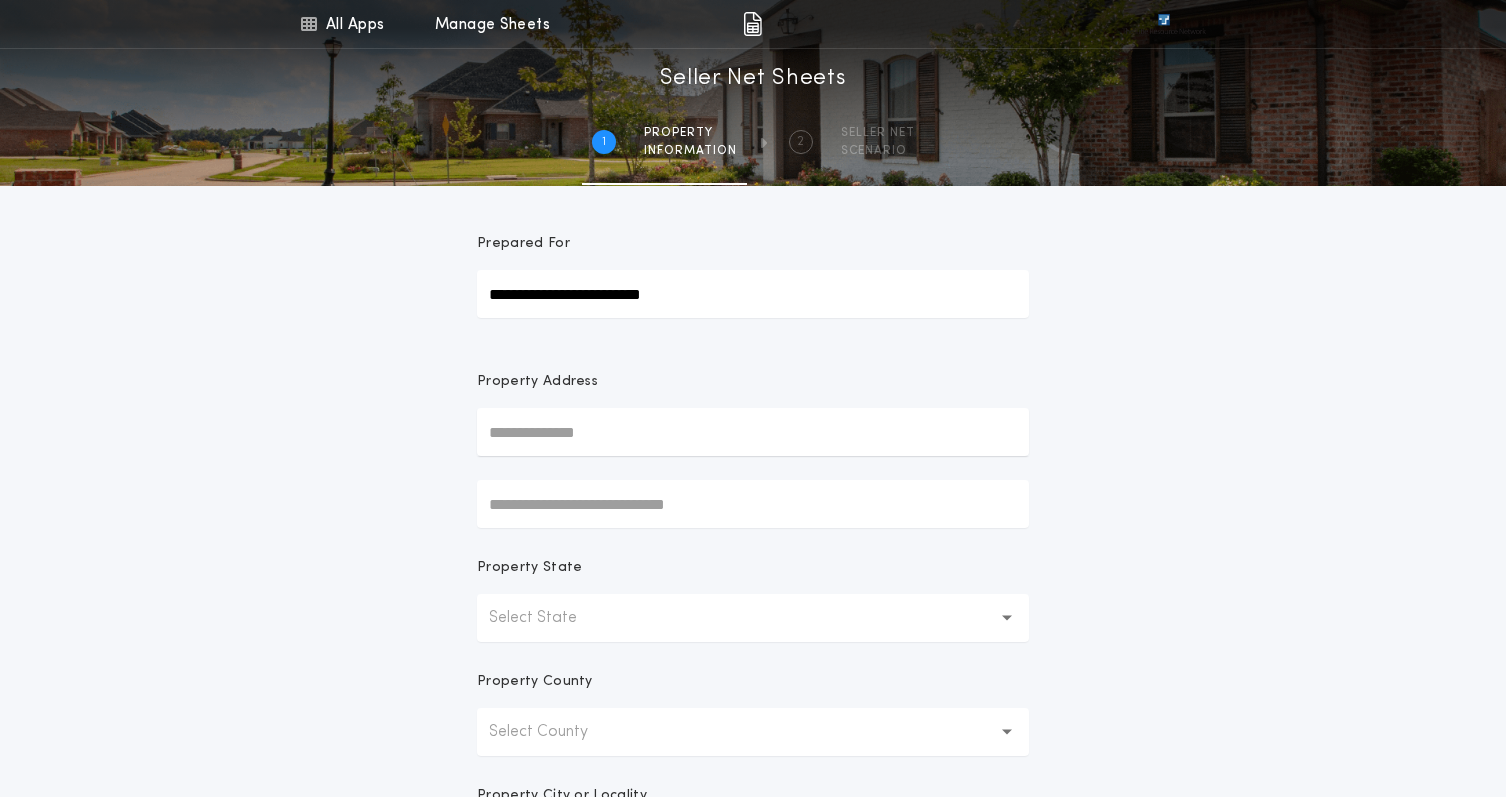 type on "**********" 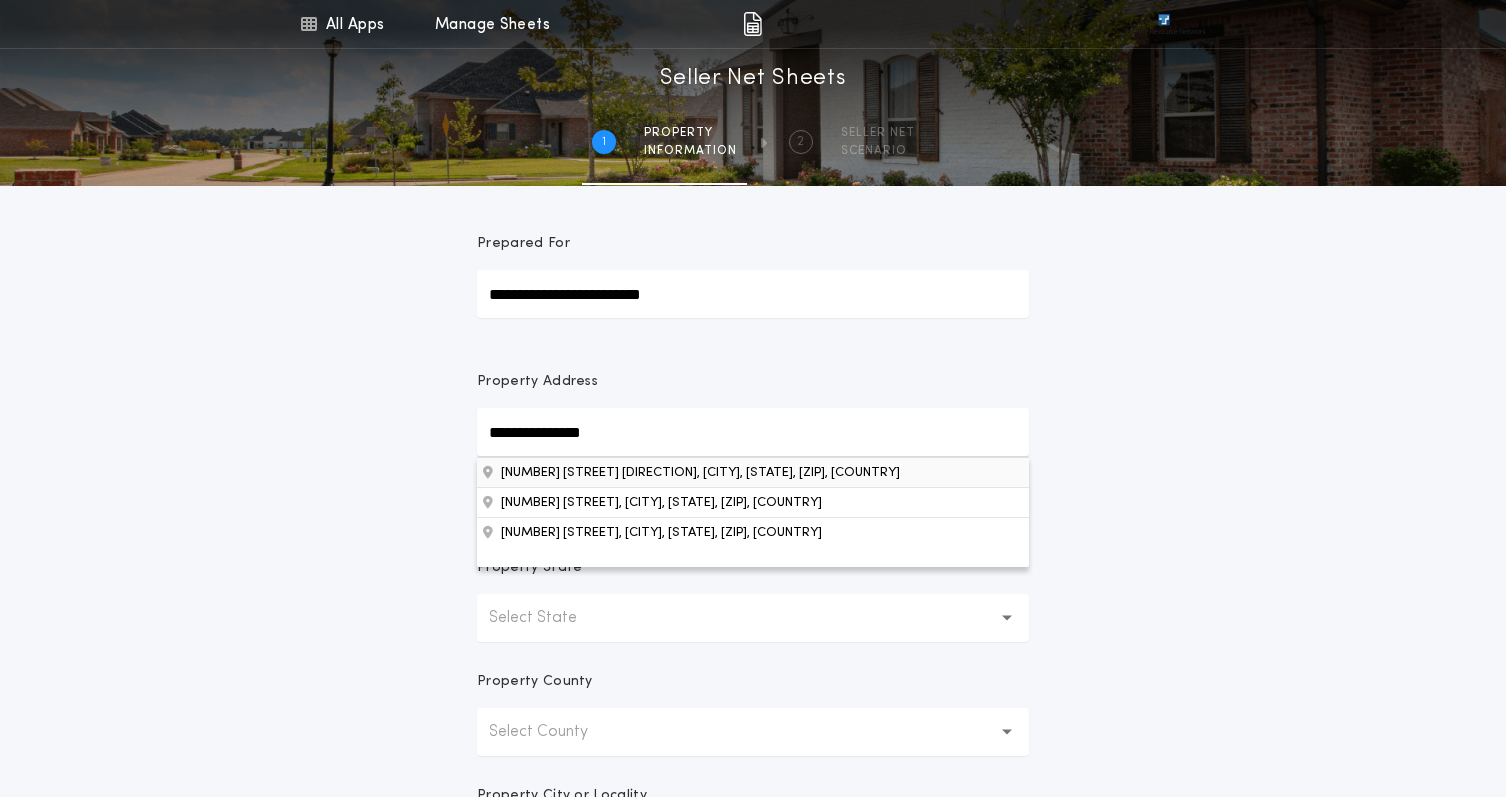 type on "**********" 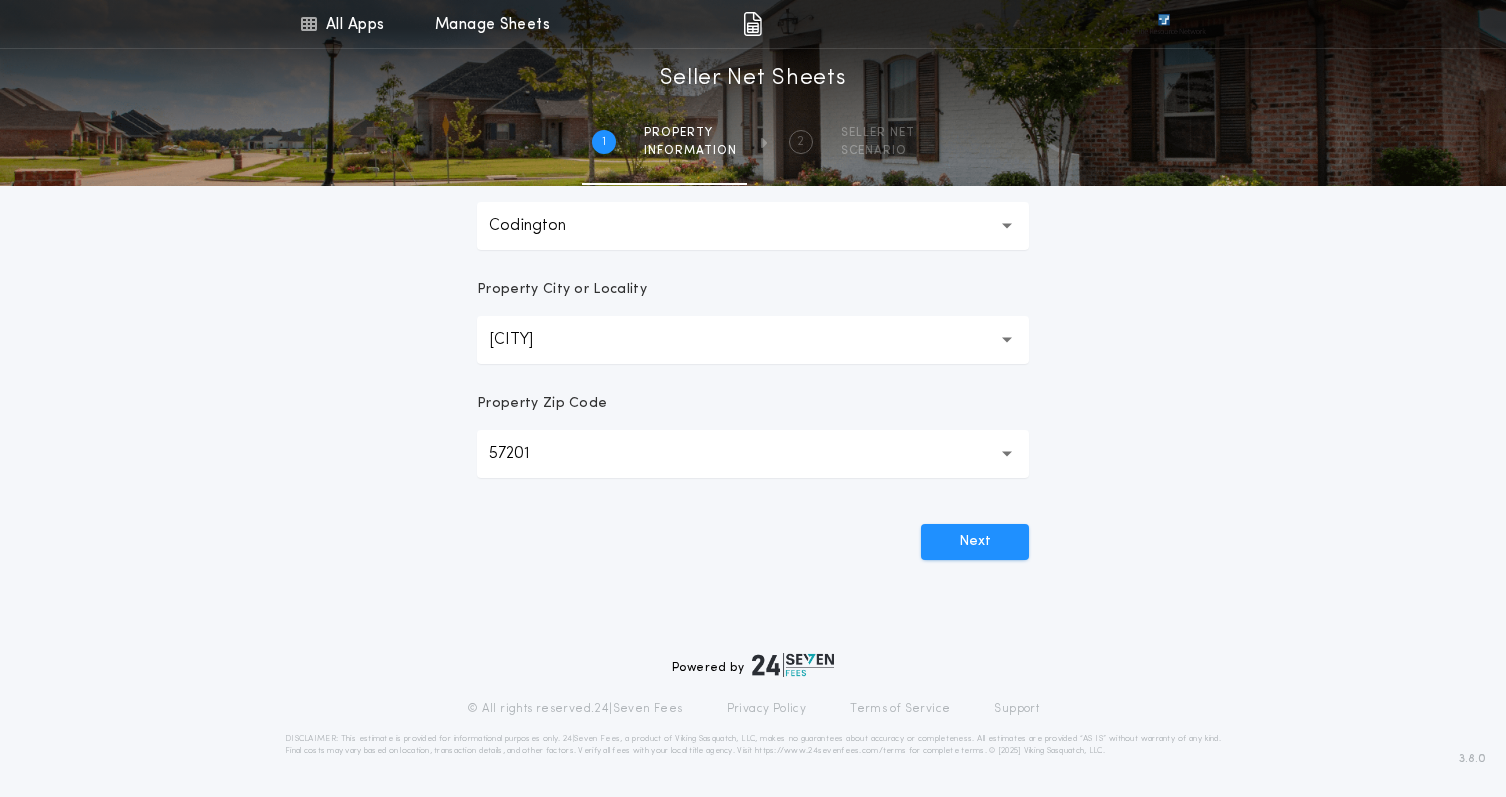 scroll, scrollTop: 518, scrollLeft: 0, axis: vertical 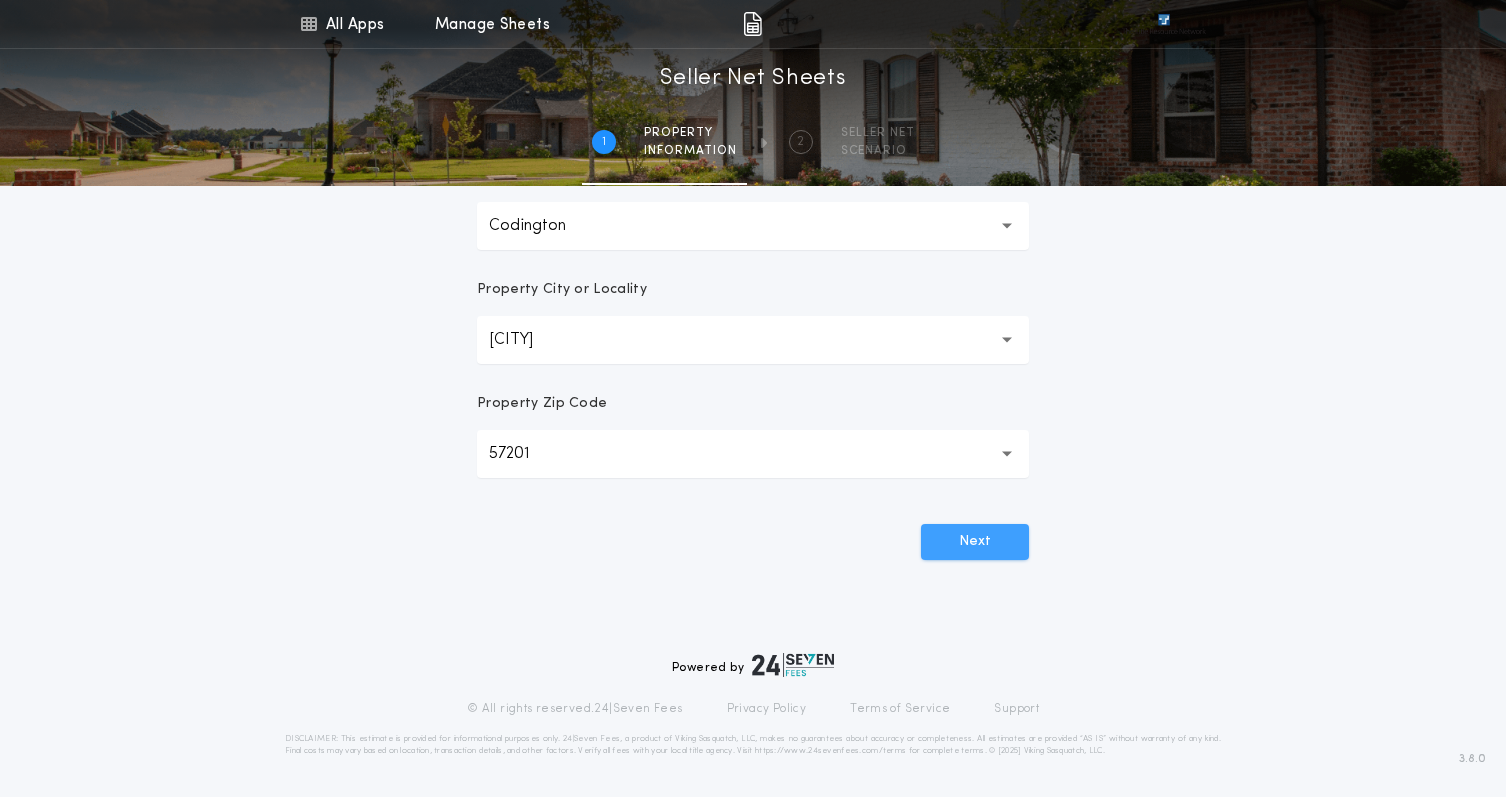 click on "Next" at bounding box center (975, 542) 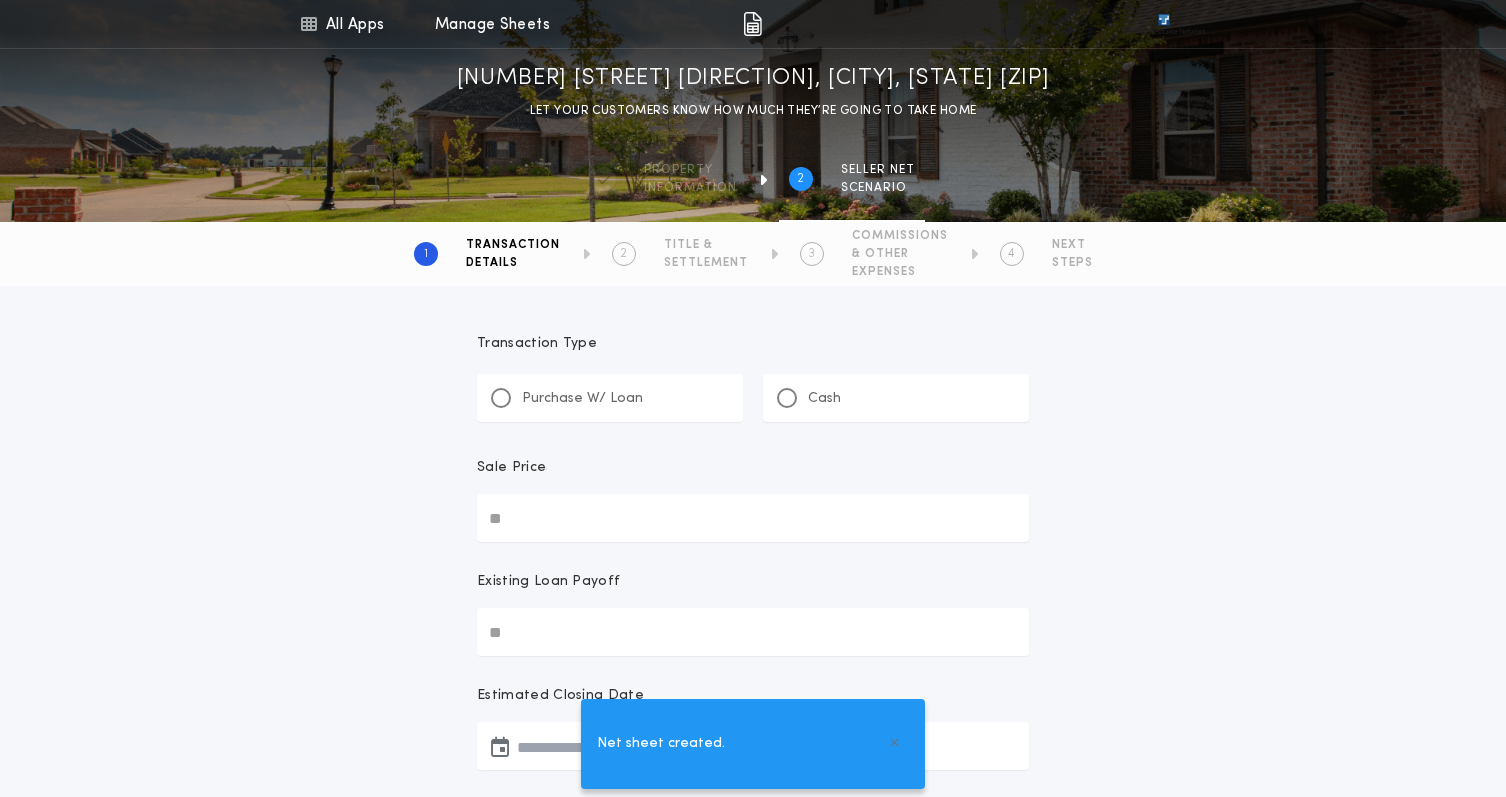 scroll, scrollTop: 0, scrollLeft: 0, axis: both 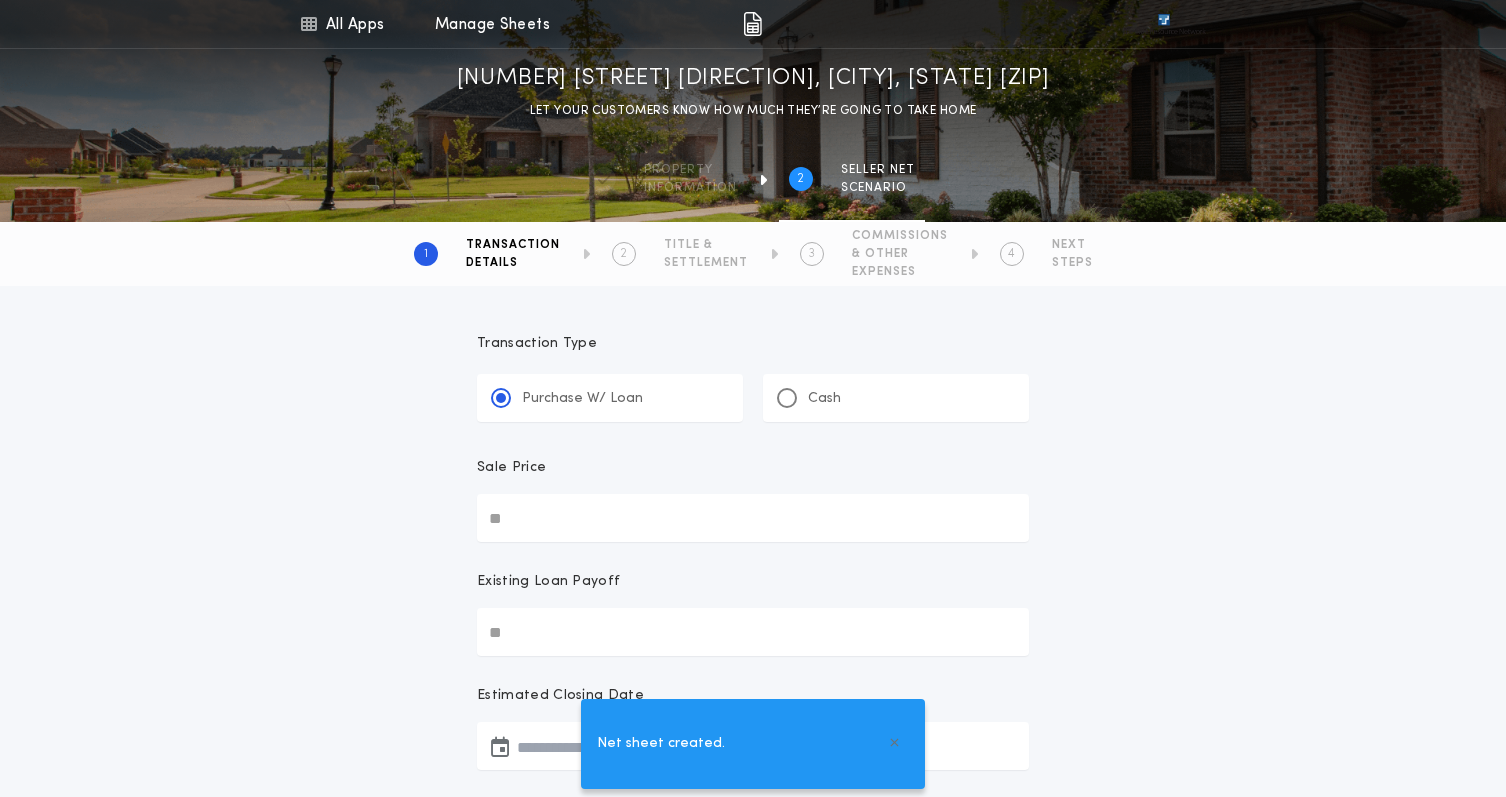 click on "Sale Price" at bounding box center [753, 518] 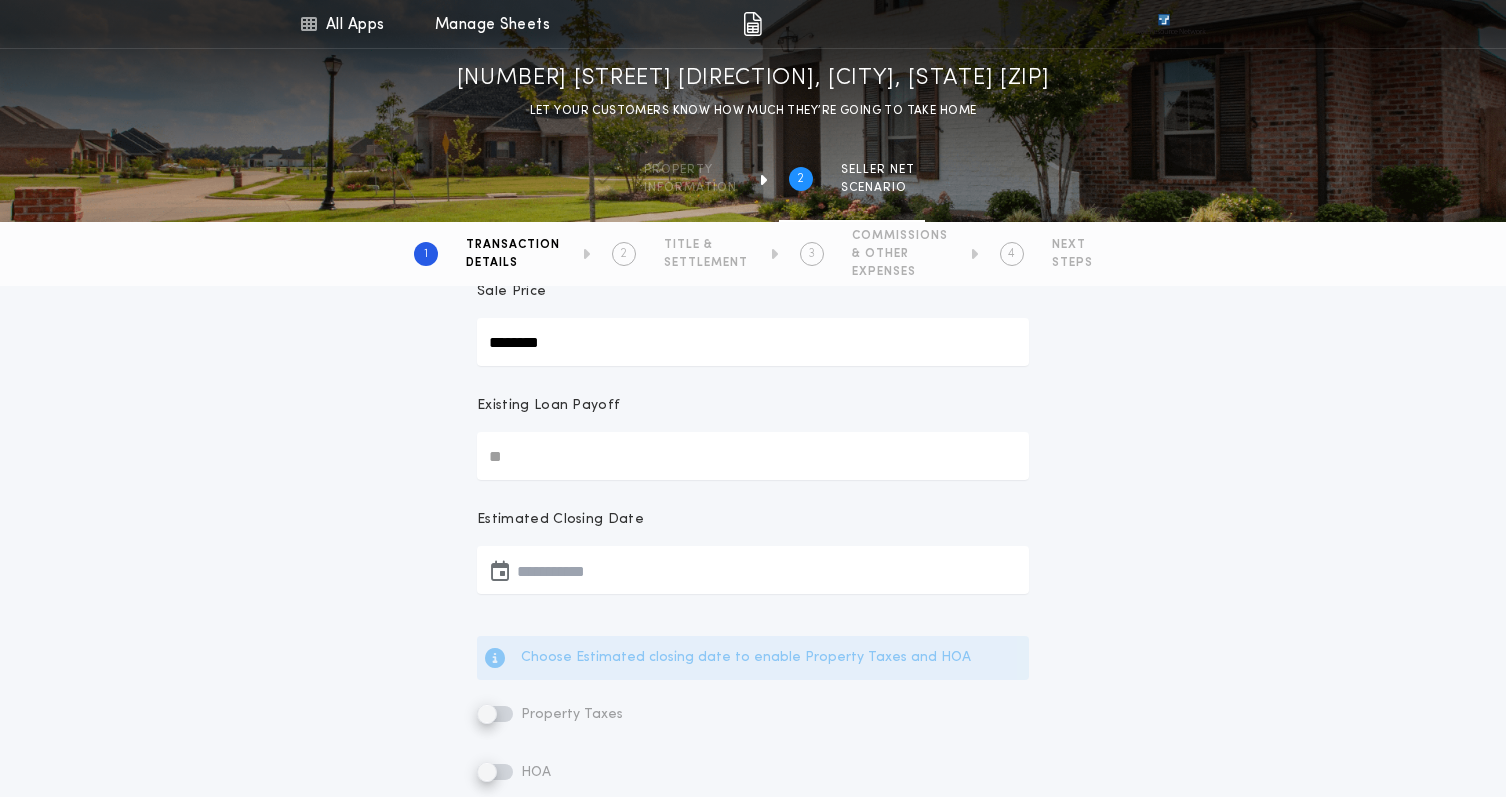 scroll, scrollTop: 253, scrollLeft: 0, axis: vertical 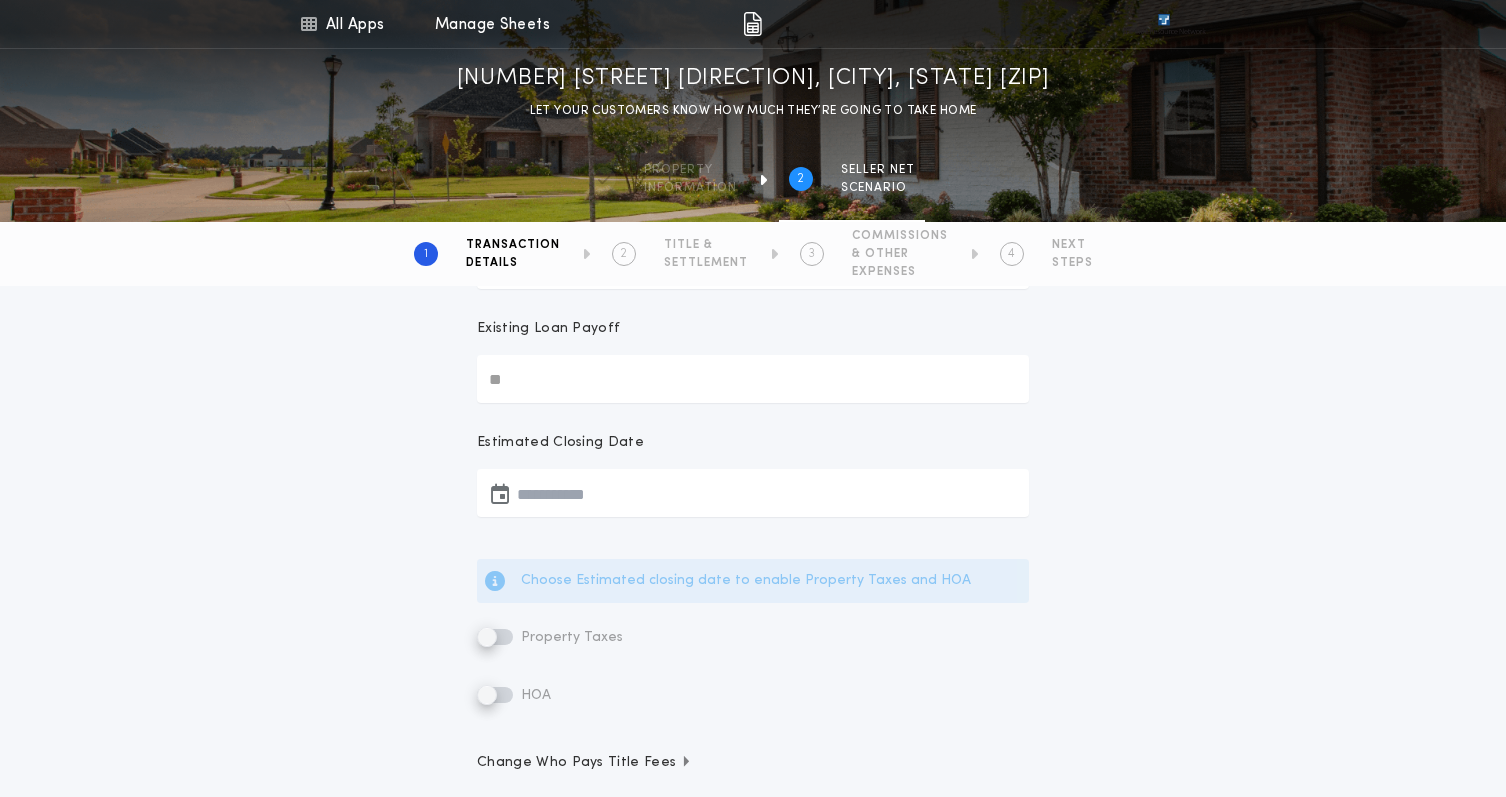 click at bounding box center (753, 493) 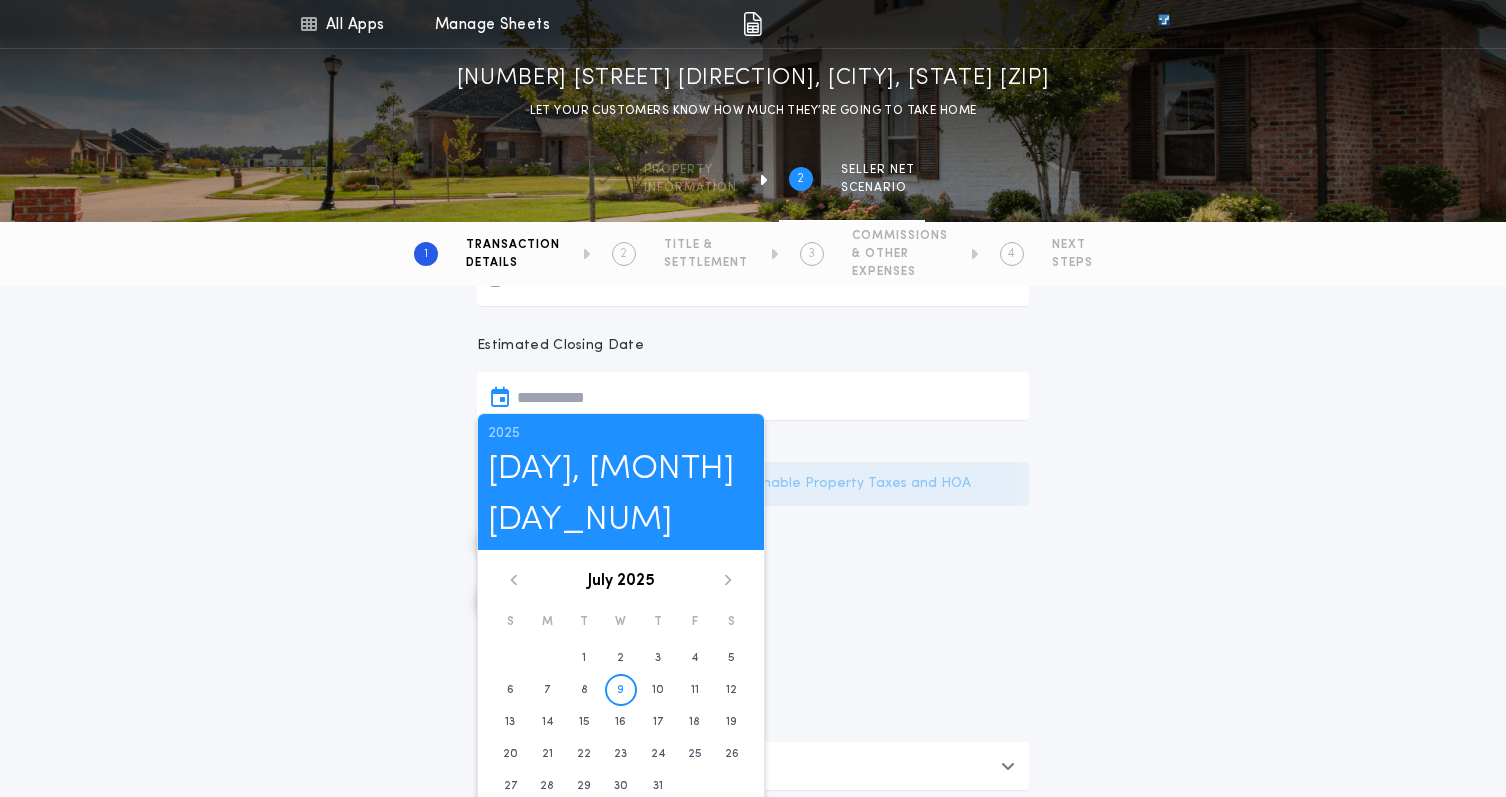 scroll, scrollTop: 351, scrollLeft: 0, axis: vertical 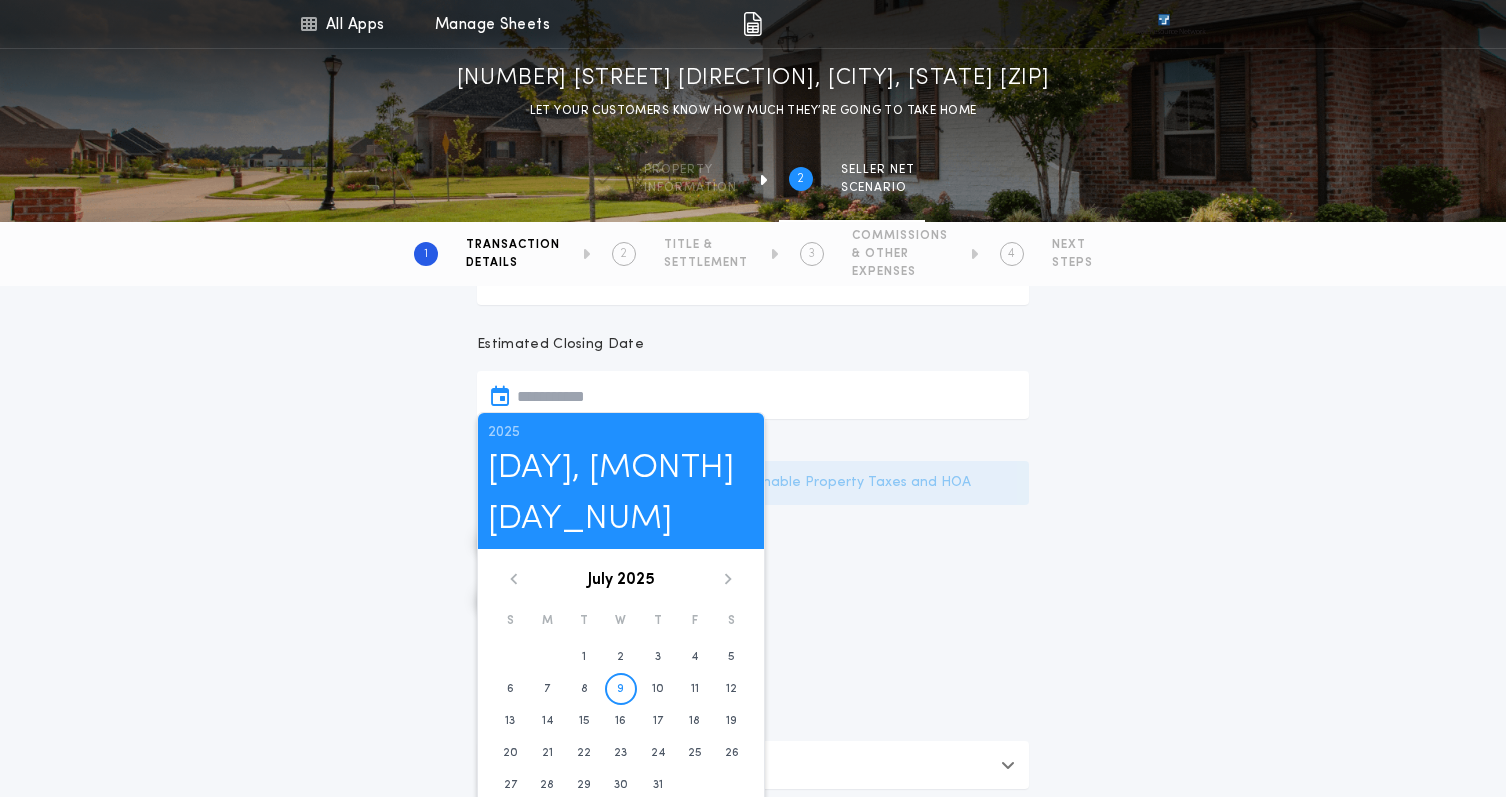 click at bounding box center (728, 578) 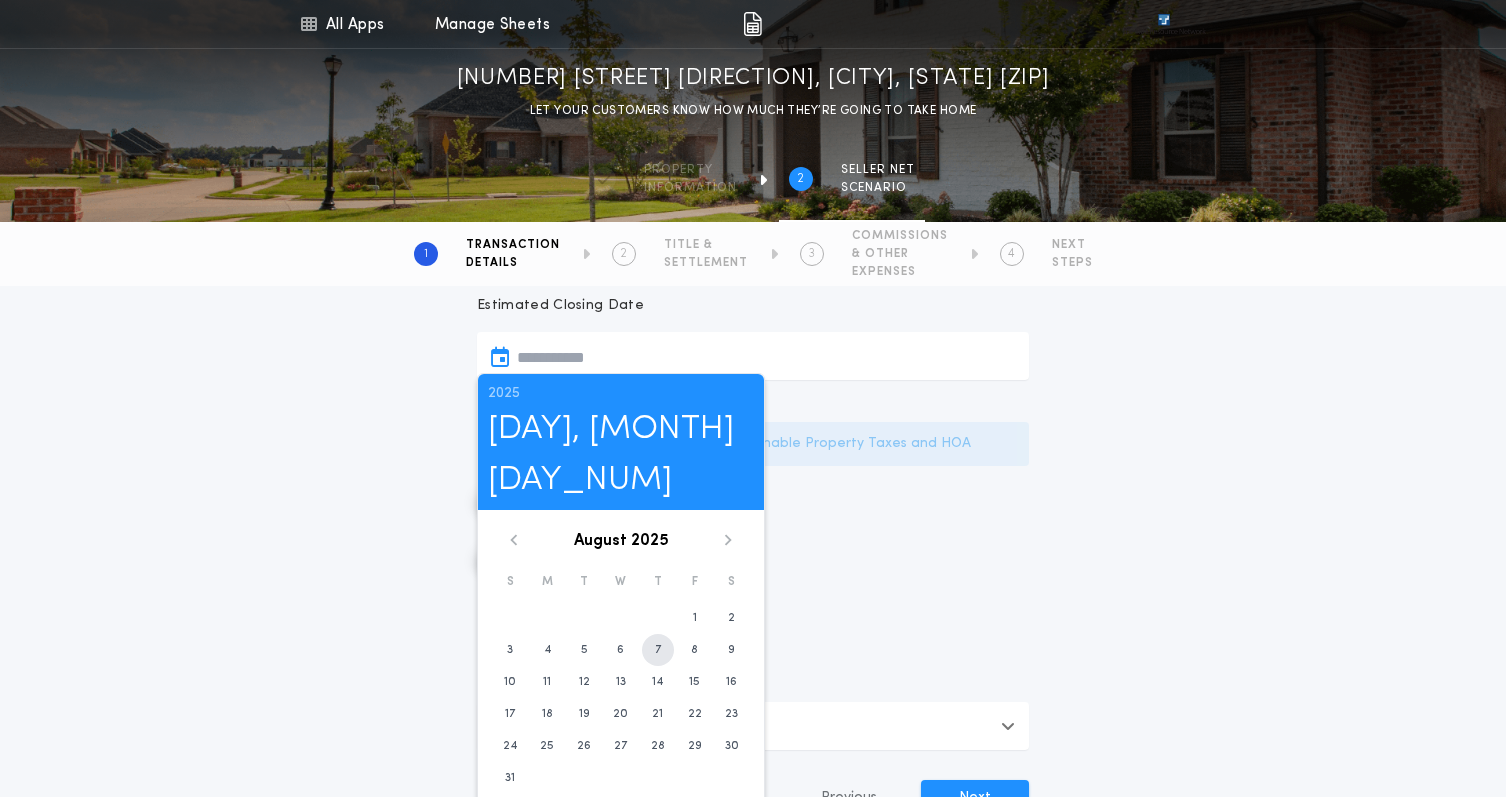 scroll, scrollTop: 399, scrollLeft: 0, axis: vertical 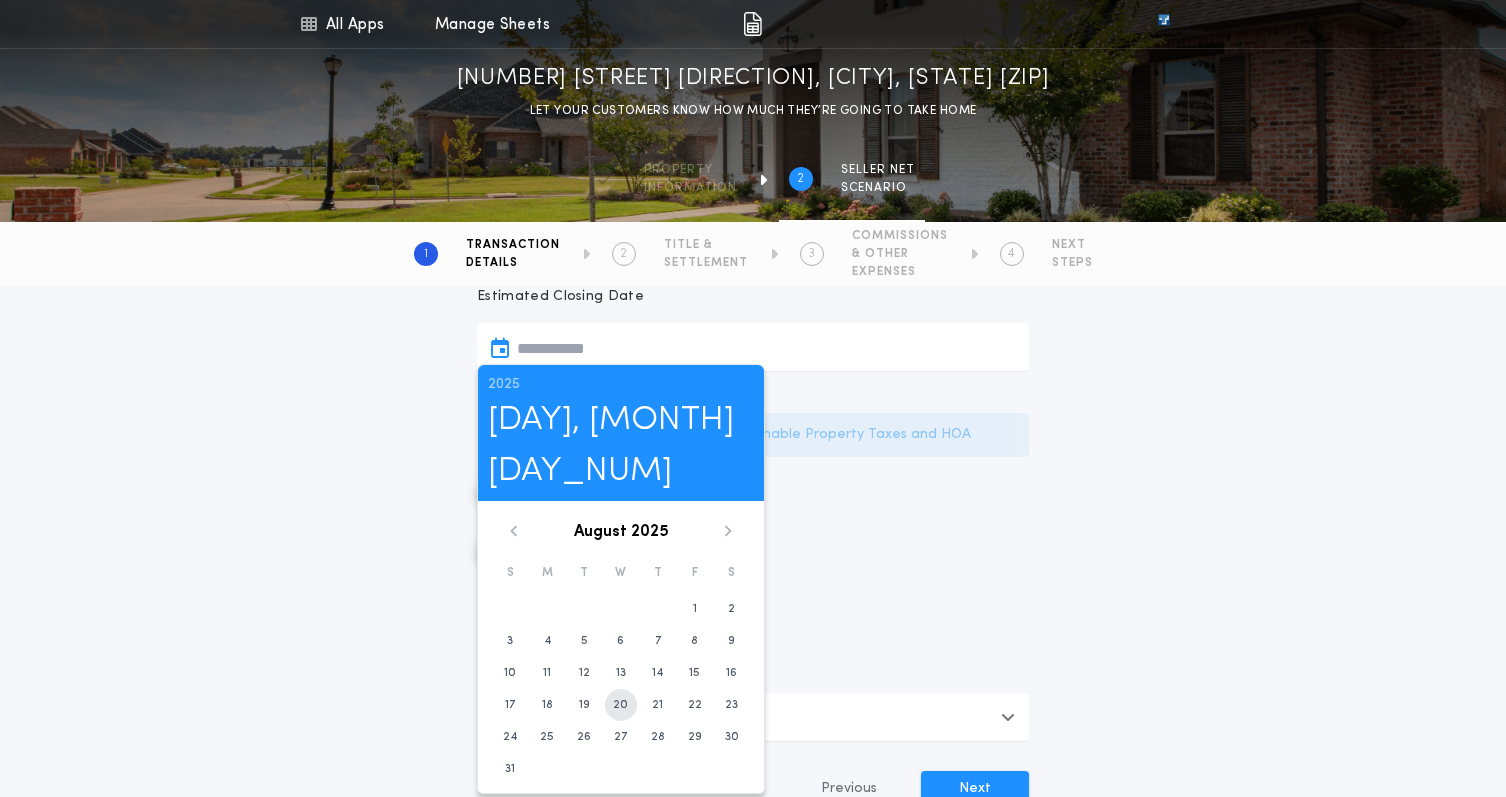 click on "20" at bounding box center [695, 609] 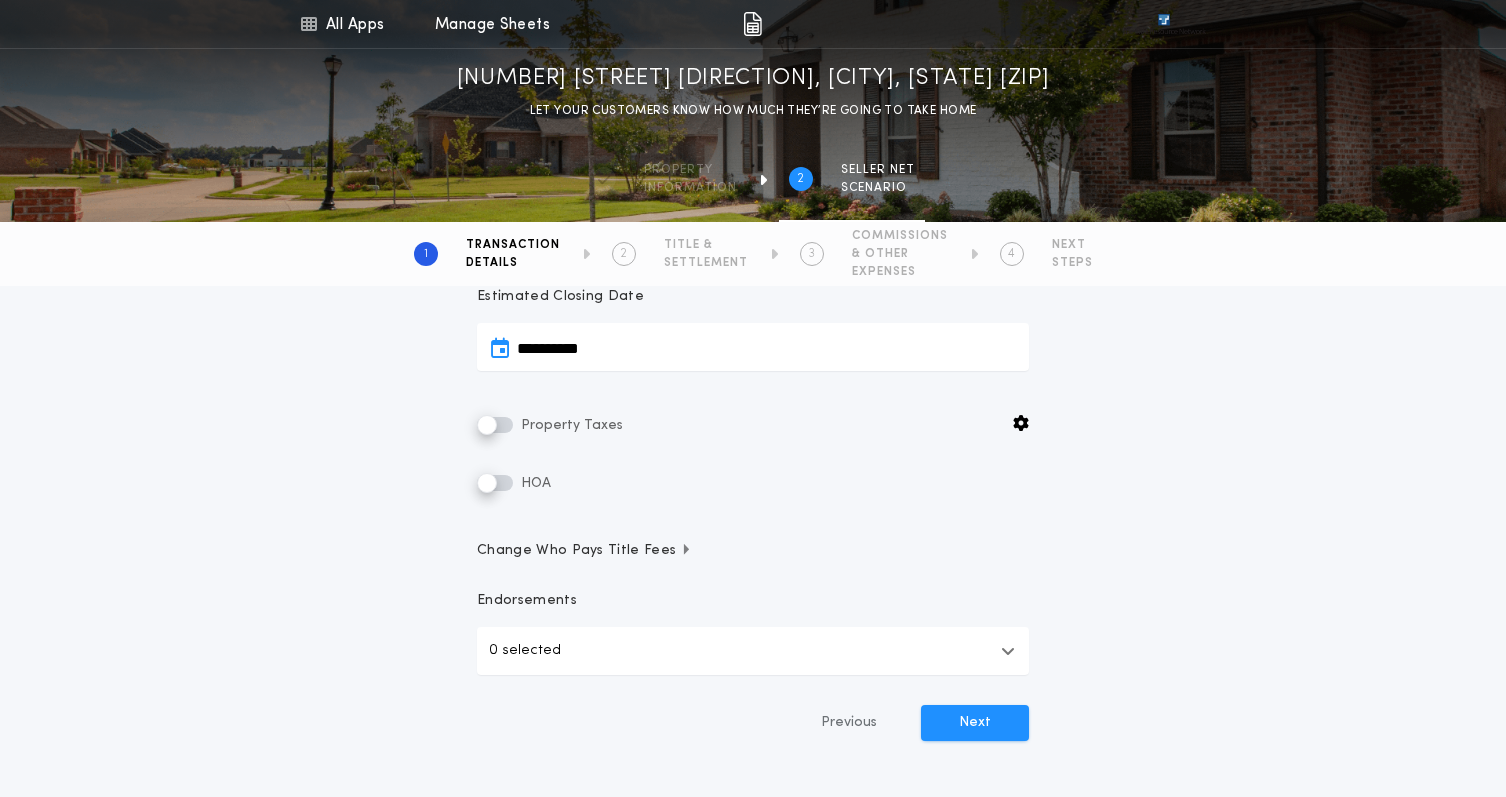 scroll, scrollTop: 0, scrollLeft: 0, axis: both 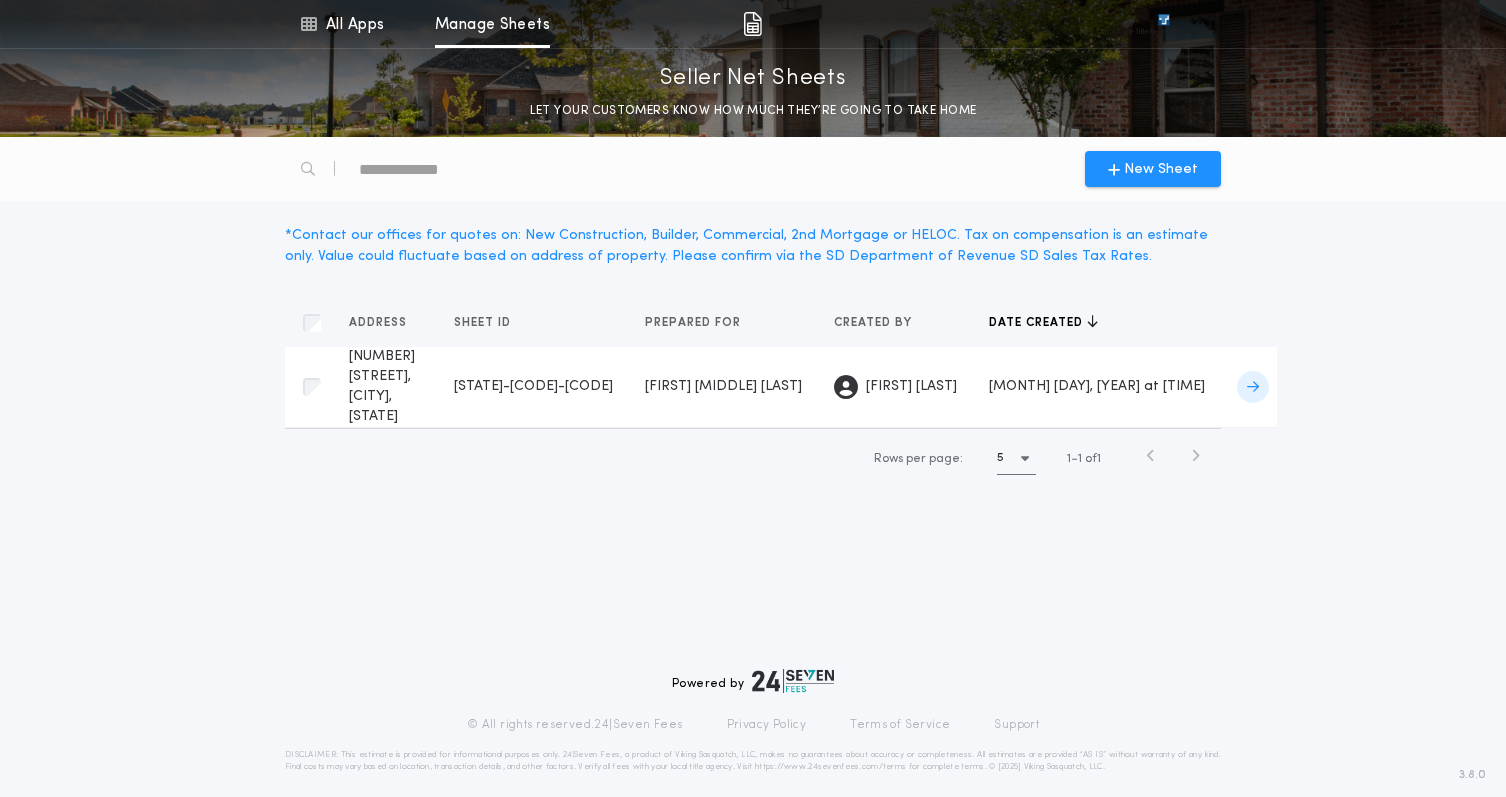 click on "1016 22nd St NE, Watertown, SD 57201 SD-1295-SN Prepared for" at bounding box center (385, 387) 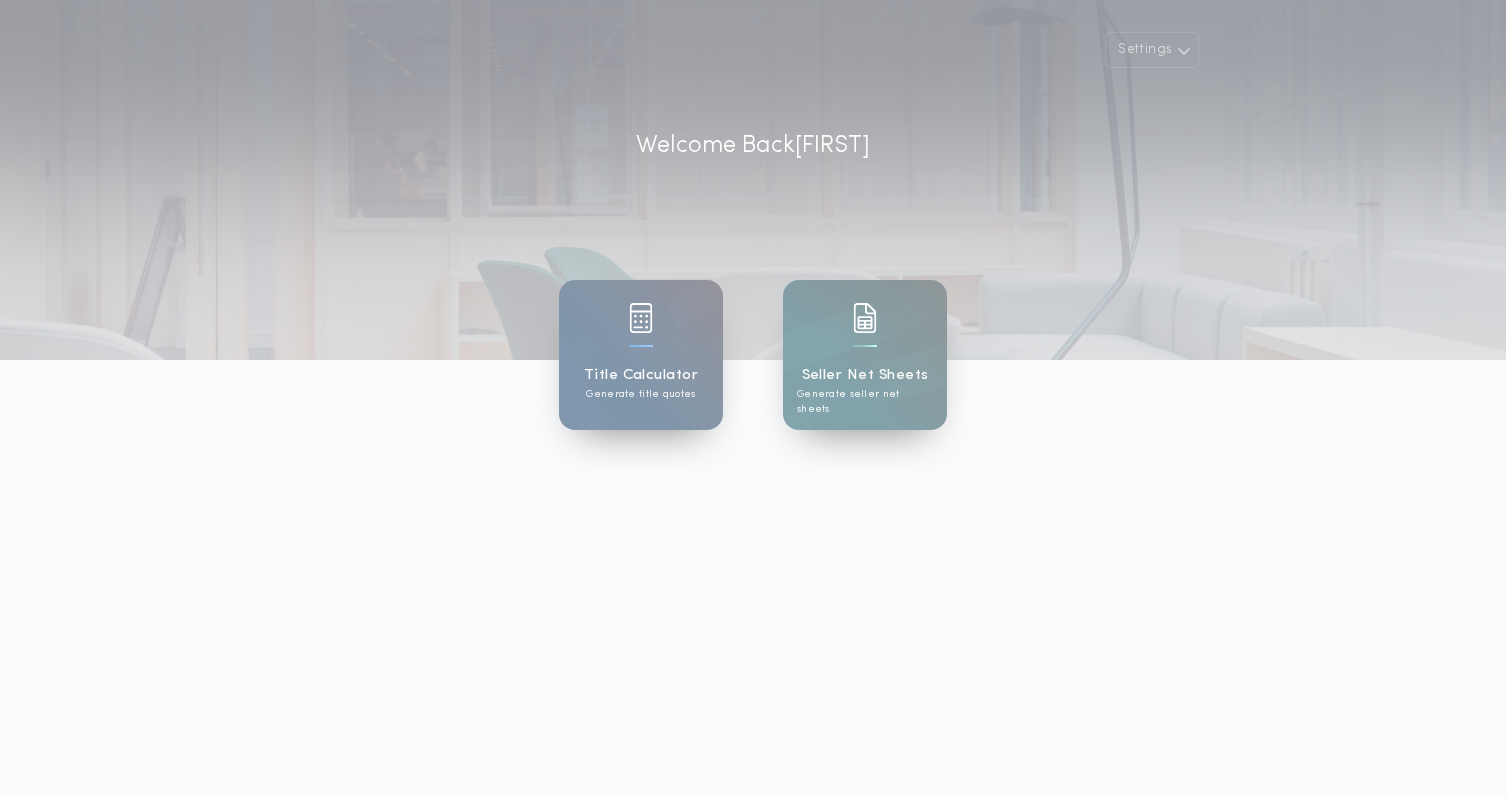 scroll, scrollTop: 0, scrollLeft: 0, axis: both 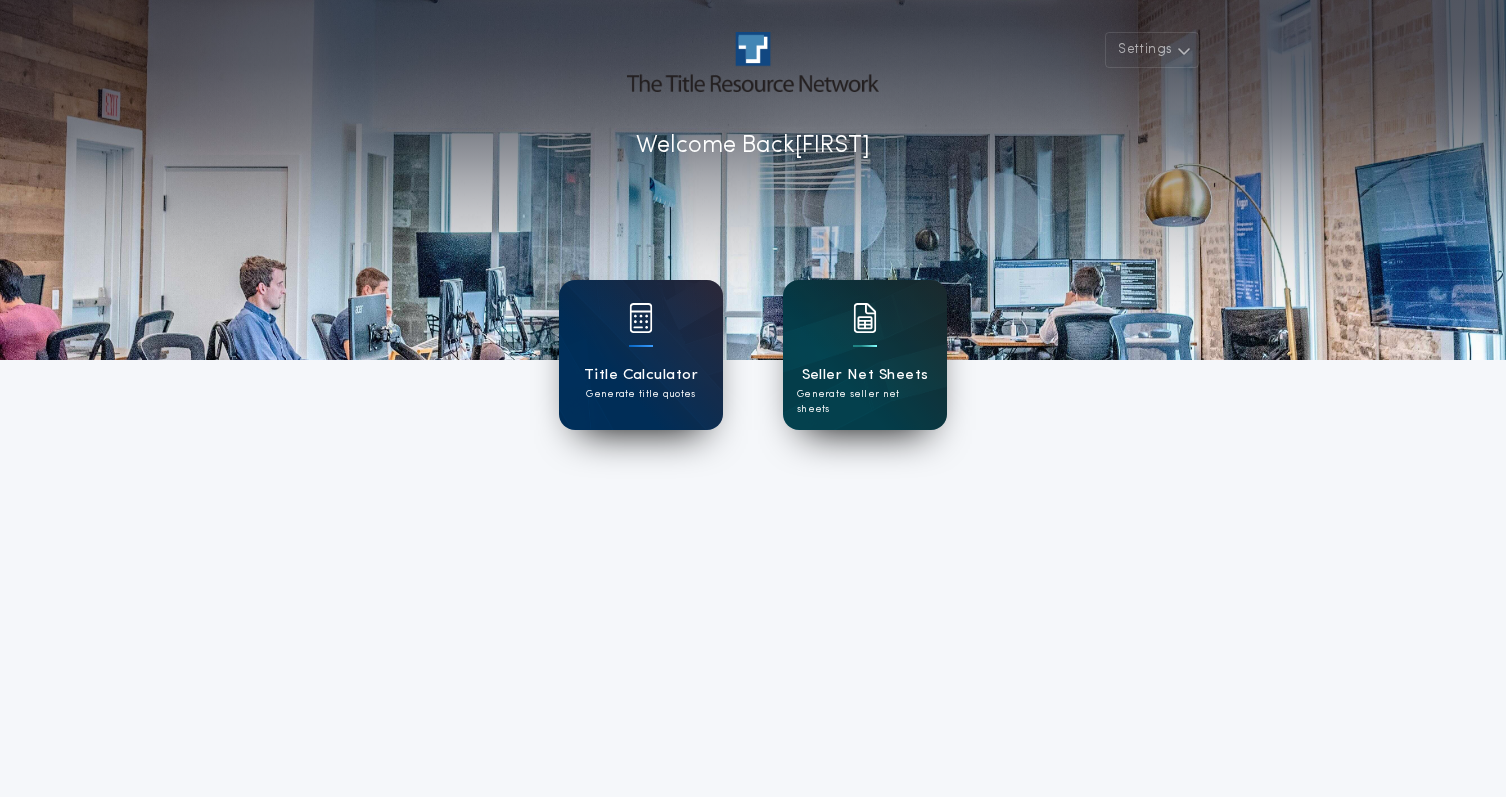 click on "Seller Net Sheets" at bounding box center (865, 375) 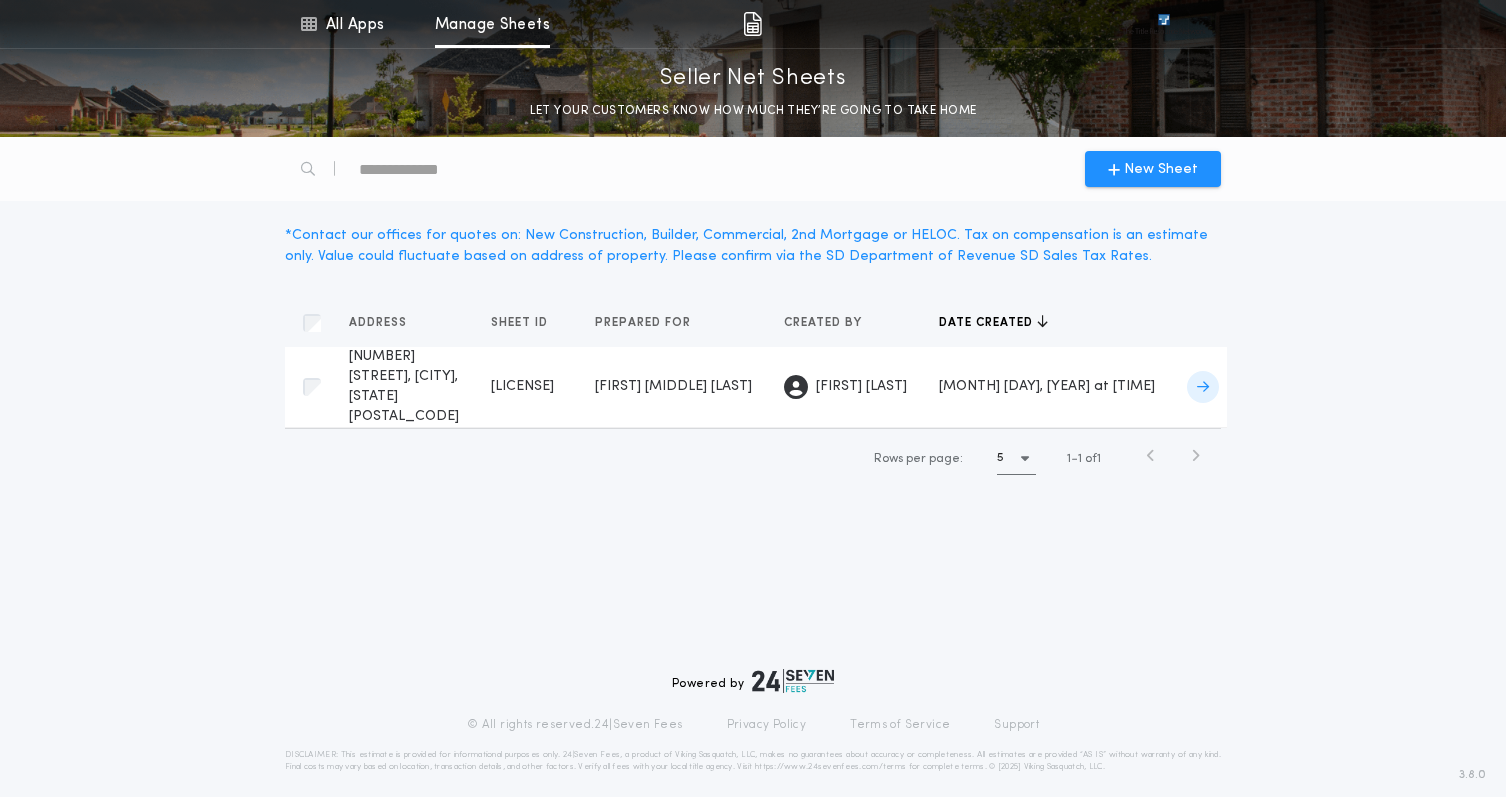 click on "[DRIVER_LICENSE]" at bounding box center [552, 387] 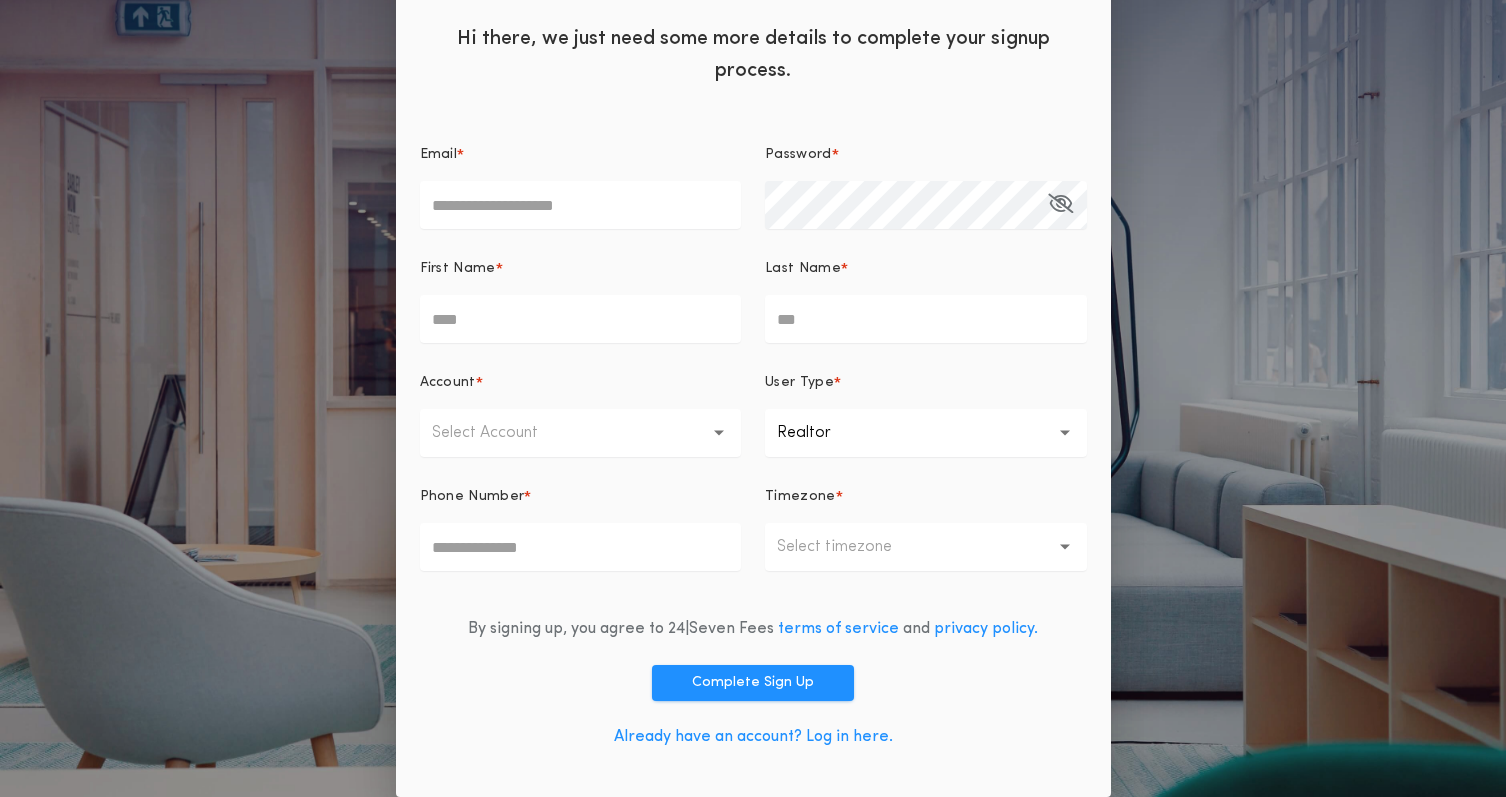 scroll, scrollTop: 81, scrollLeft: 0, axis: vertical 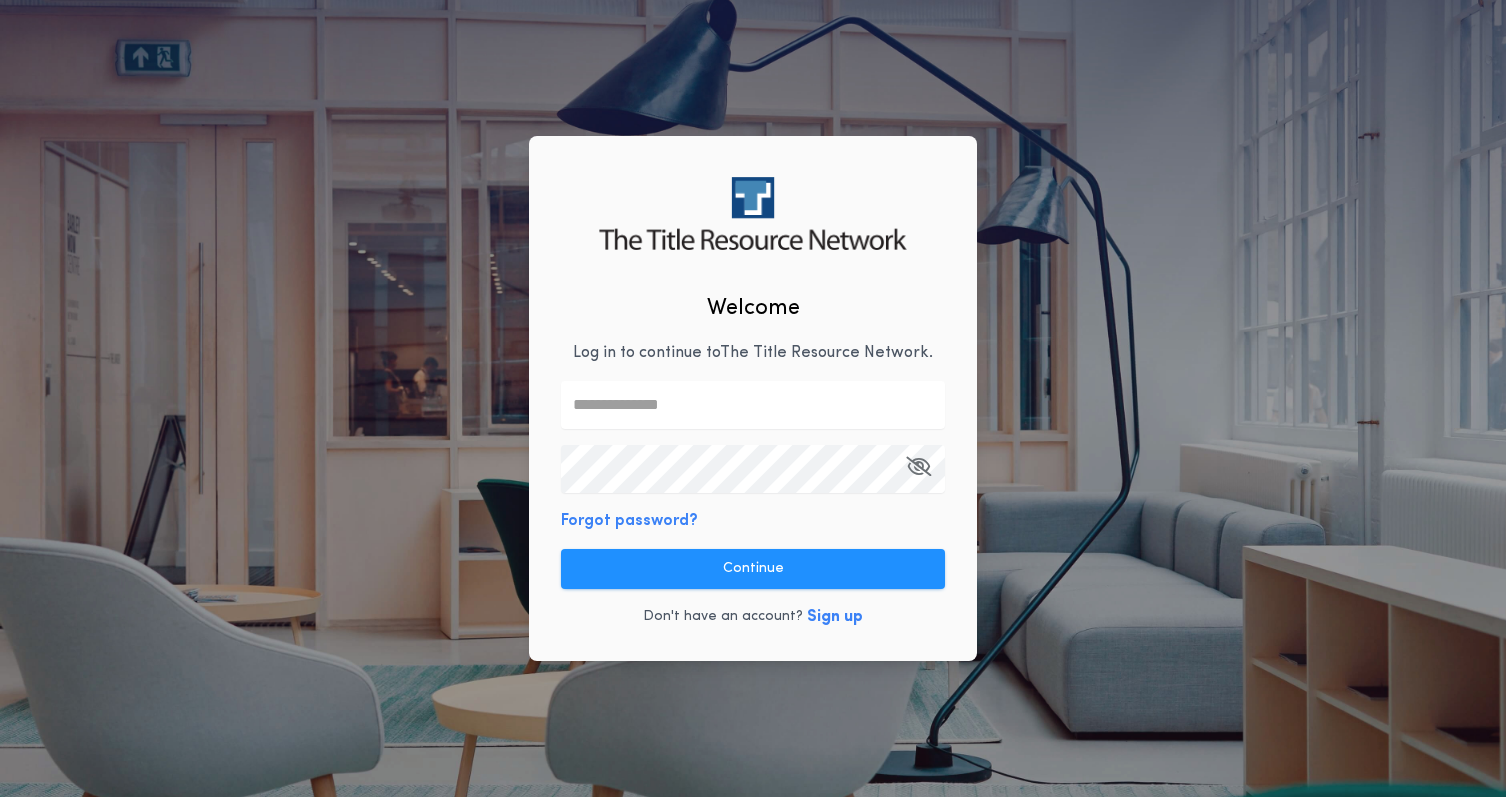 click at bounding box center (753, 405) 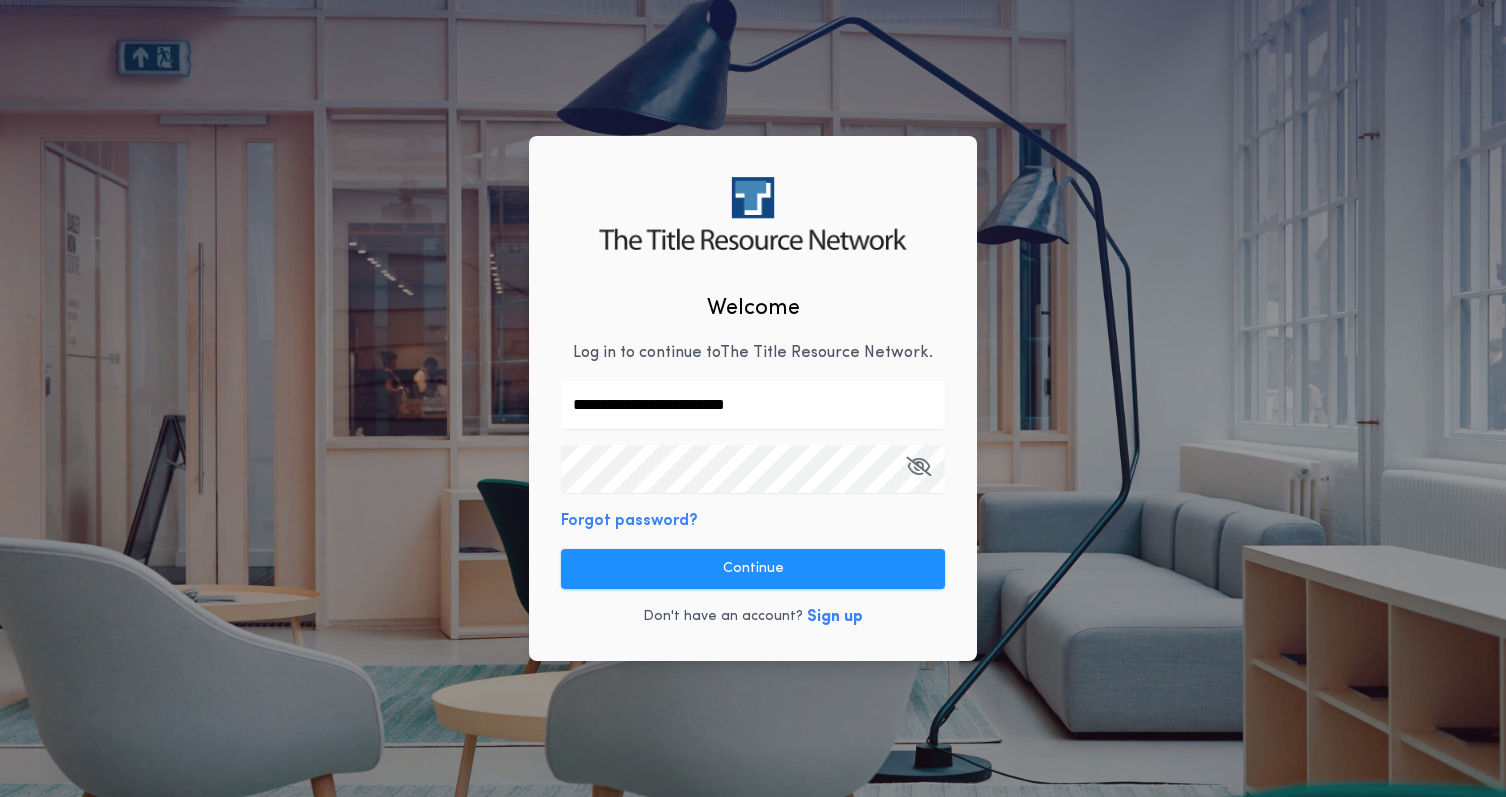 click at bounding box center (753, 469) 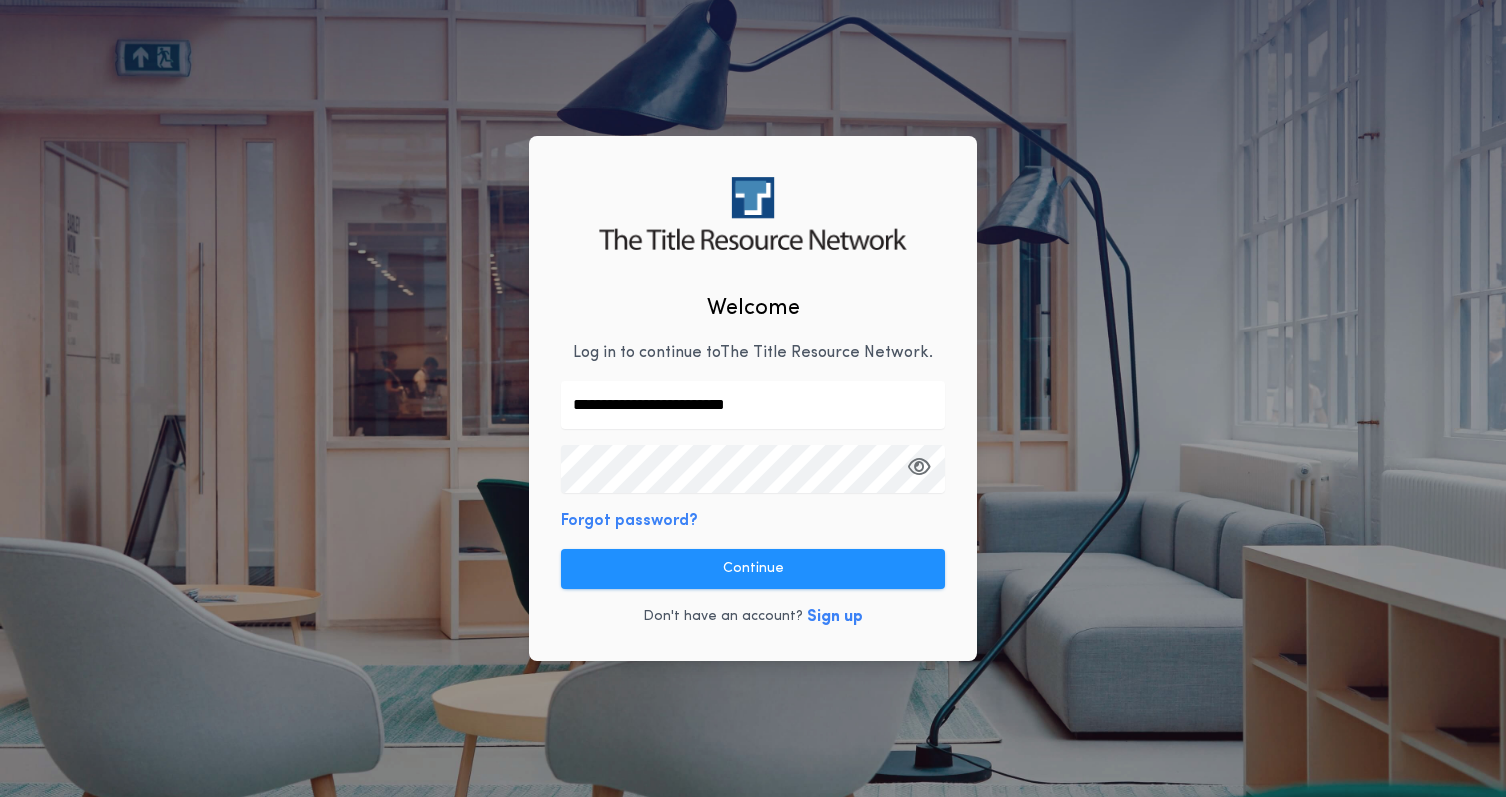 click at bounding box center [919, 466] 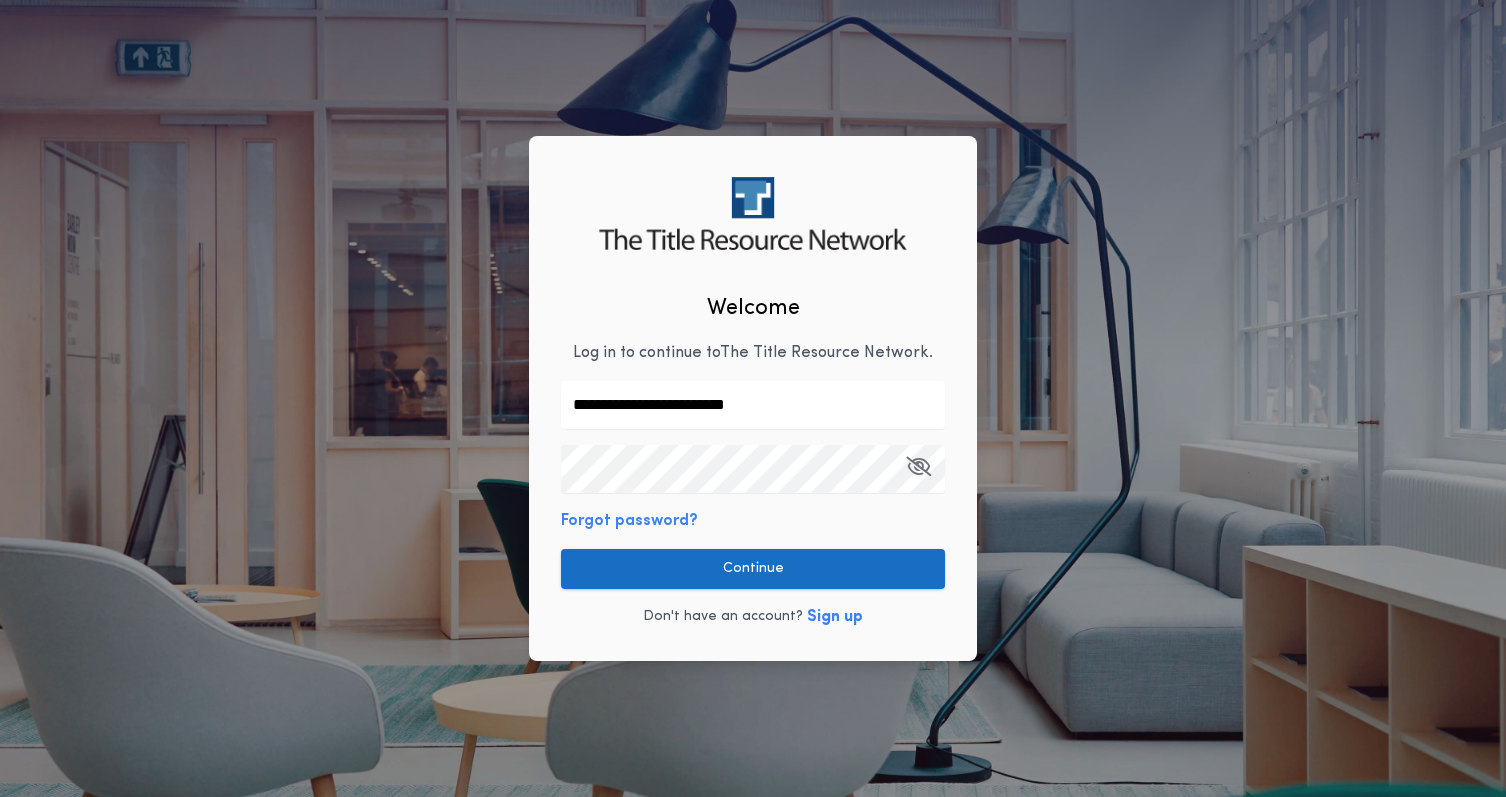 click on "Continue" at bounding box center [753, 569] 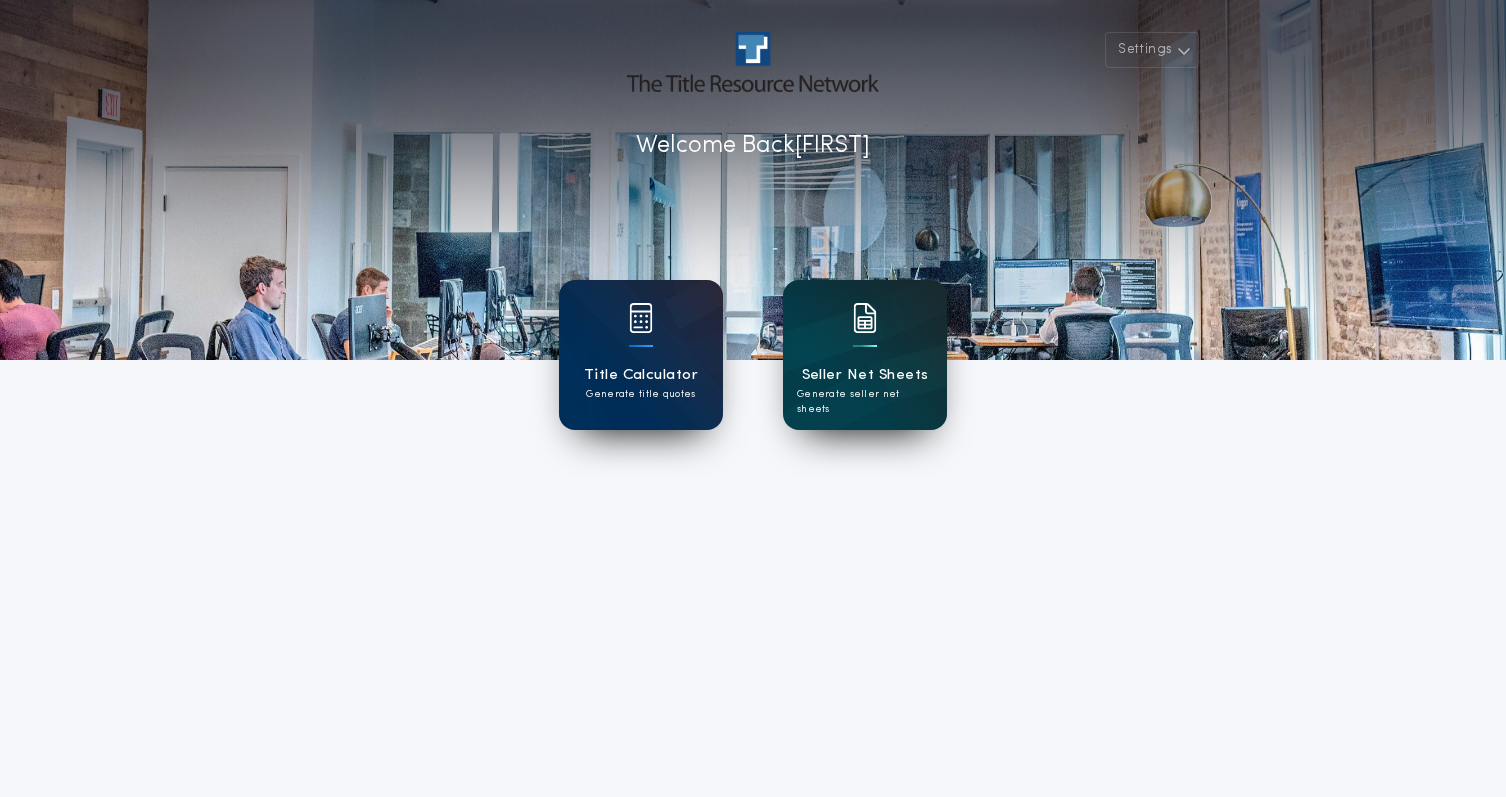 click on "Seller Net Sheets" at bounding box center [865, 375] 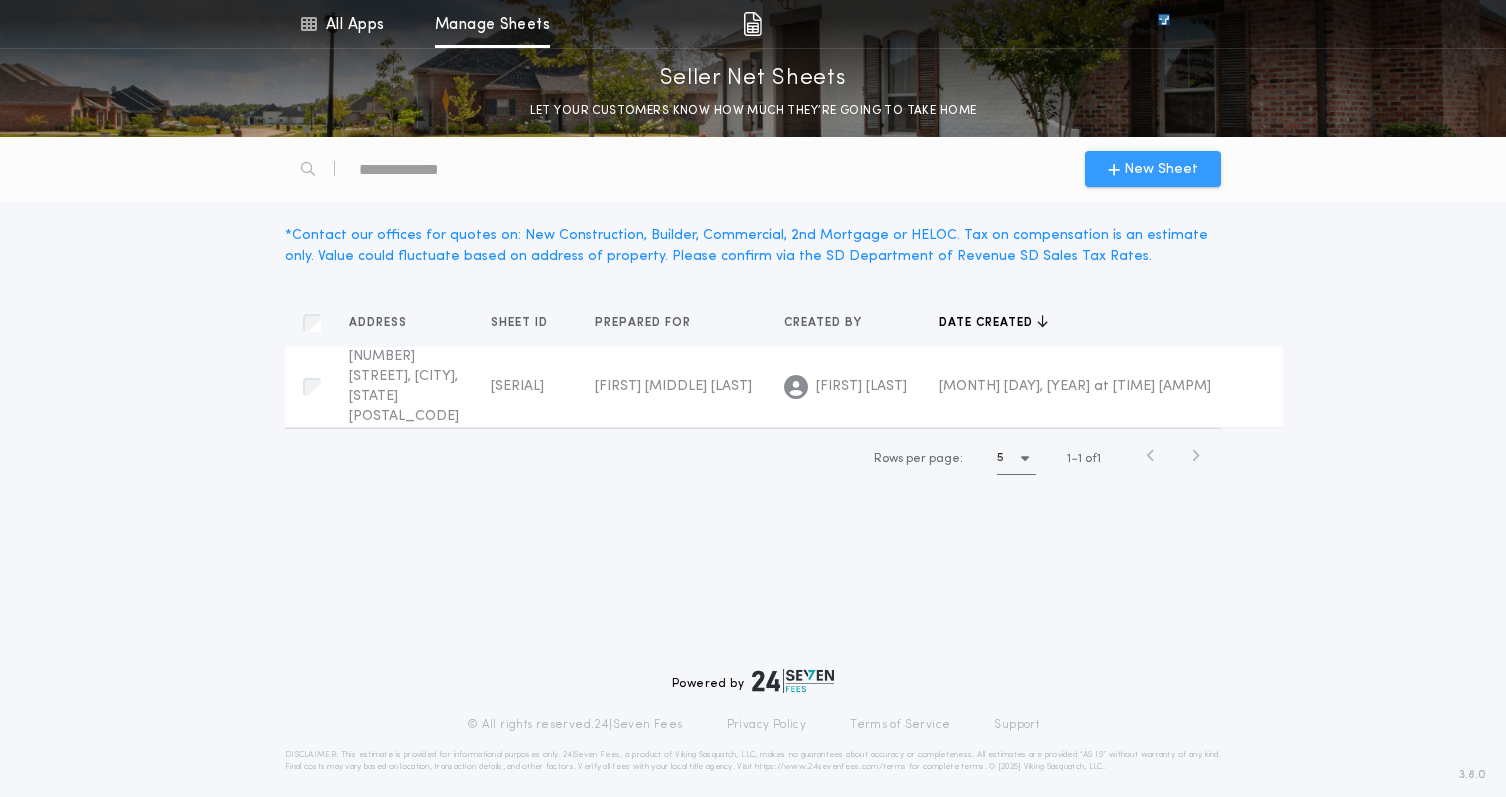 click on "New Sheet" at bounding box center (1153, 169) 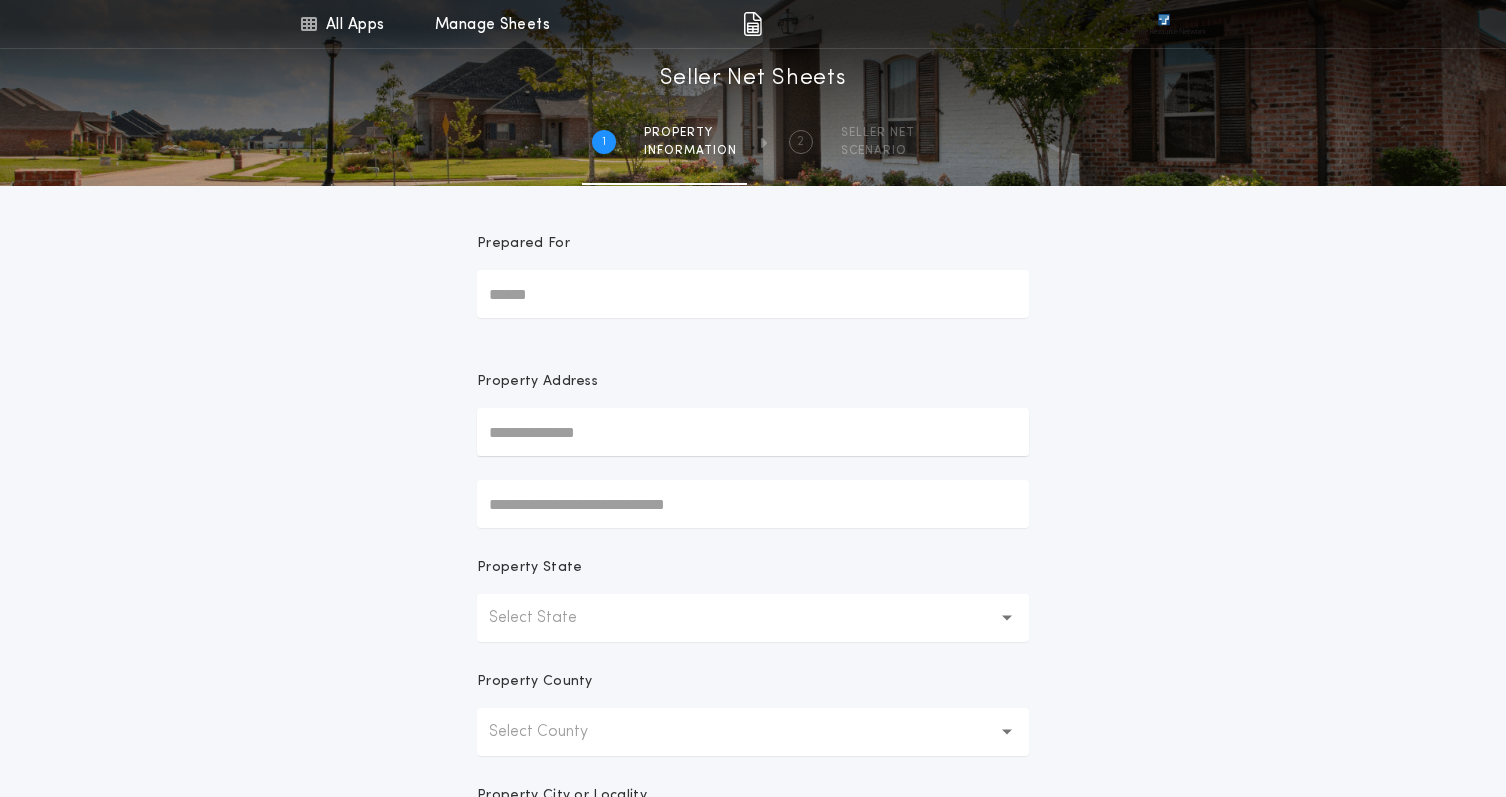 click on "Prepared For" at bounding box center (753, 294) 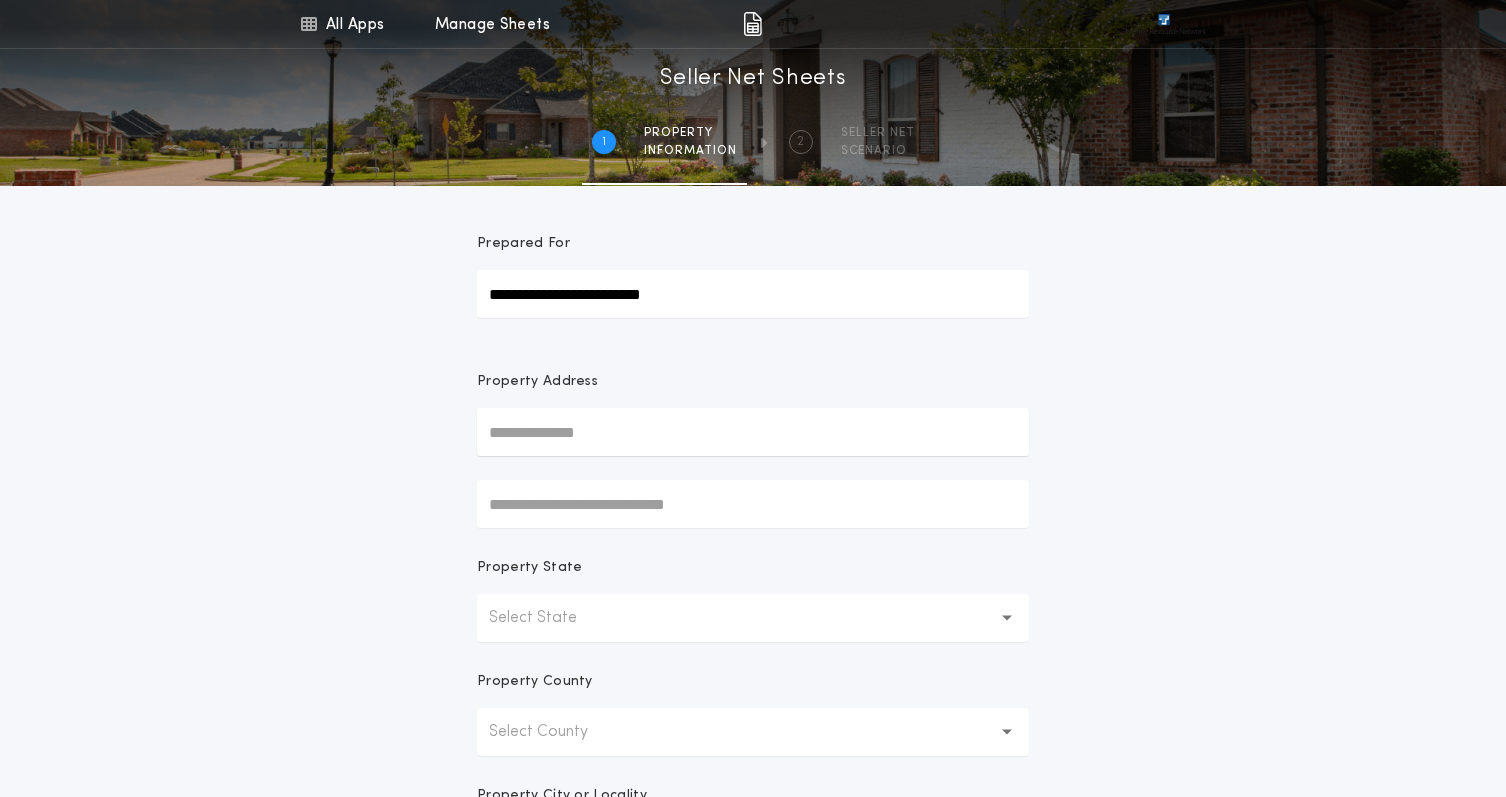 type on "**********" 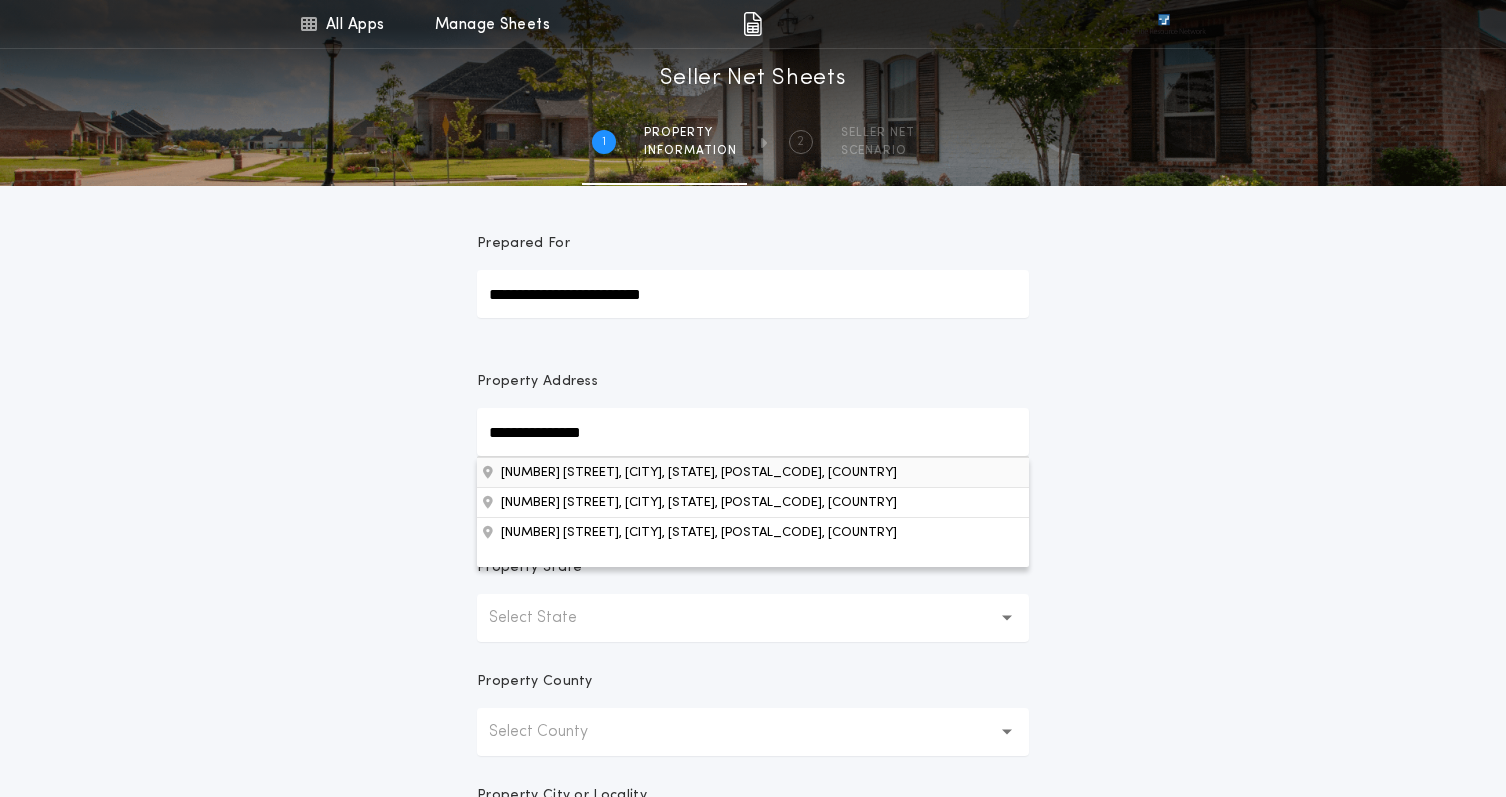 type on "**********" 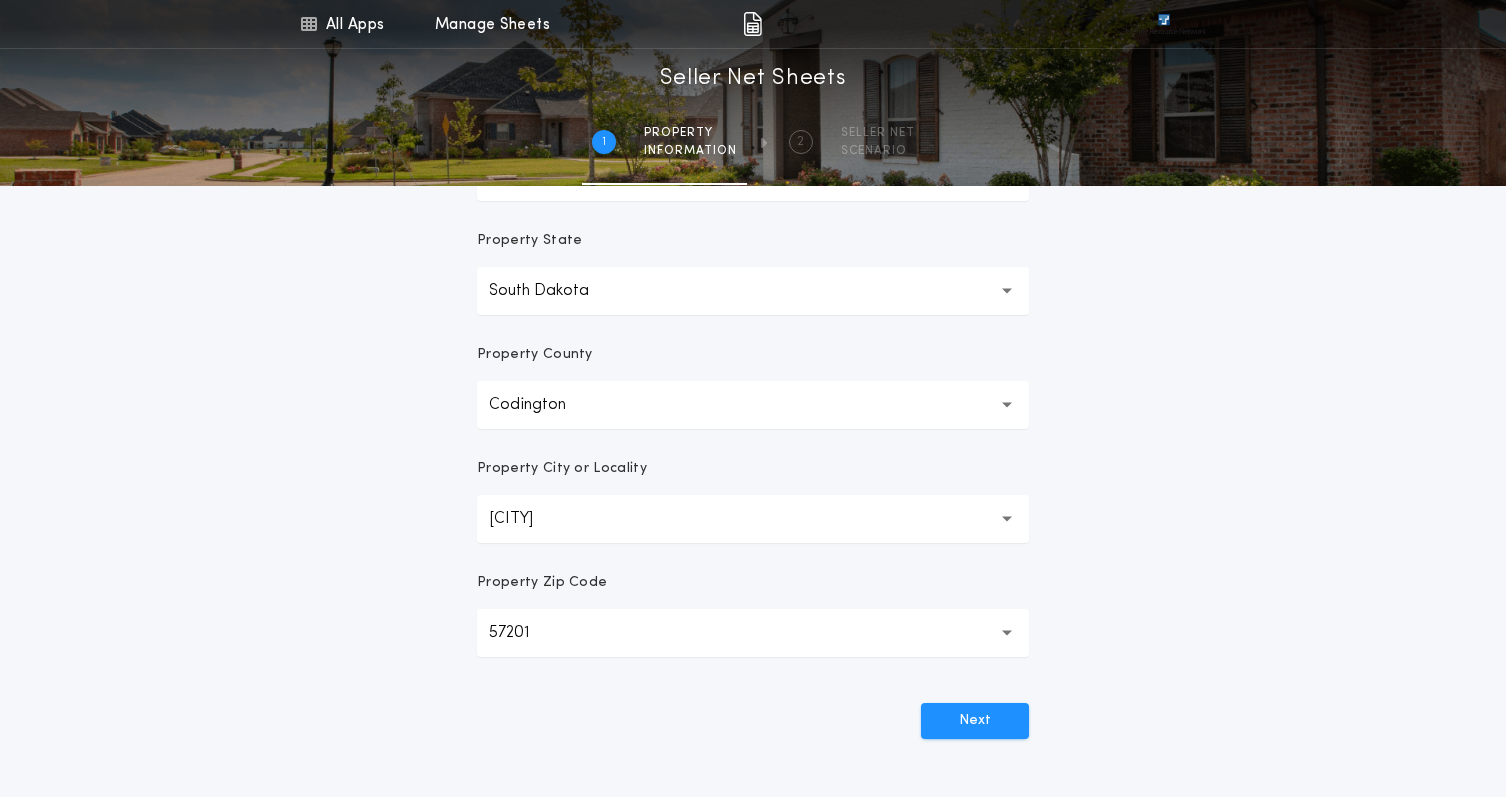 scroll, scrollTop: 419, scrollLeft: 0, axis: vertical 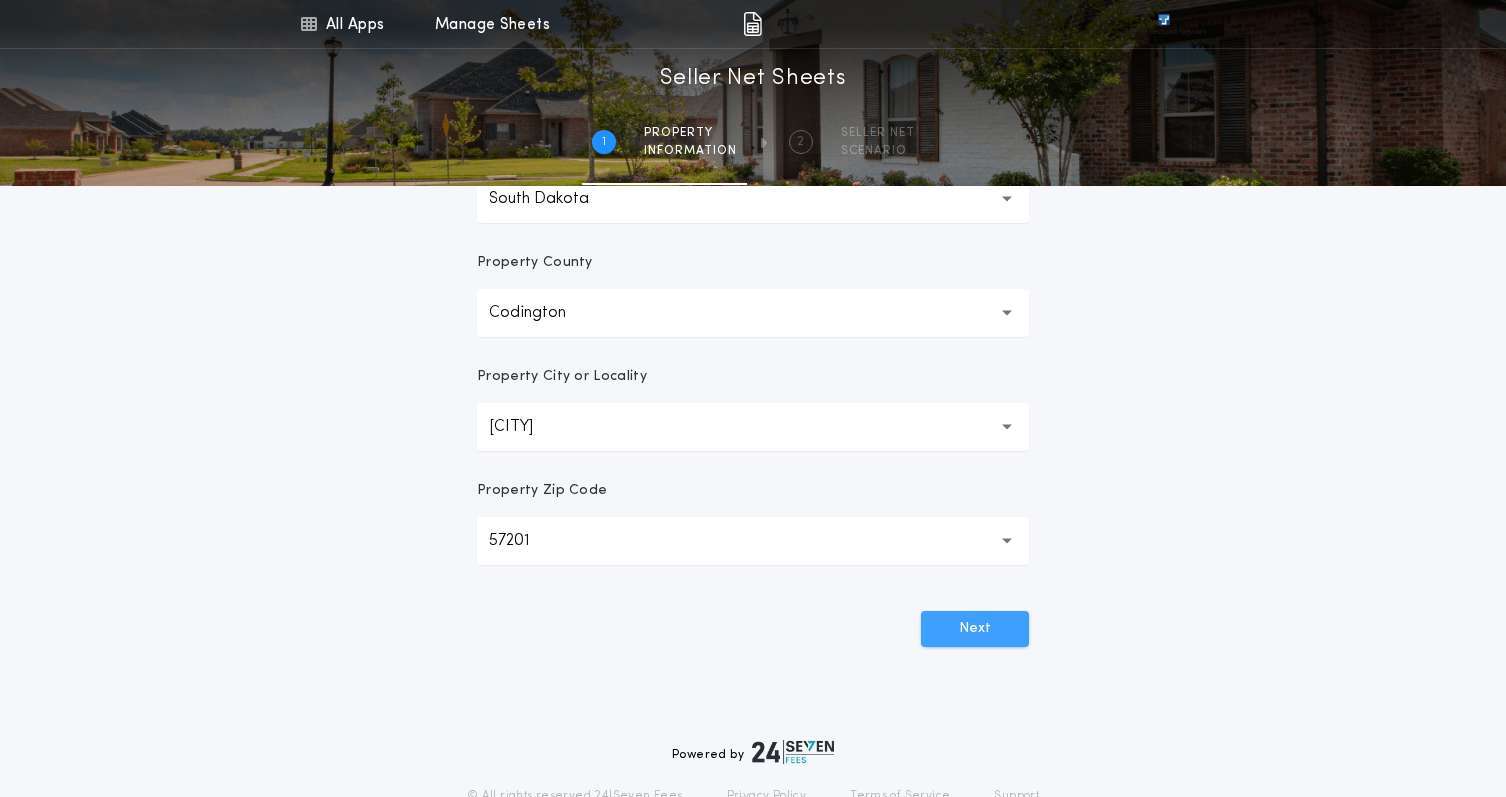 click on "Next" at bounding box center [975, 629] 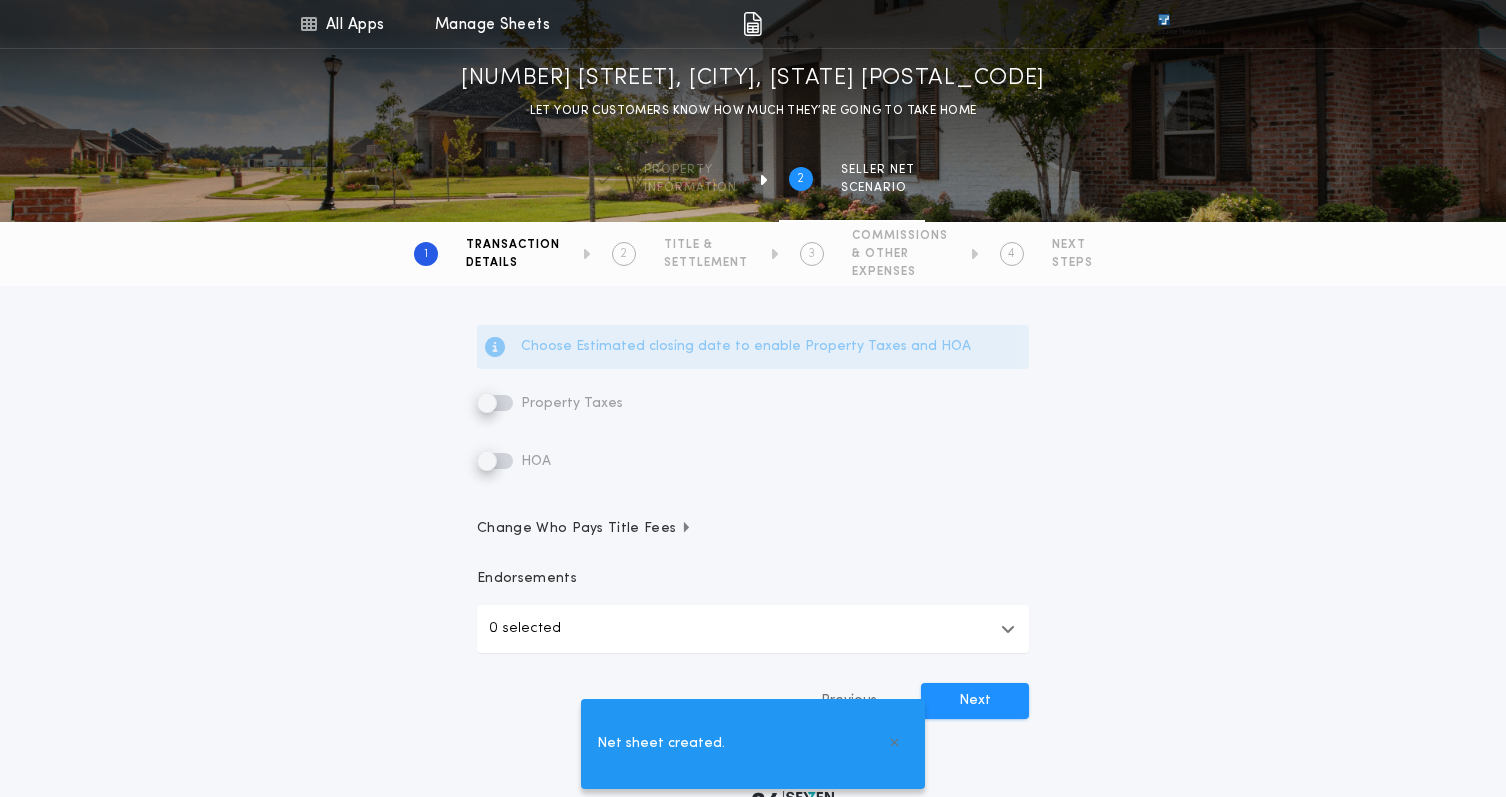 scroll, scrollTop: 524, scrollLeft: 0, axis: vertical 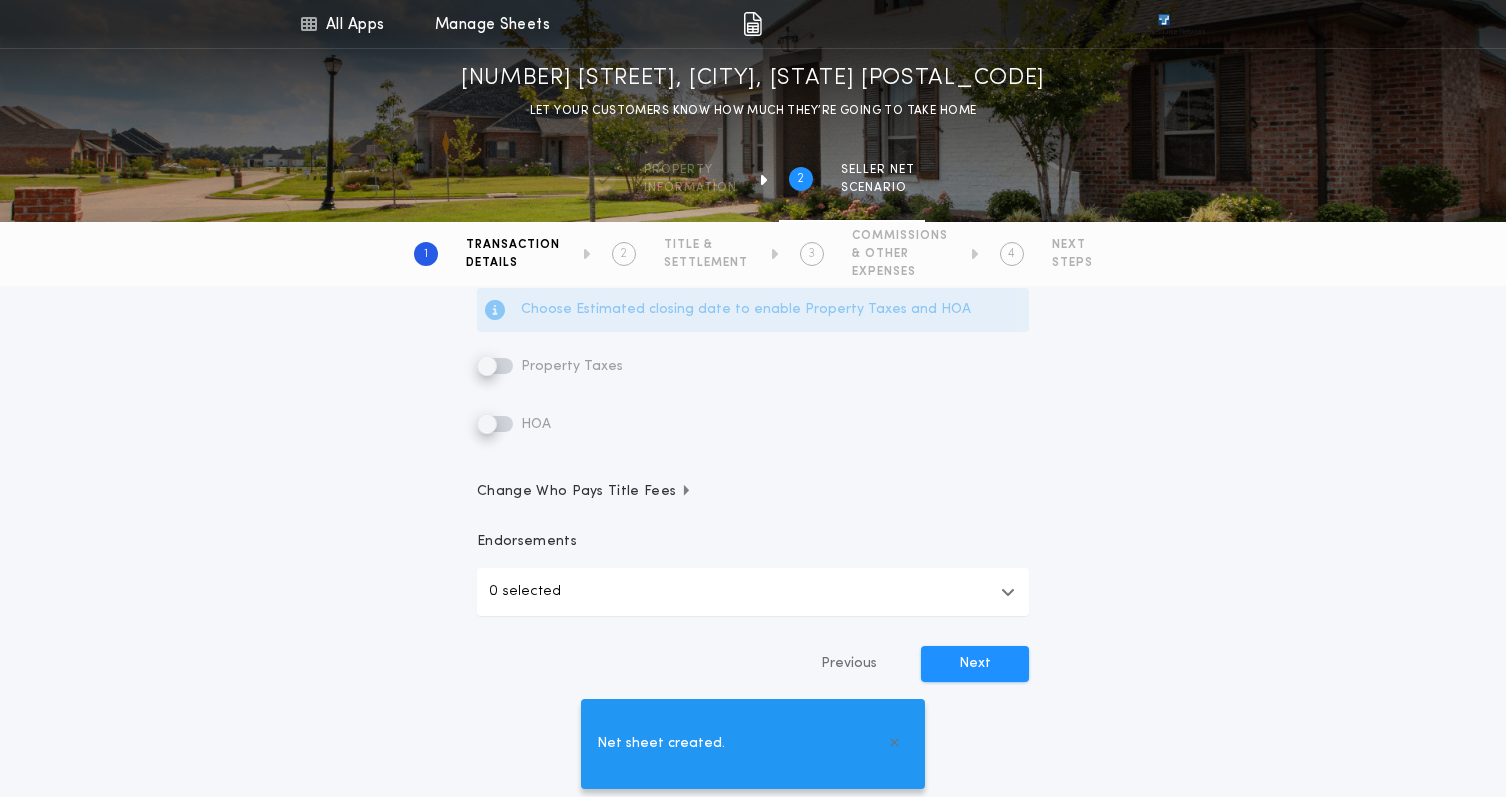 click on "Change Who Pays Title Fees" at bounding box center [584, 492] 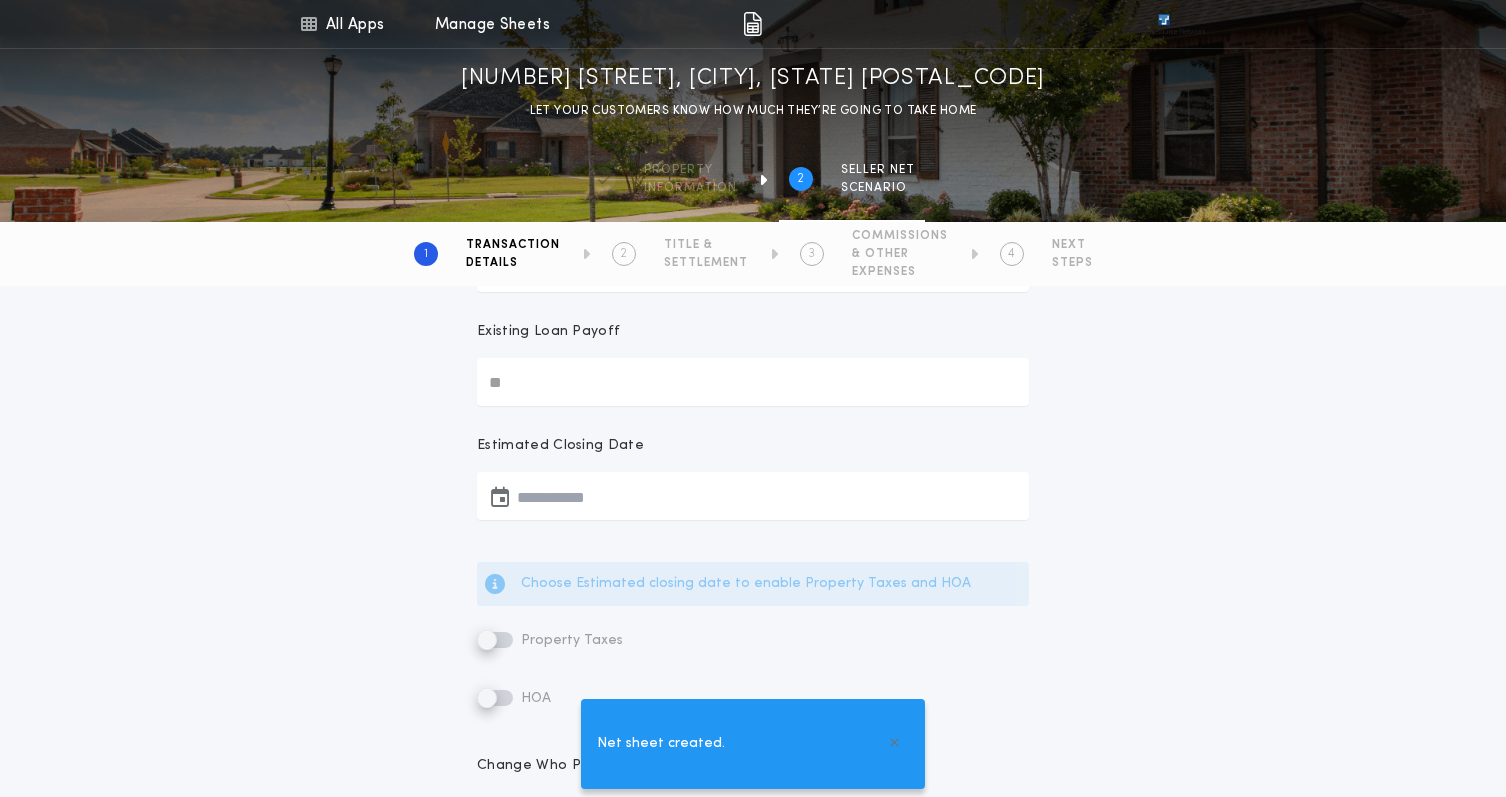 scroll, scrollTop: 1, scrollLeft: 0, axis: vertical 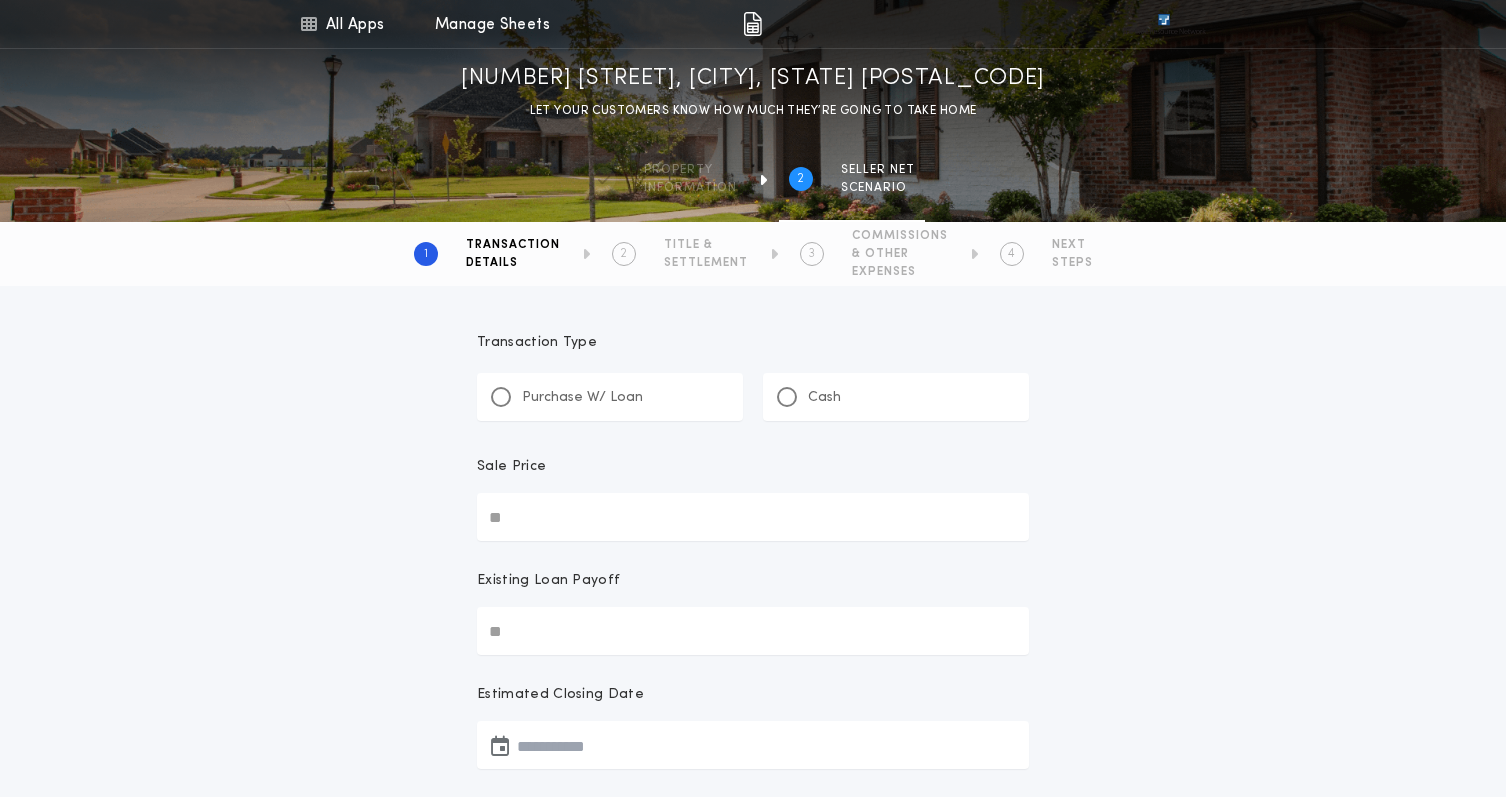 click on "Sale Price" at bounding box center [753, 517] 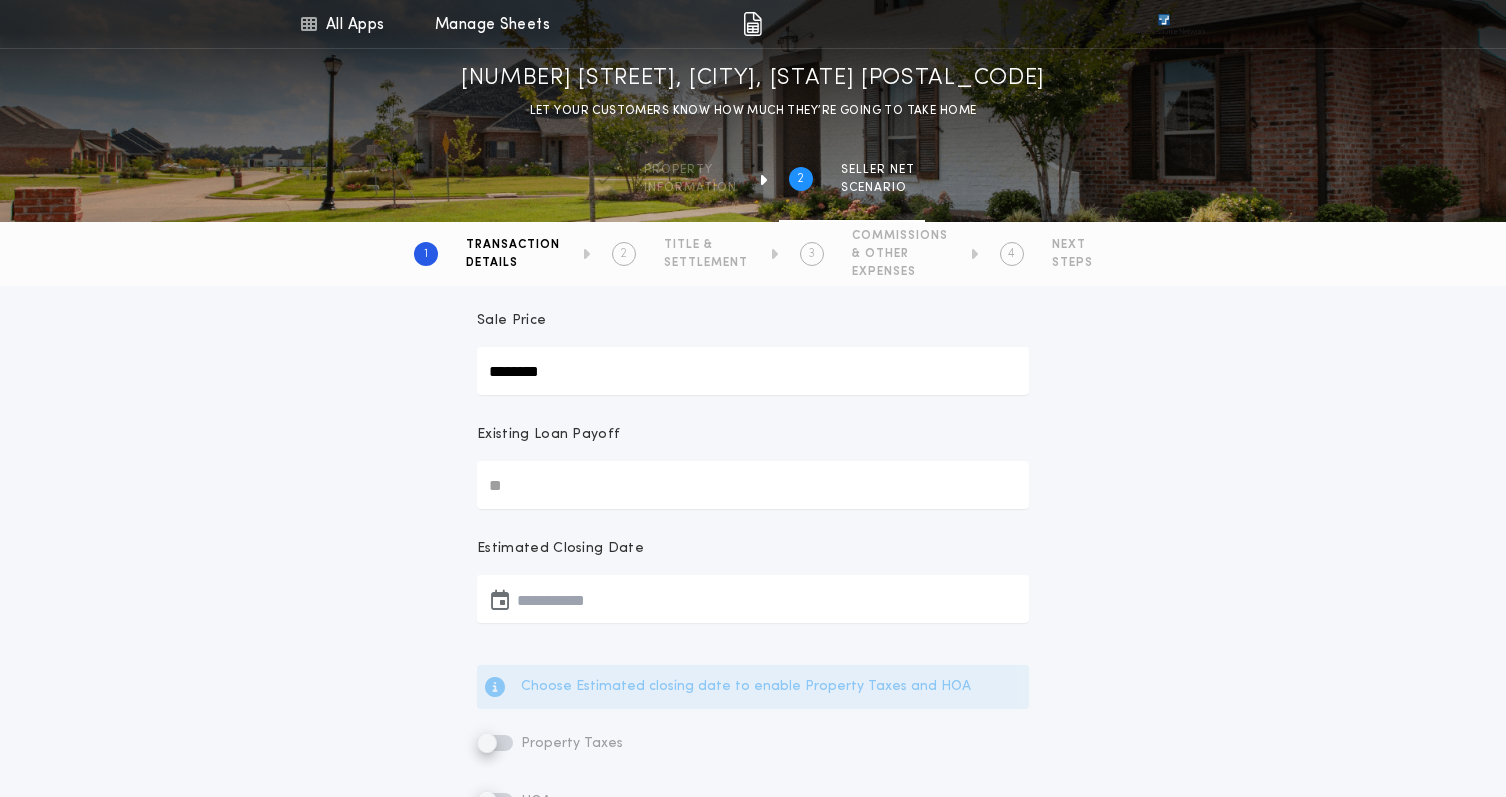 scroll, scrollTop: 151, scrollLeft: 0, axis: vertical 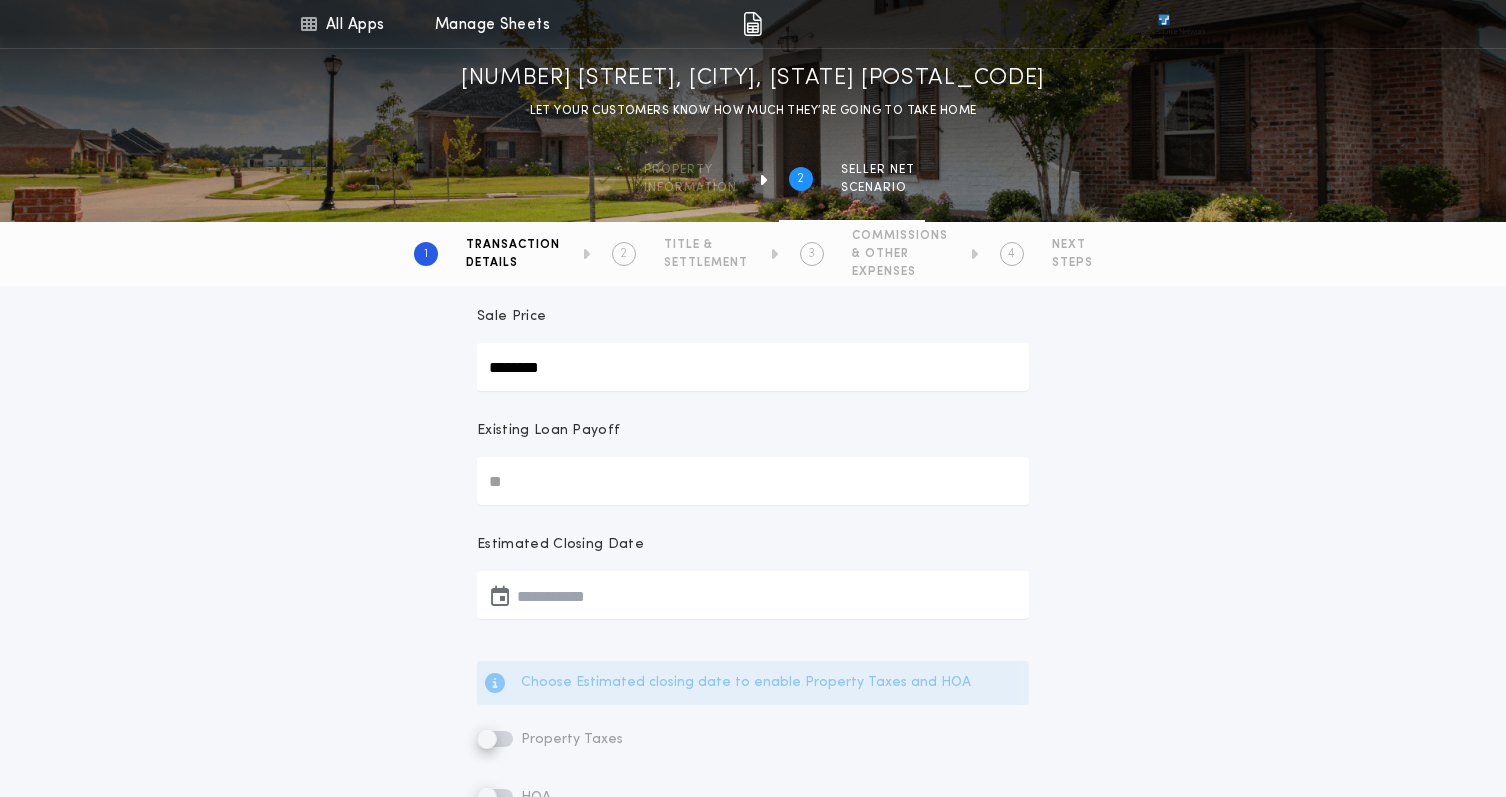 click on "Estimated Closing Date" at bounding box center [753, 583] 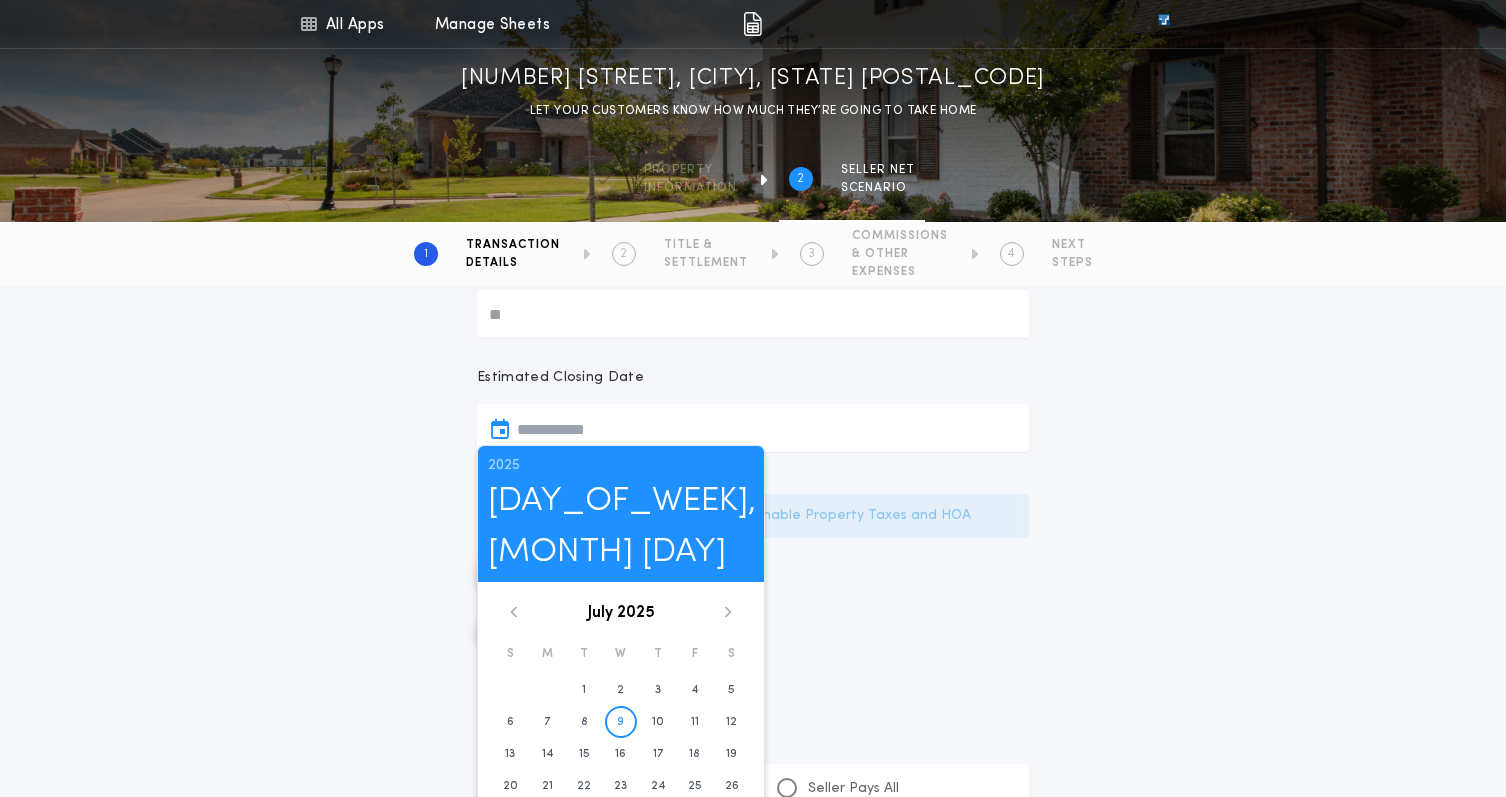 scroll, scrollTop: 457, scrollLeft: 0, axis: vertical 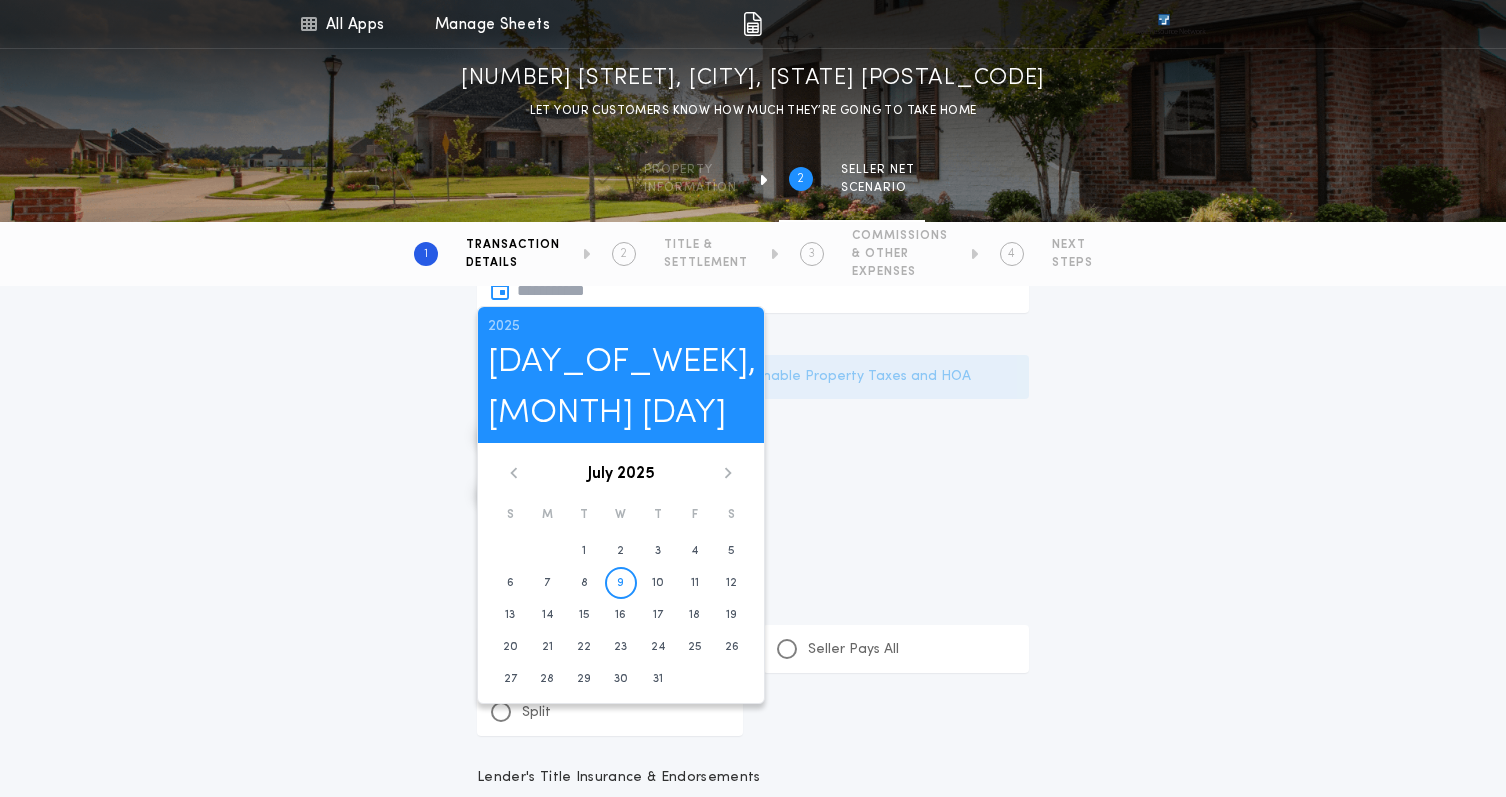 click on "[YEAR] [DAY_OF_WEEK], [MONTH] [DAY] [MONTH] [YEAR] [CALENDAR]" at bounding box center (621, 505) 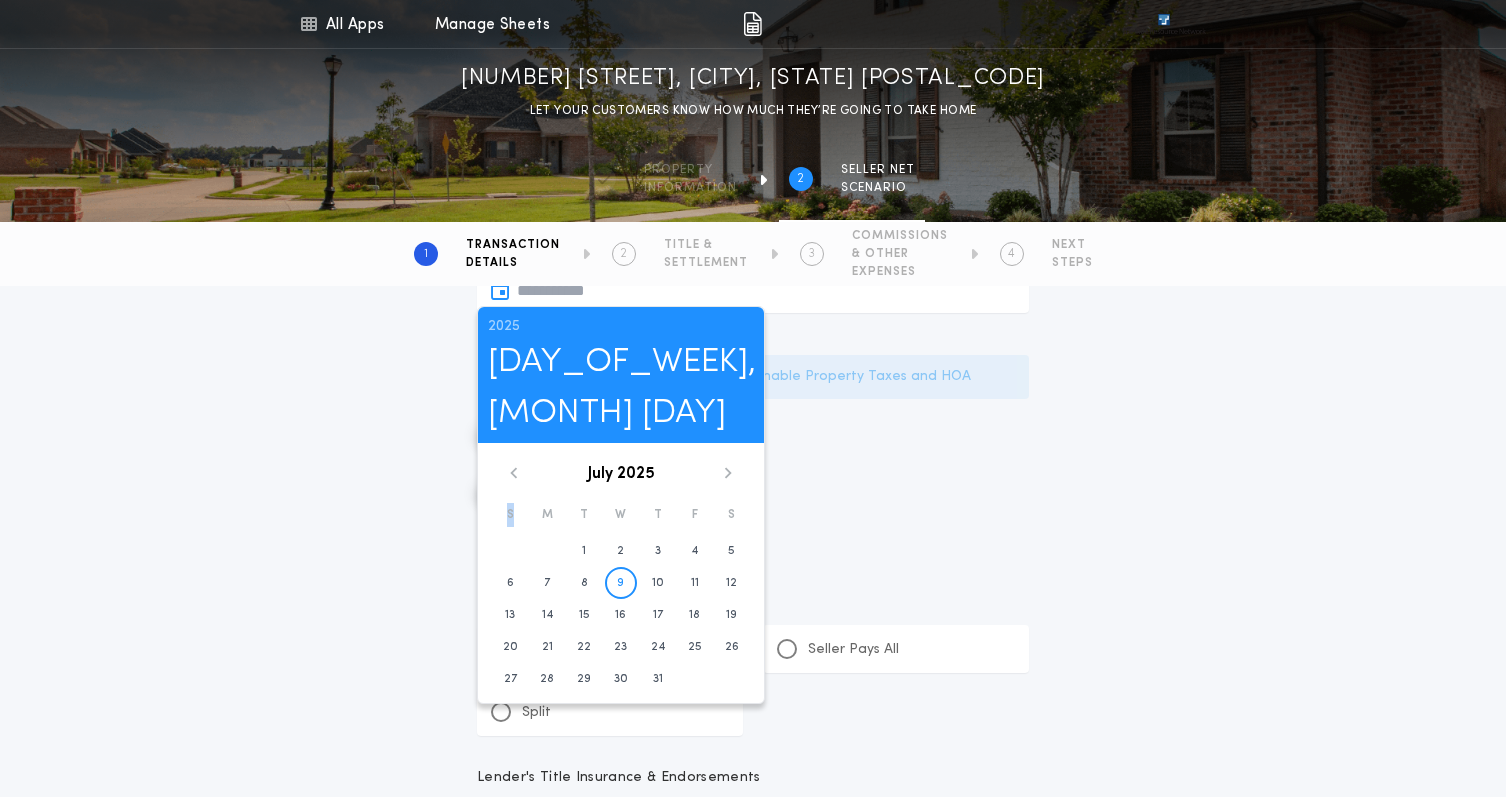 click at bounding box center (728, 473) 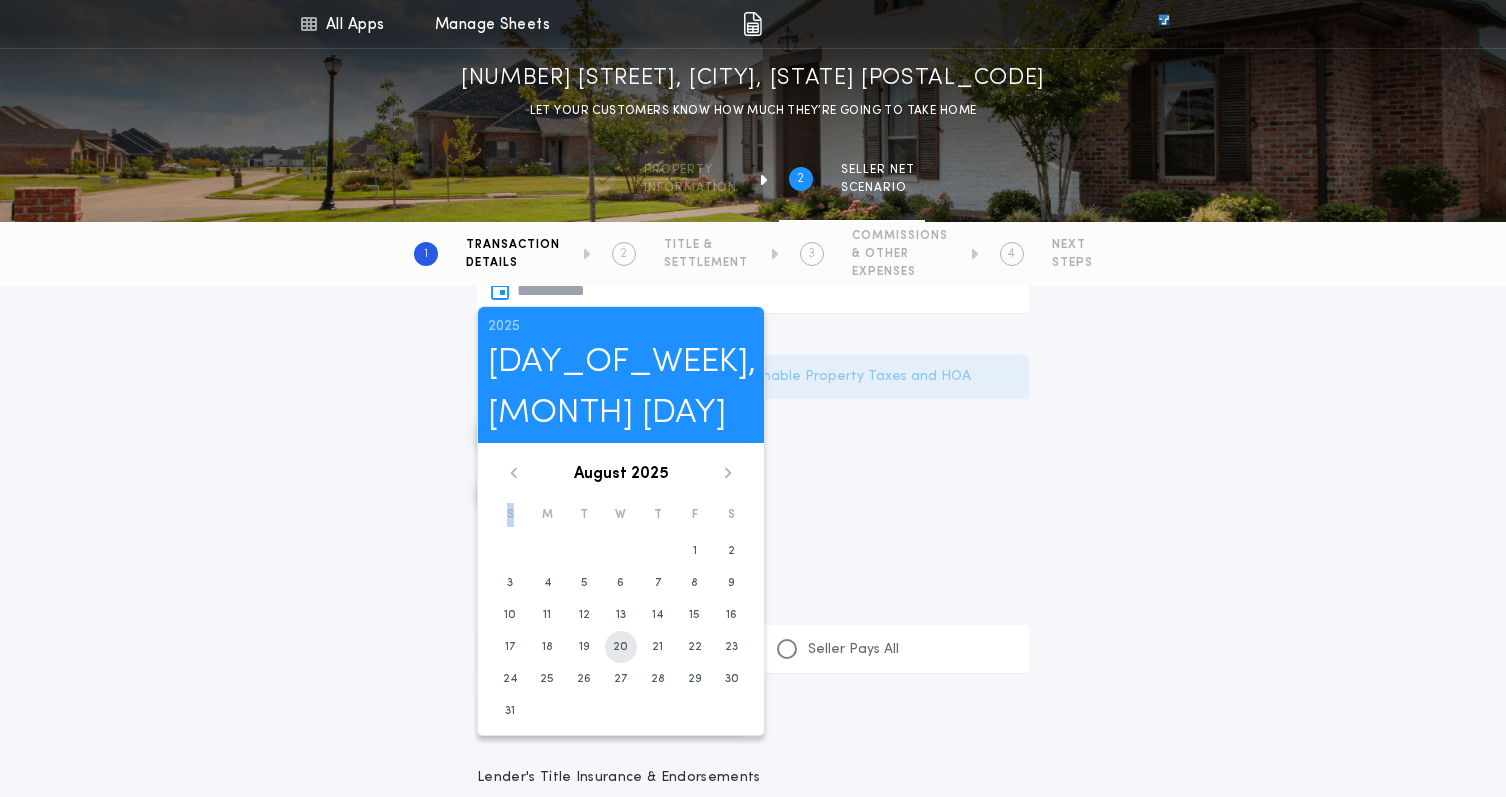 click on "20" at bounding box center [695, 551] 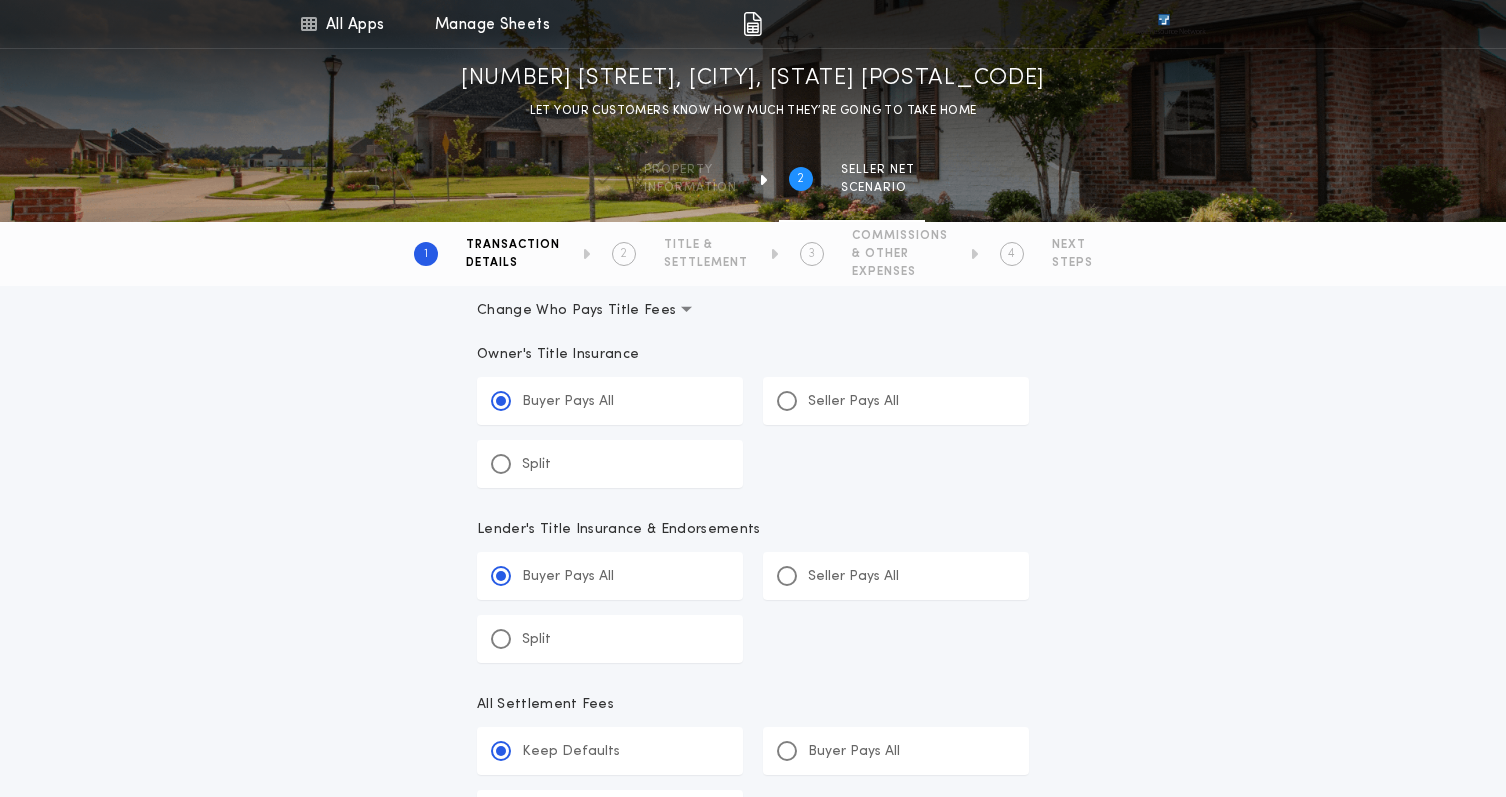 scroll, scrollTop: 649, scrollLeft: 0, axis: vertical 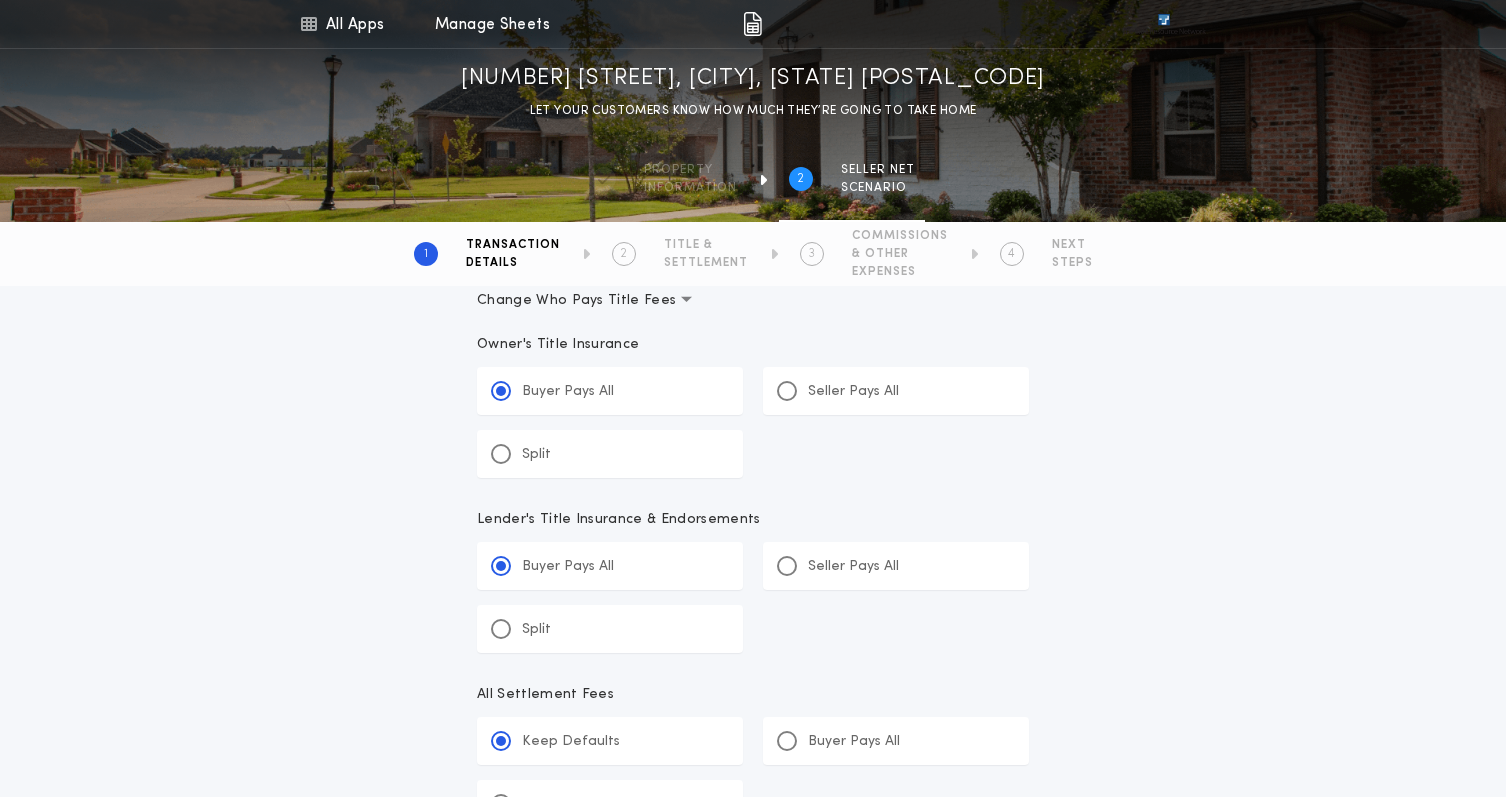click on "Split" at bounding box center (610, 454) 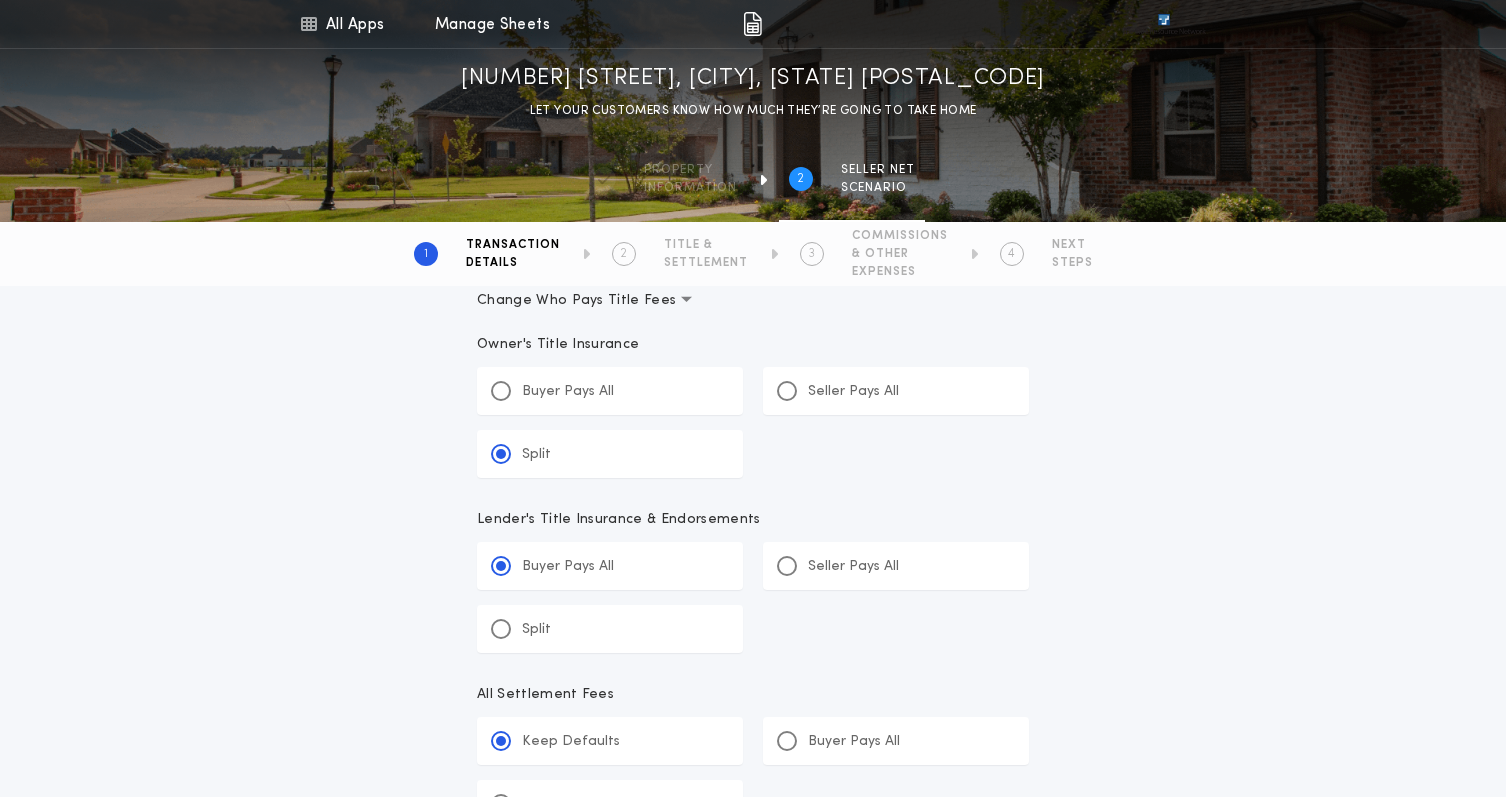 scroll, scrollTop: 708, scrollLeft: 0, axis: vertical 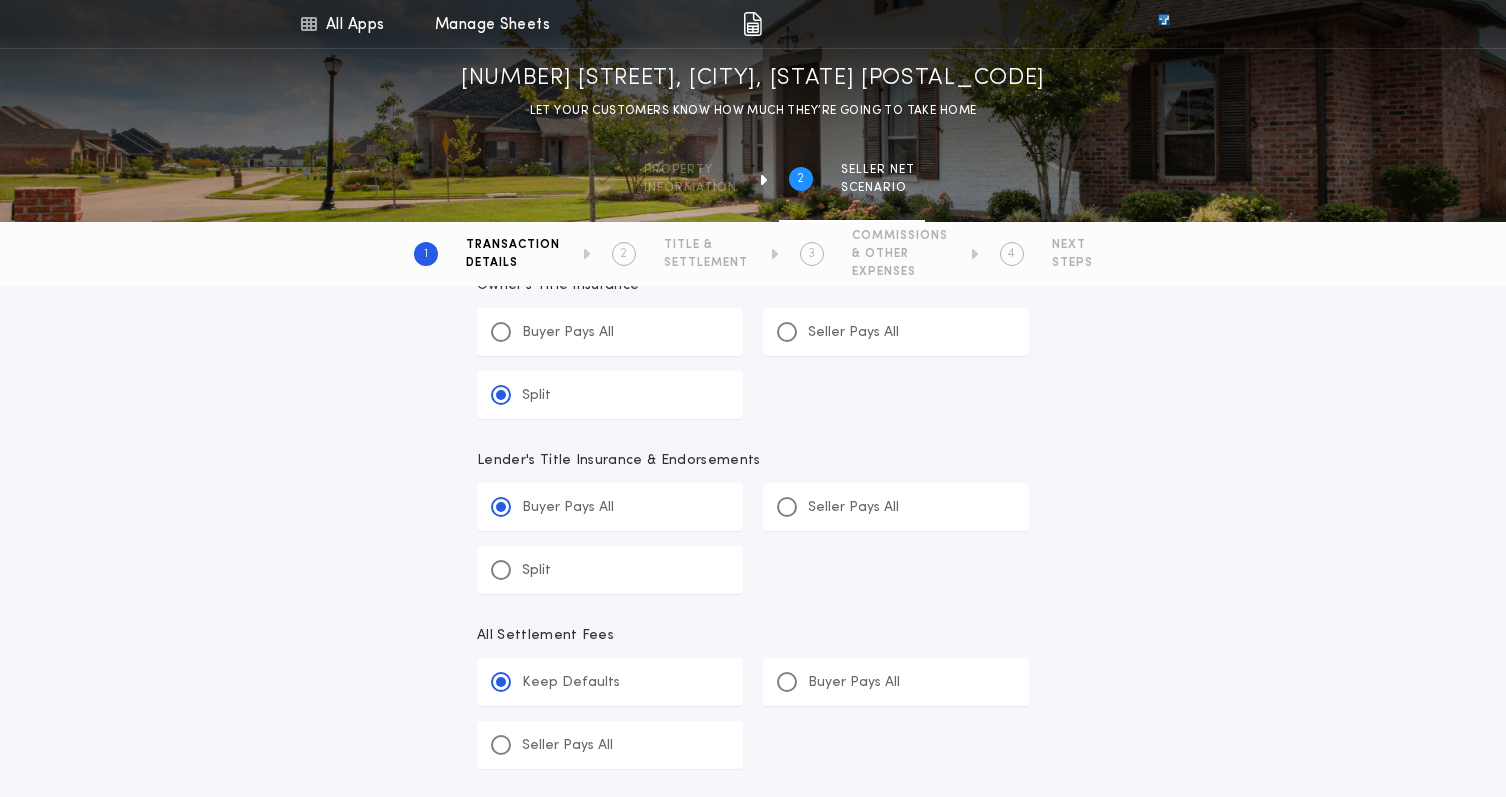 click on "Split" at bounding box center (610, 570) 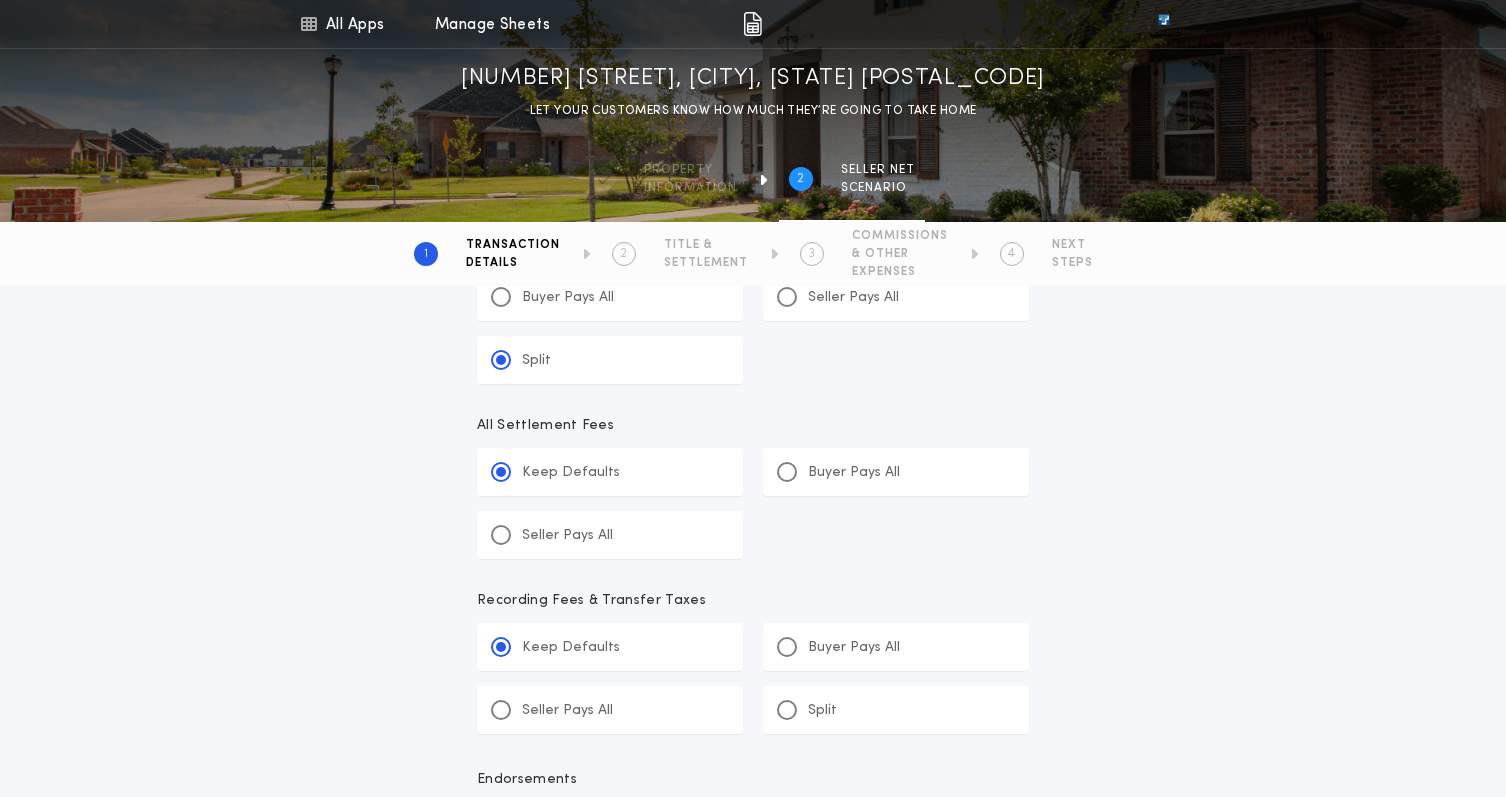 scroll, scrollTop: 937, scrollLeft: 0, axis: vertical 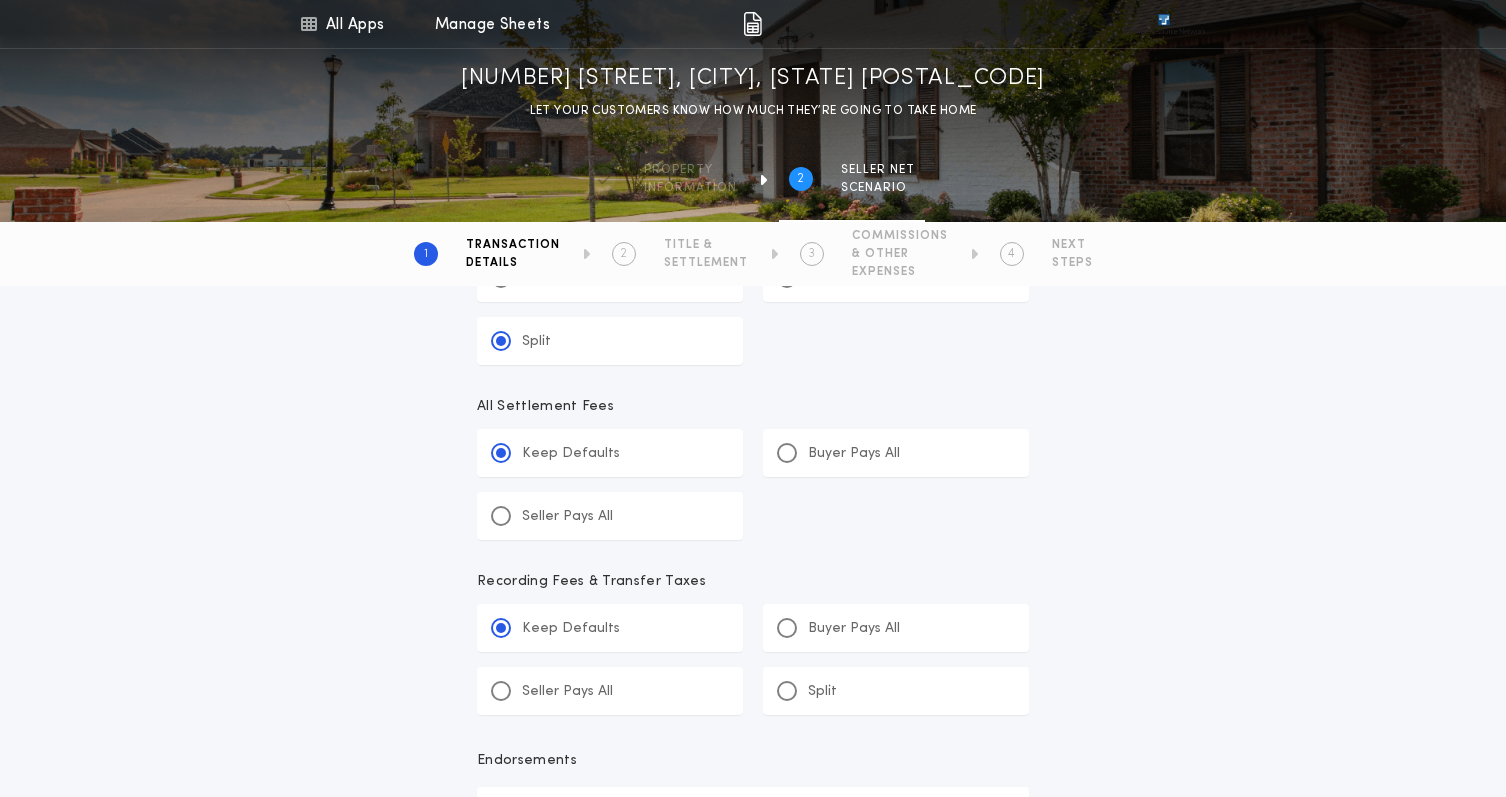 click on "Split" at bounding box center [822, 692] 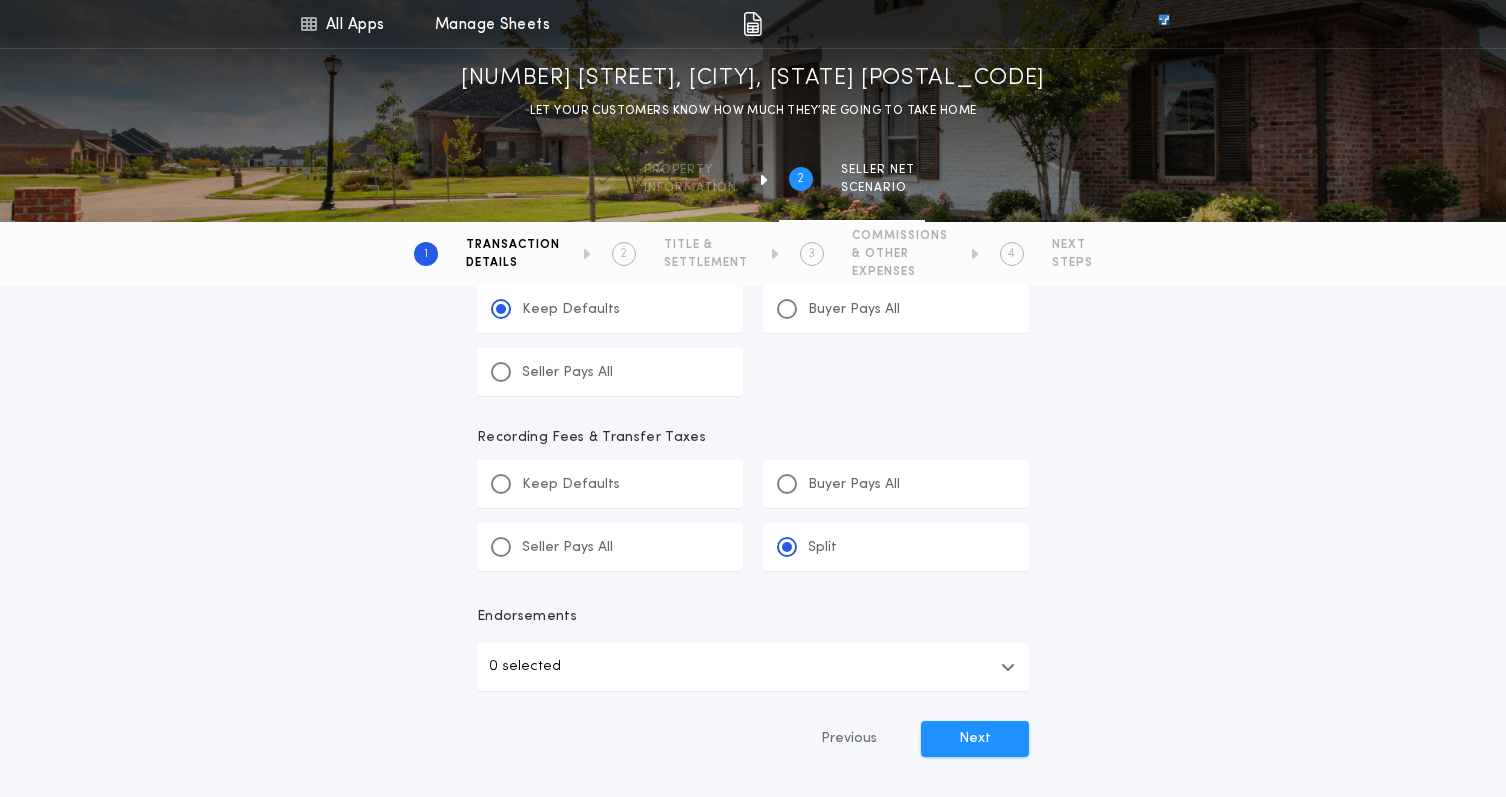scroll, scrollTop: 1104, scrollLeft: 0, axis: vertical 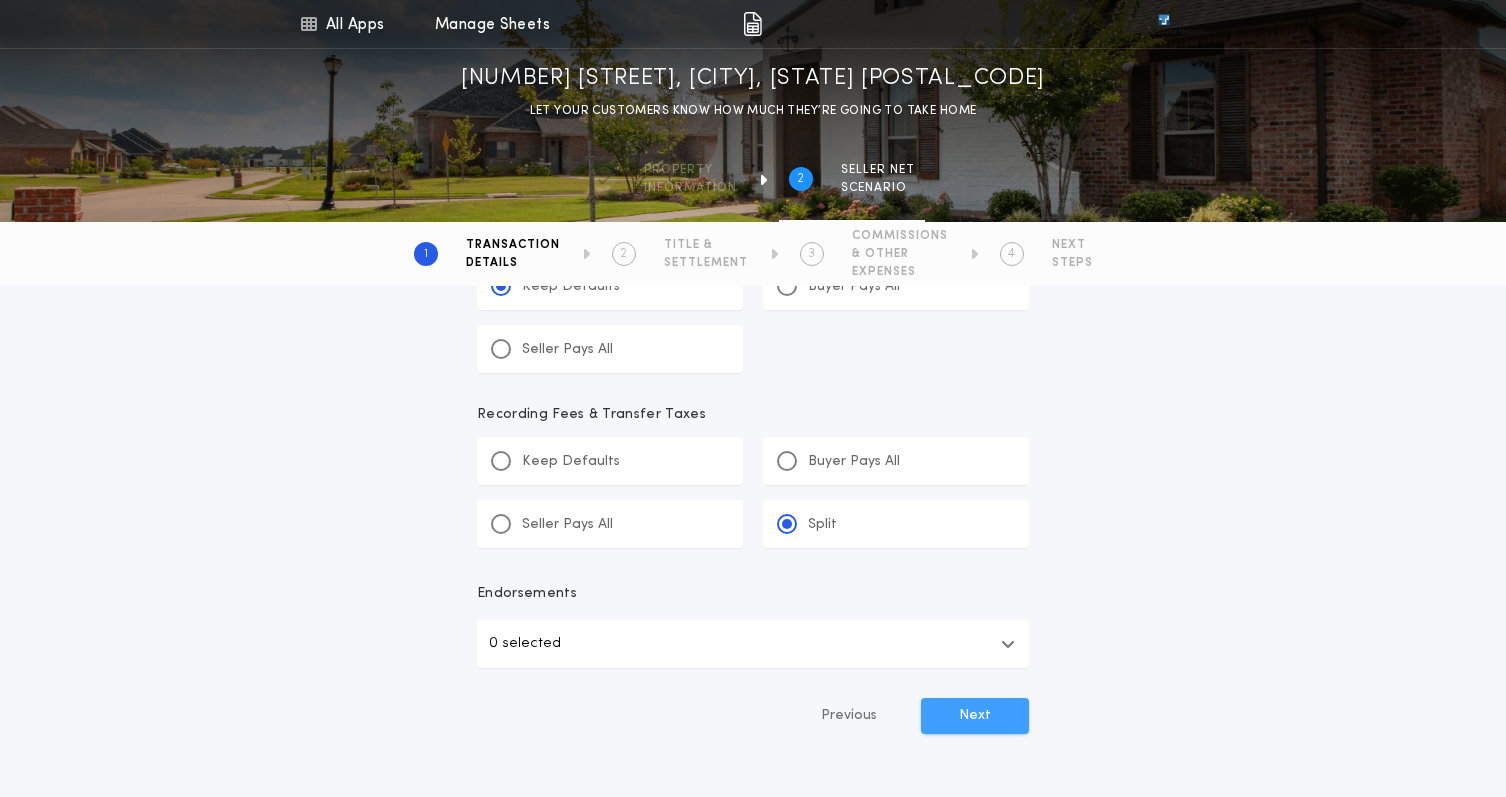 click on "Next" at bounding box center (975, 716) 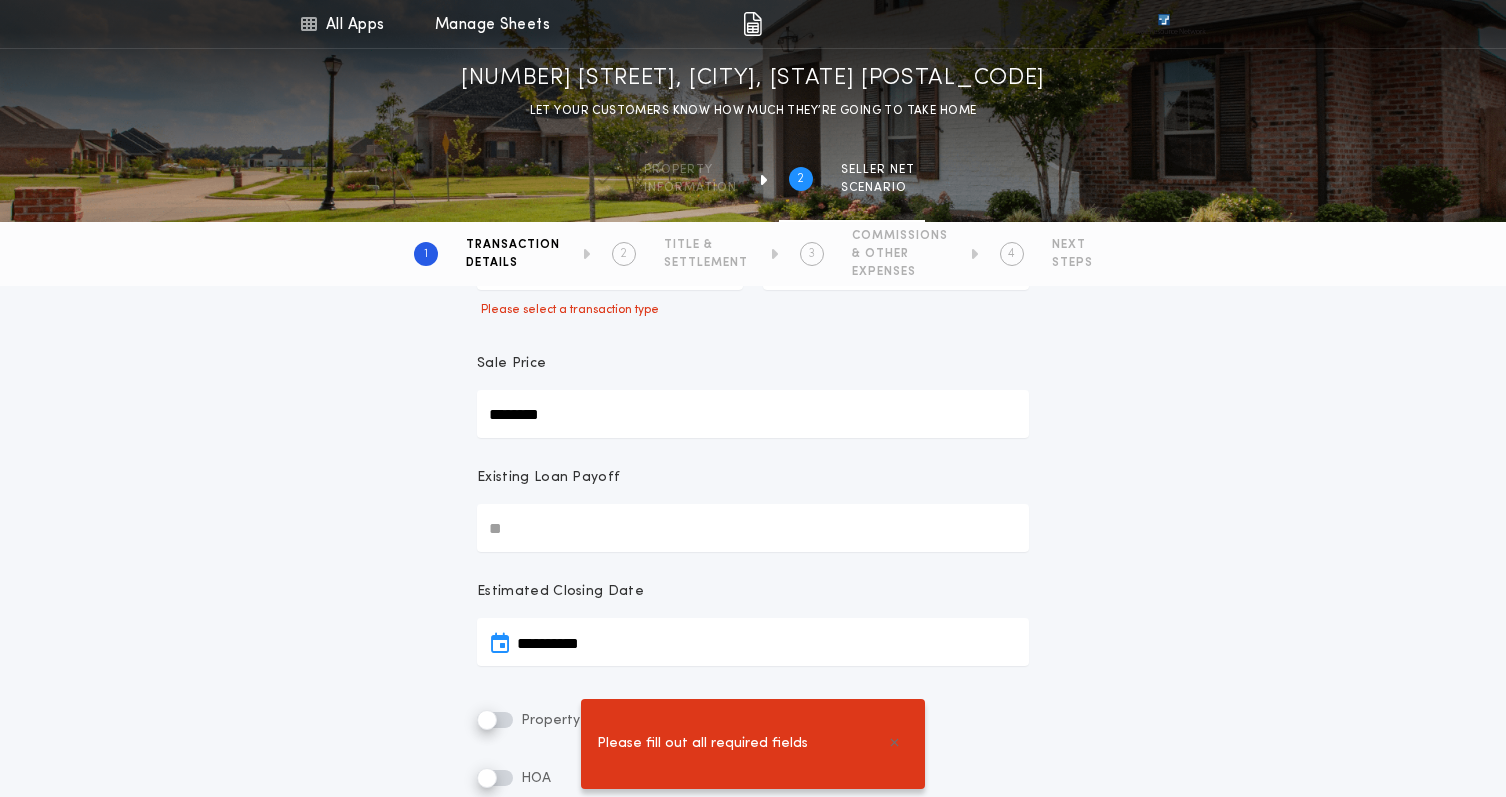 scroll, scrollTop: 64, scrollLeft: 0, axis: vertical 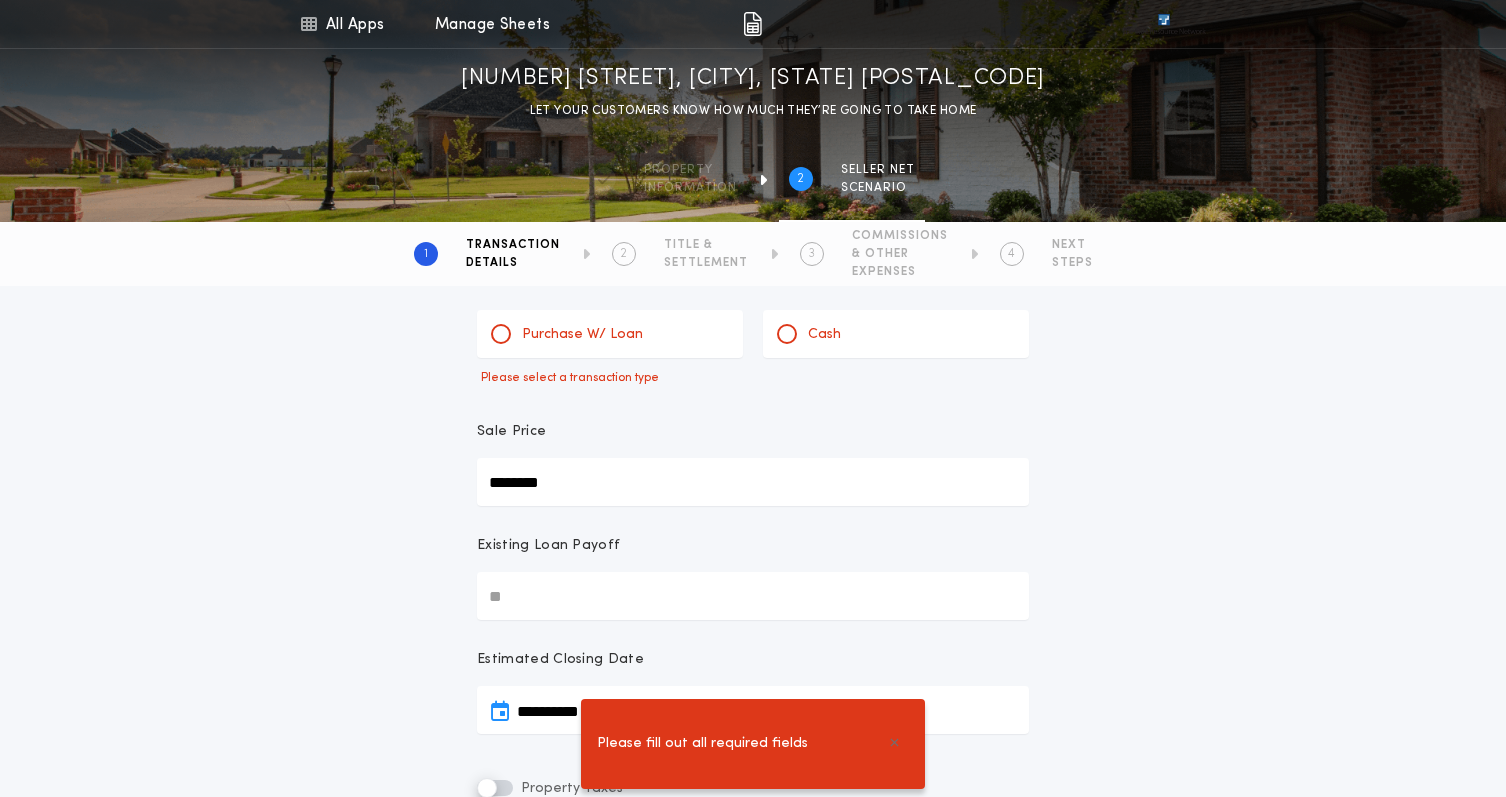 click on "Existing Loan Payoff" at bounding box center (753, 596) 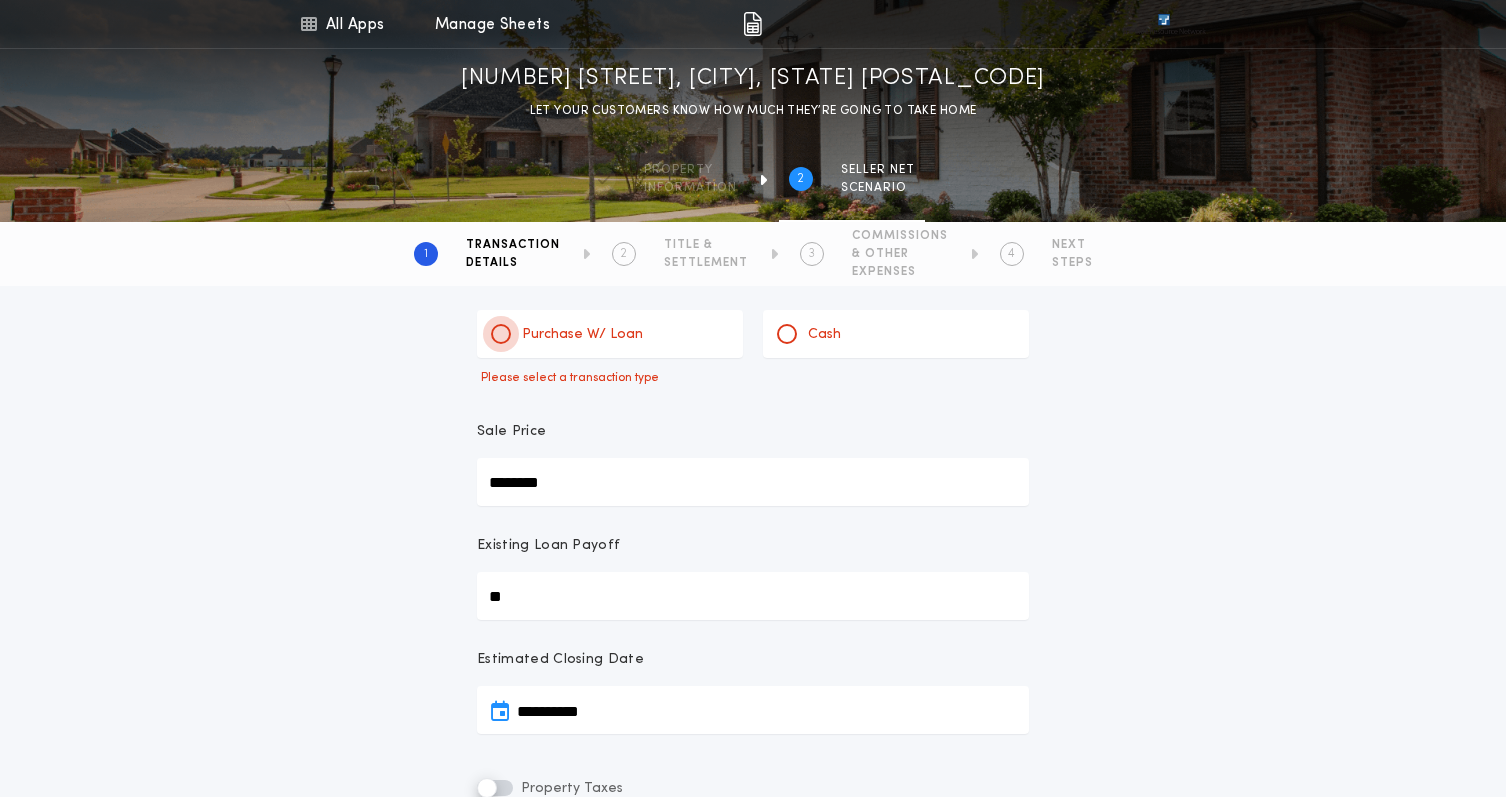 click at bounding box center (501, 334) 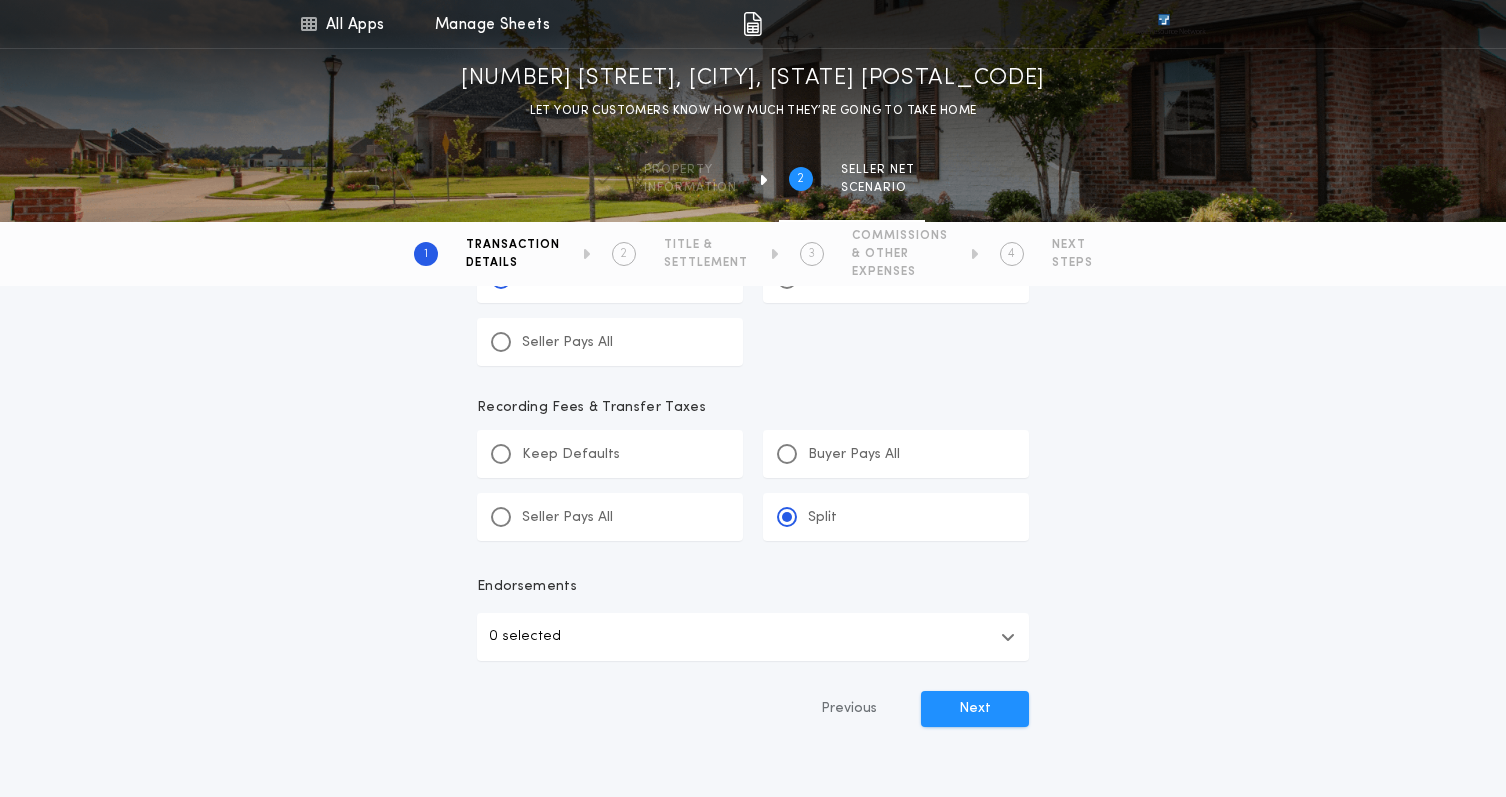scroll, scrollTop: 1115, scrollLeft: 0, axis: vertical 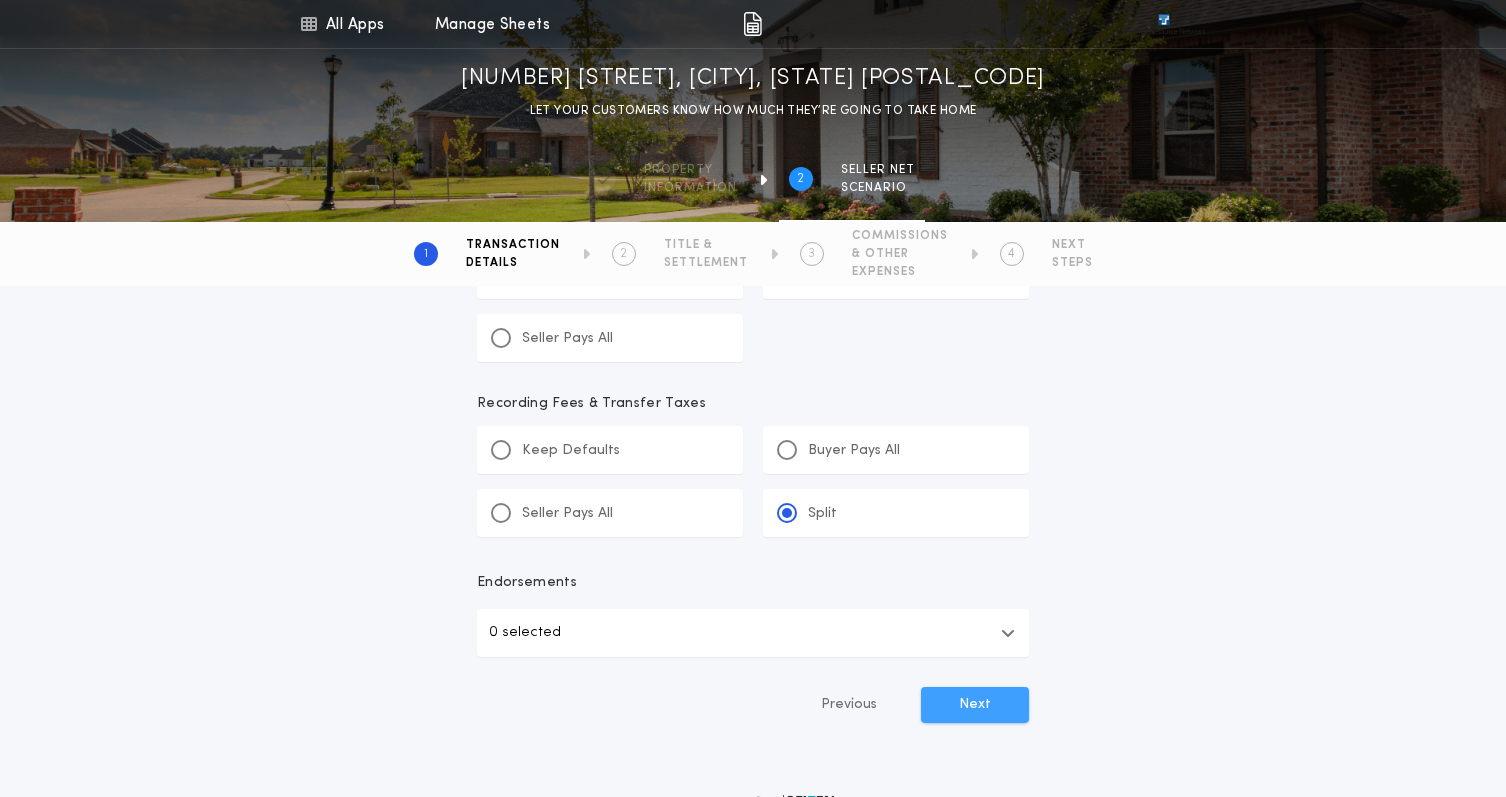 click on "Next" at bounding box center [975, 705] 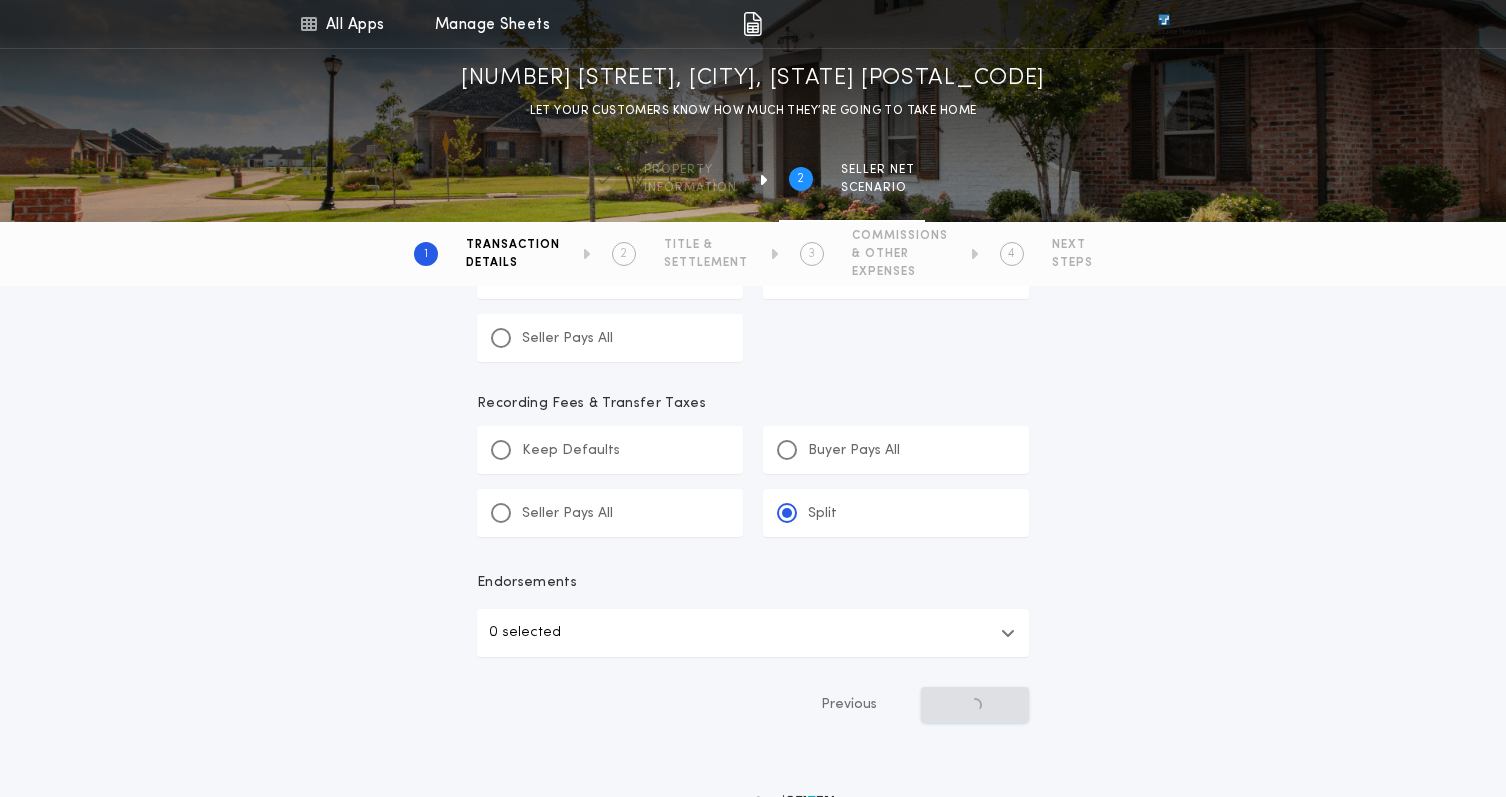 scroll, scrollTop: 0, scrollLeft: 0, axis: both 